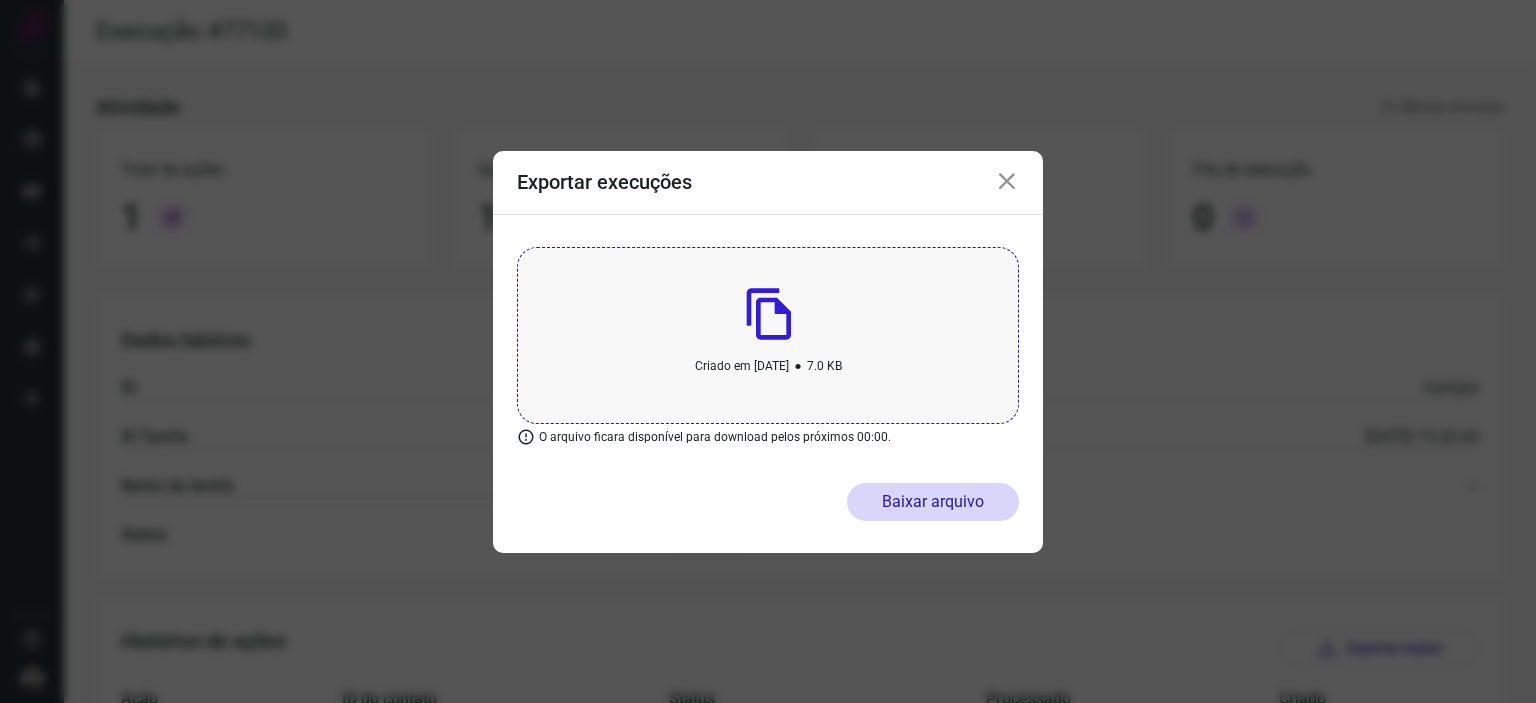 scroll, scrollTop: 0, scrollLeft: 0, axis: both 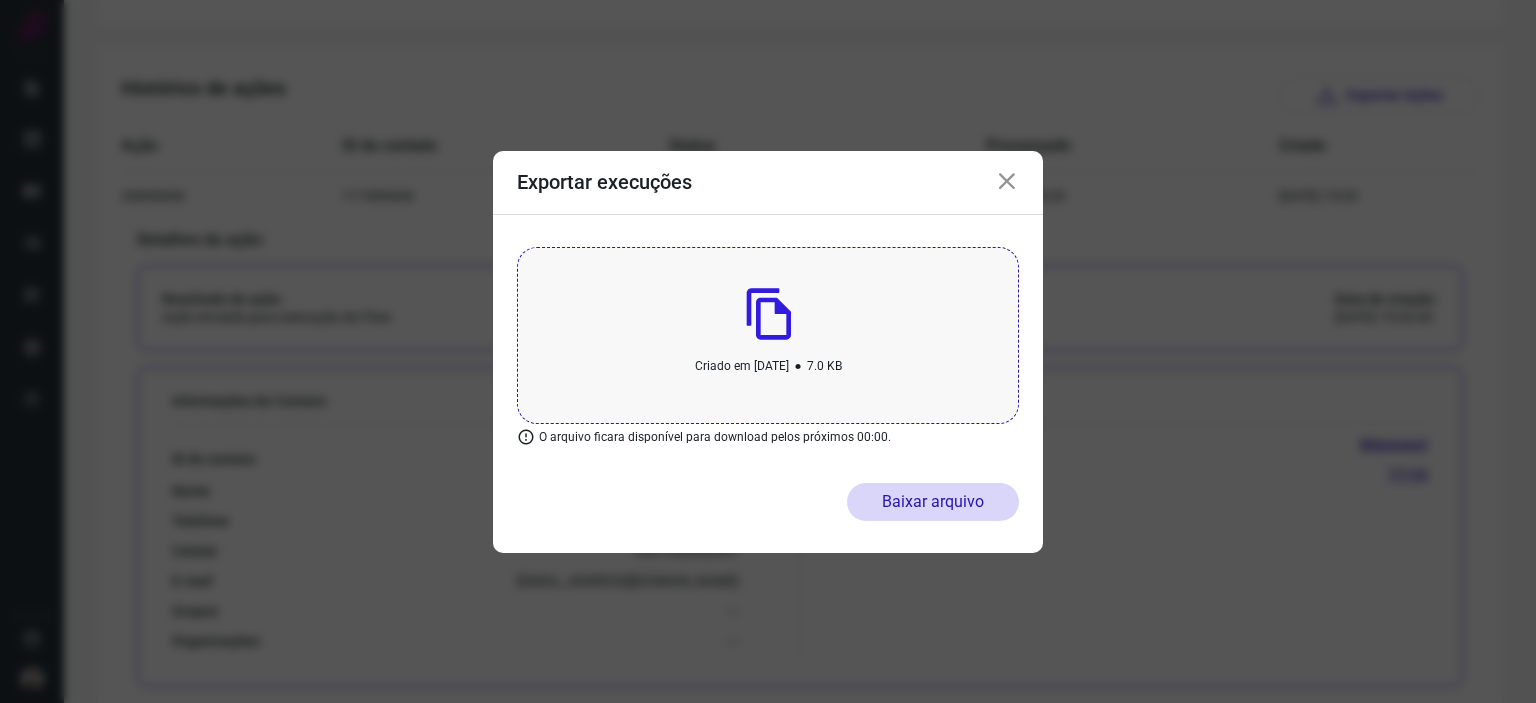 click on "Baixar arquivo" at bounding box center (768, 502) 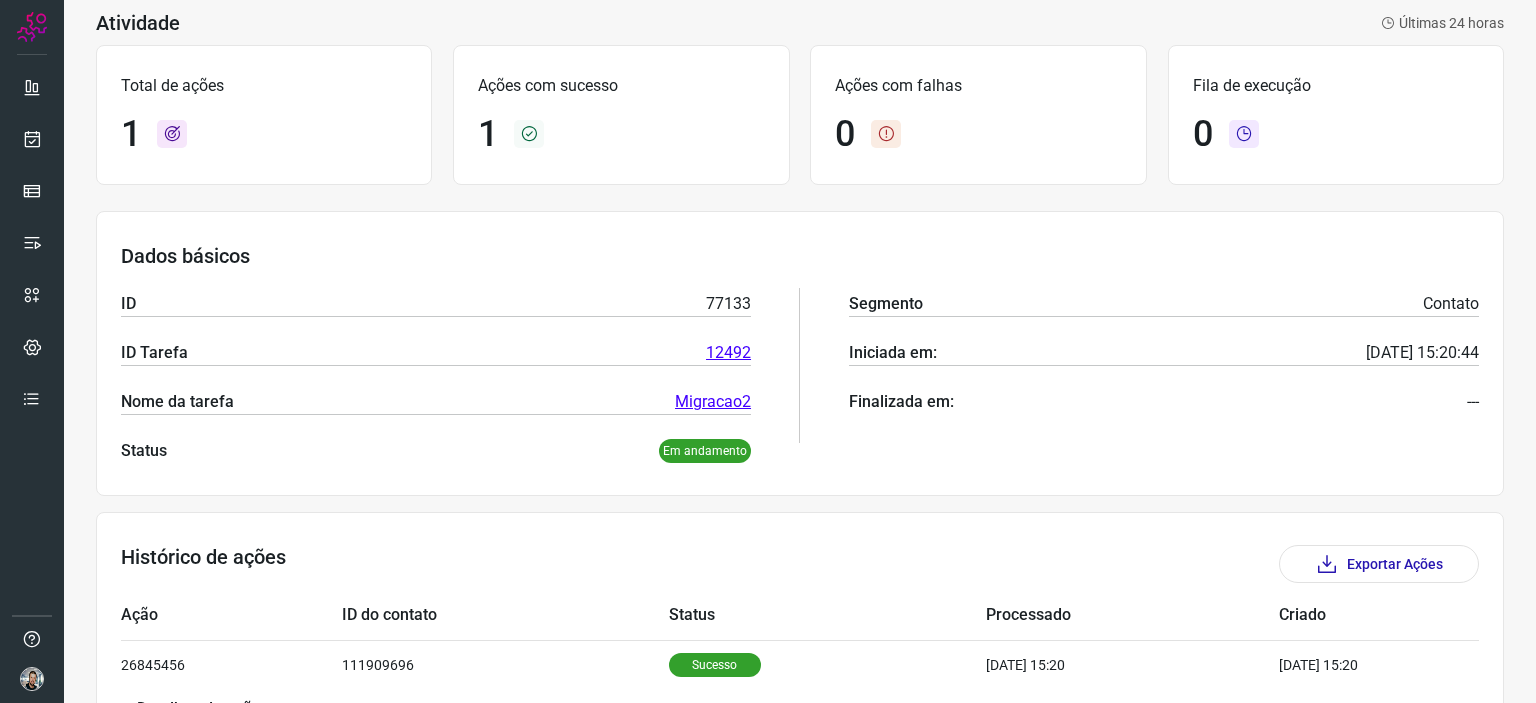 scroll, scrollTop: 53, scrollLeft: 0, axis: vertical 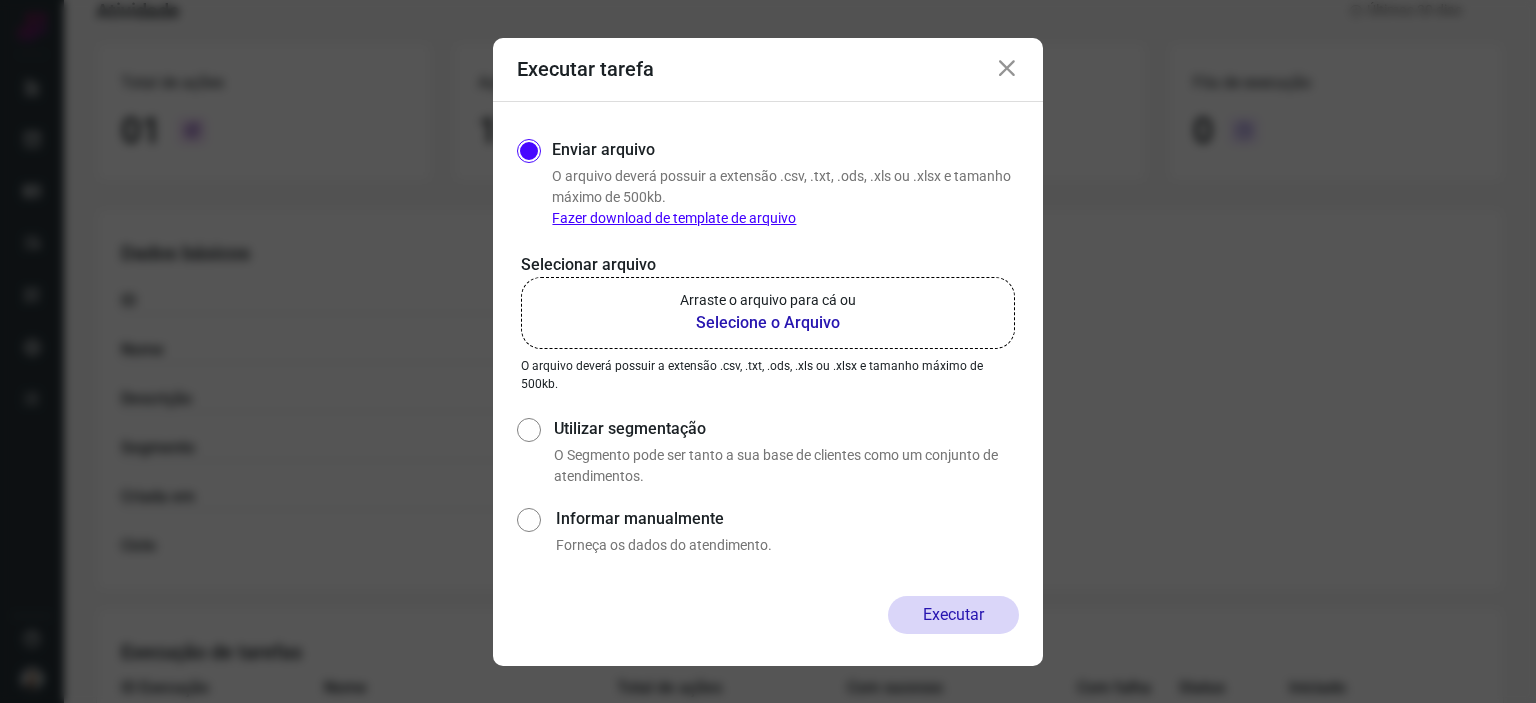 click on "Selecione o Arquivo" at bounding box center [768, 323] 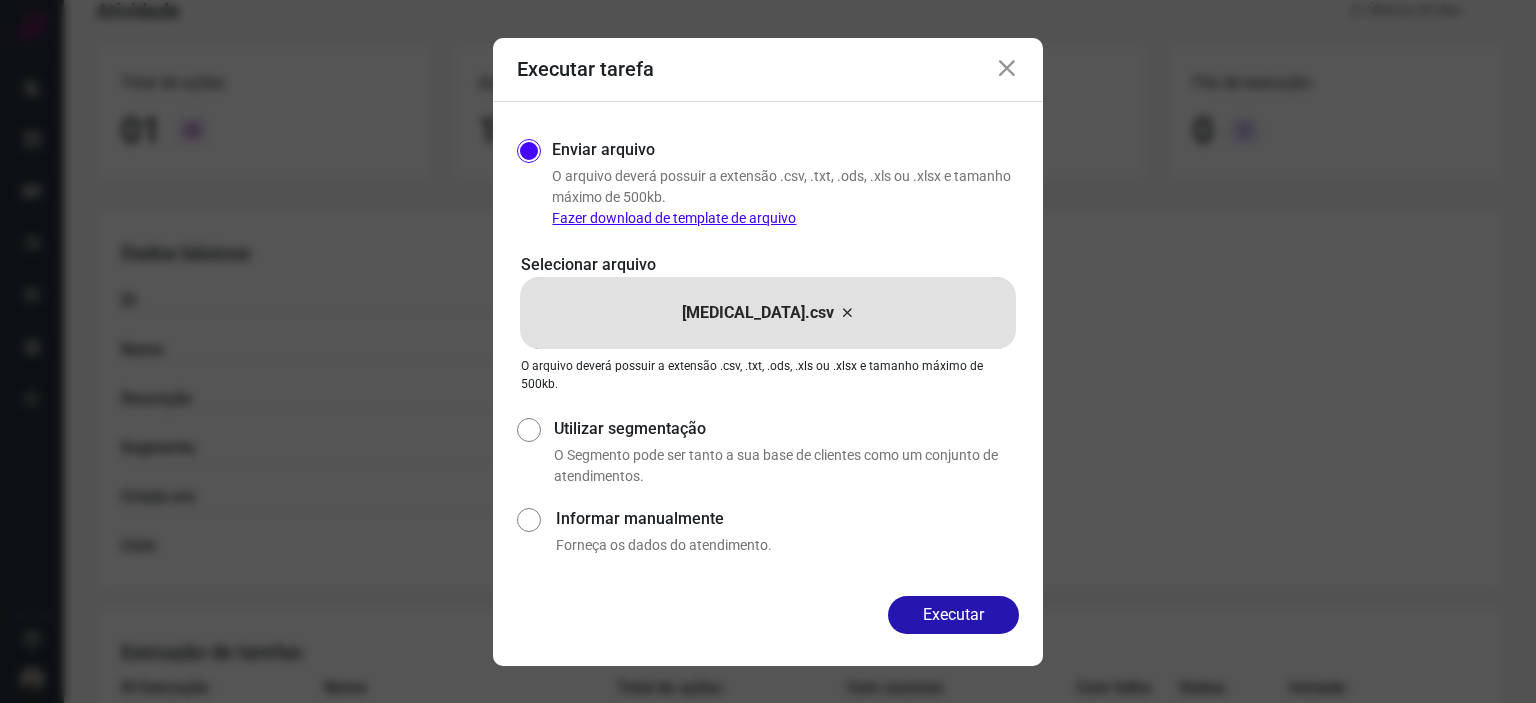 click on "Enviar arquivo  O arquivo [PERSON_NAME] possuir a extensão .csv, .txt, .ods, .xls ou .xlsx e tamanho máximo de 500kb. Fazer download de template de arquivo Selecionar arquivo [MEDICAL_DATA].csv [MEDICAL_DATA].csv  O arquivo [PERSON_NAME] possuir a extensão .csv, .txt, .ods, .xls ou .xlsx e tamanho máximo de 500kb.  Utilizar segmentação  O Segmento pode ser tanto a sua base de clientes como um conjunto de atendimentos.  Informar manualmente  Forneça os dados do atendimento." at bounding box center (768, 349) 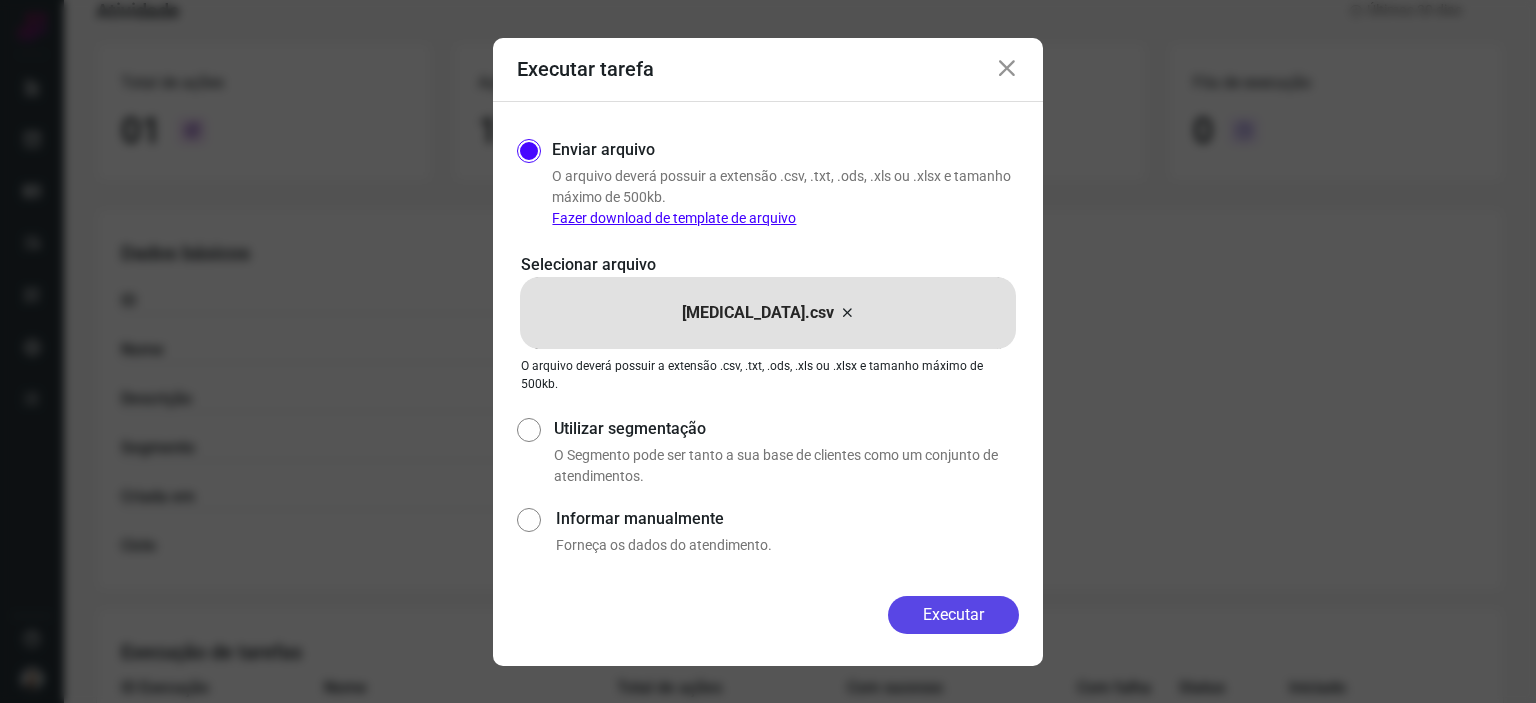 click on "Executar" at bounding box center (953, 615) 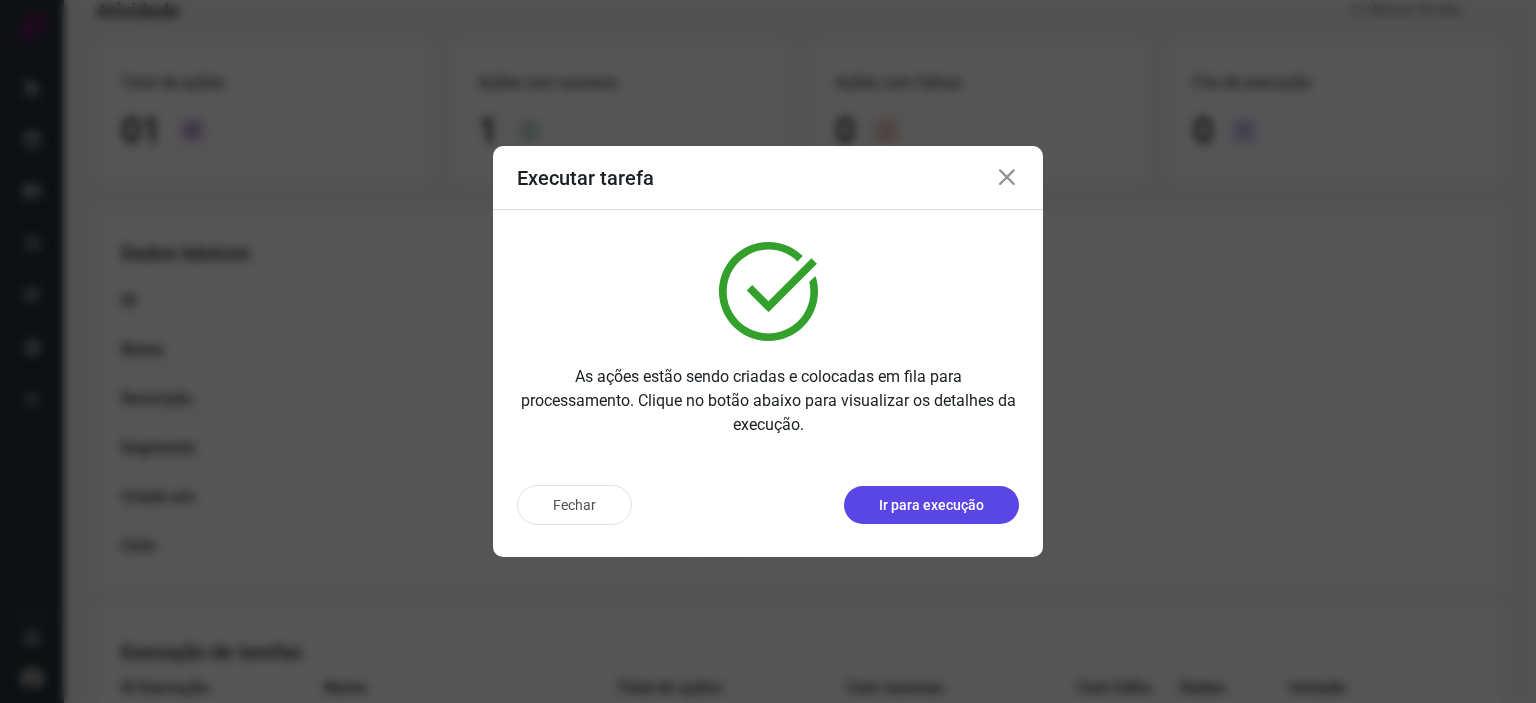 click on "Ir para execução" at bounding box center (931, 505) 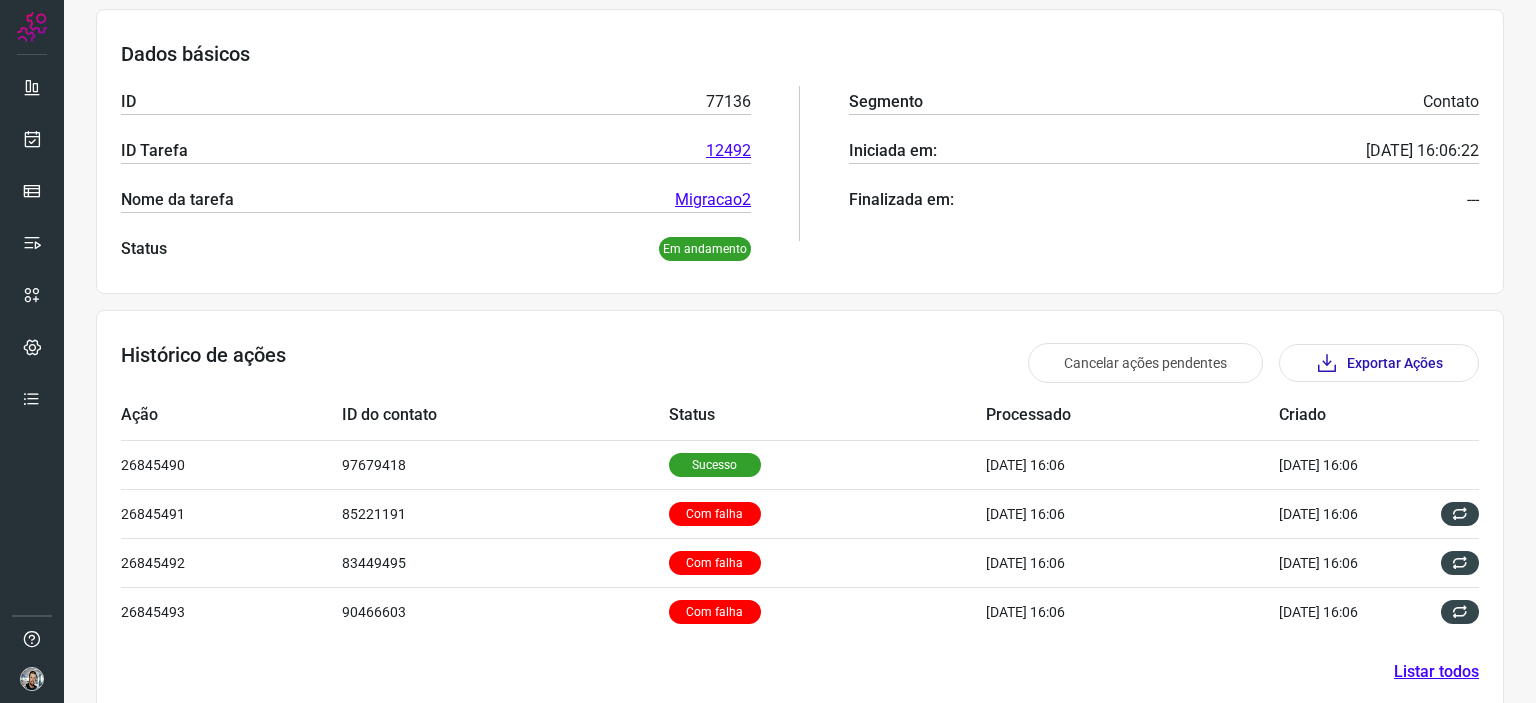 scroll, scrollTop: 318, scrollLeft: 0, axis: vertical 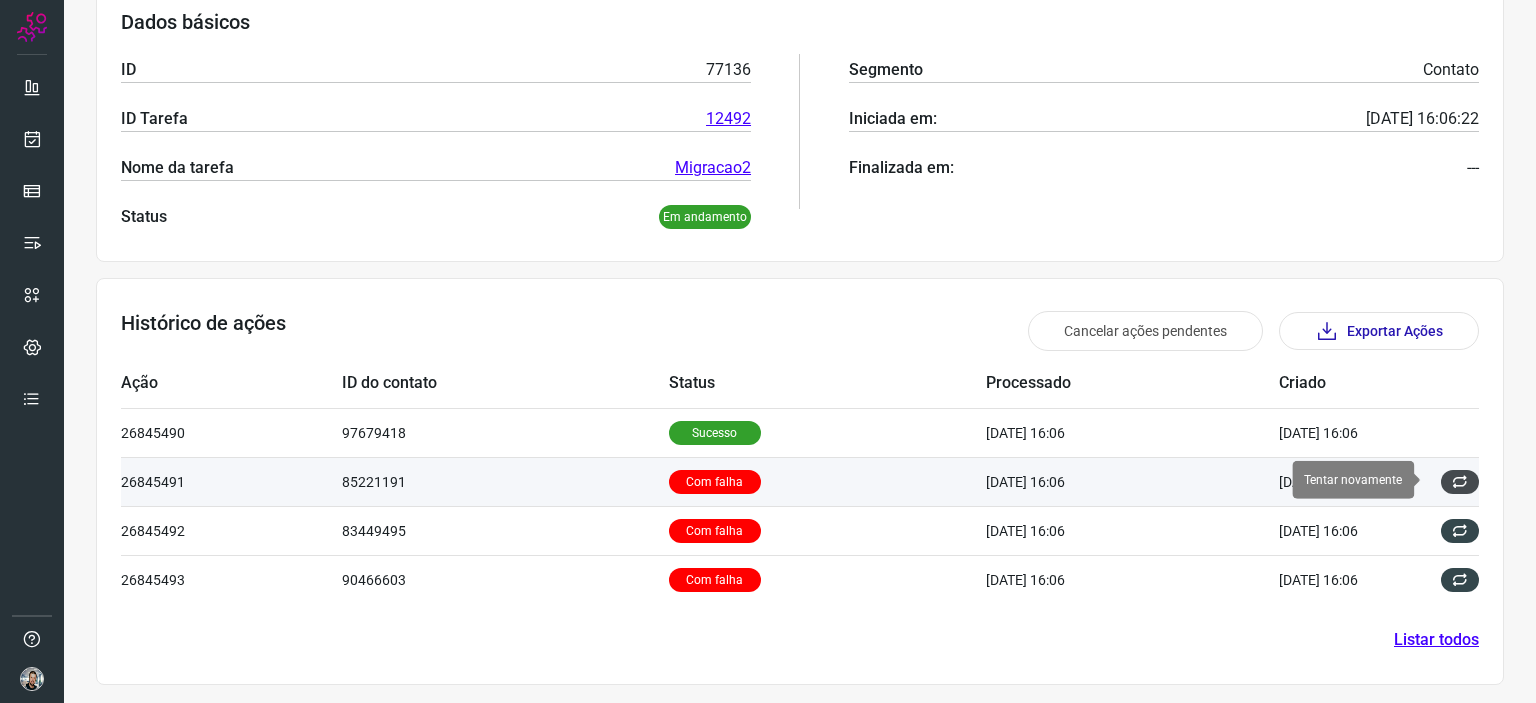click at bounding box center [1460, 482] 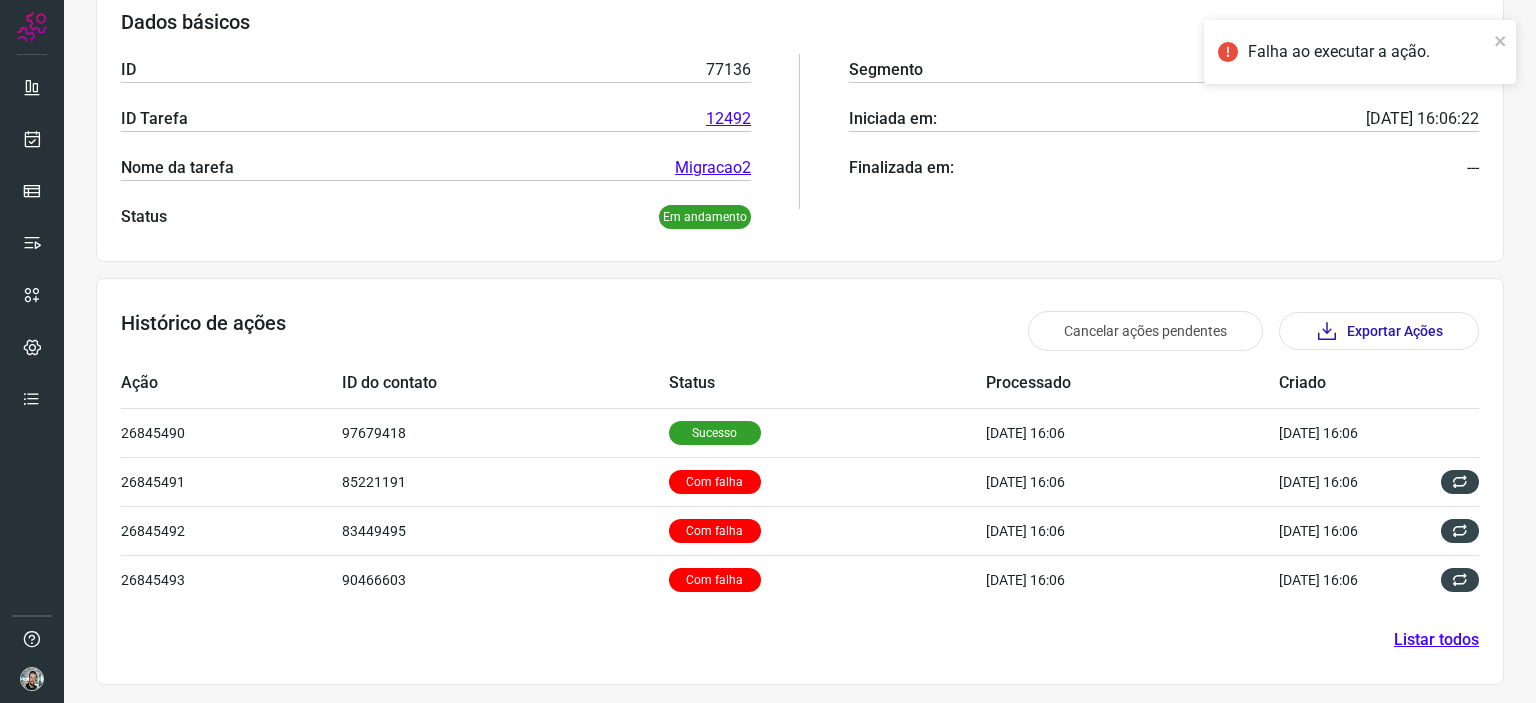 click on "Listar todos" at bounding box center [1436, 640] 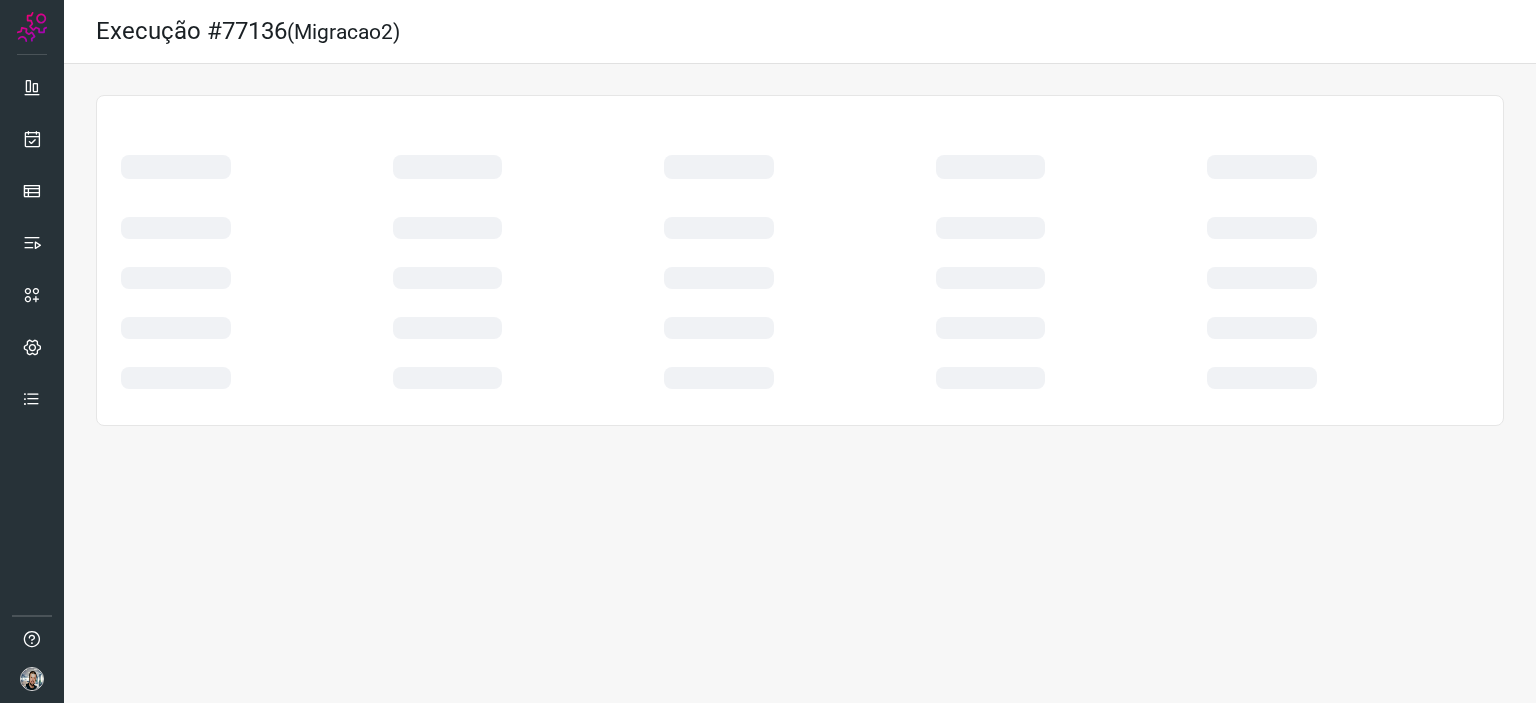 scroll, scrollTop: 0, scrollLeft: 0, axis: both 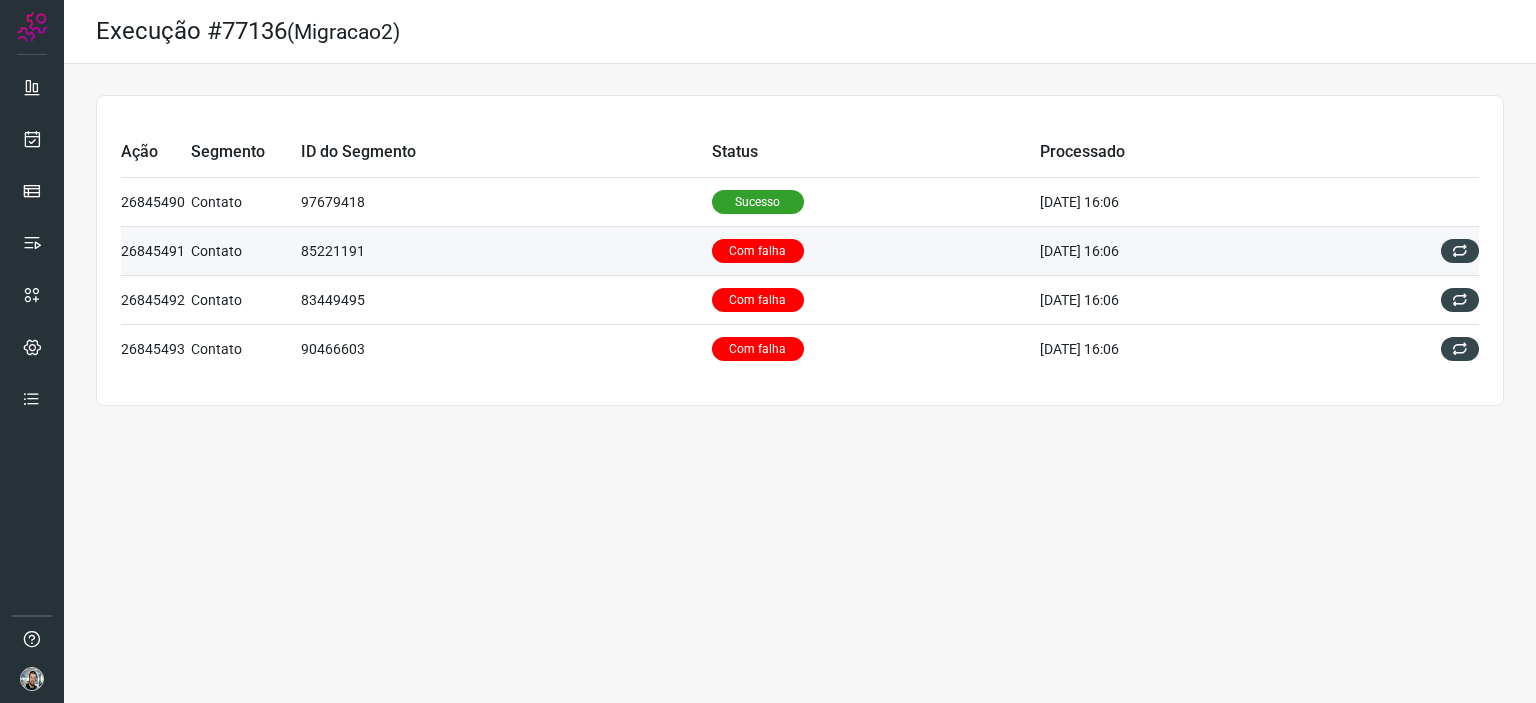 click on "Com falha" at bounding box center (758, 251) 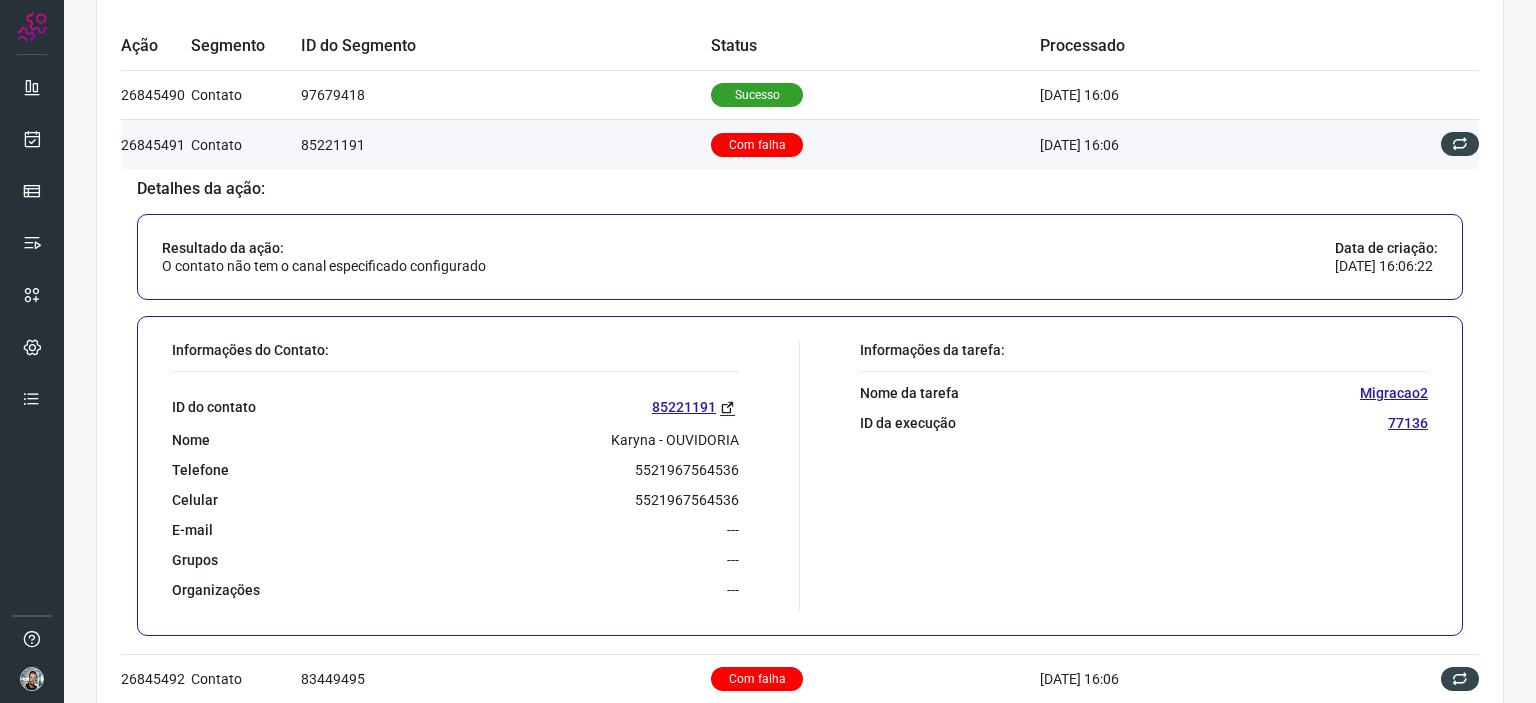 scroll, scrollTop: 204, scrollLeft: 0, axis: vertical 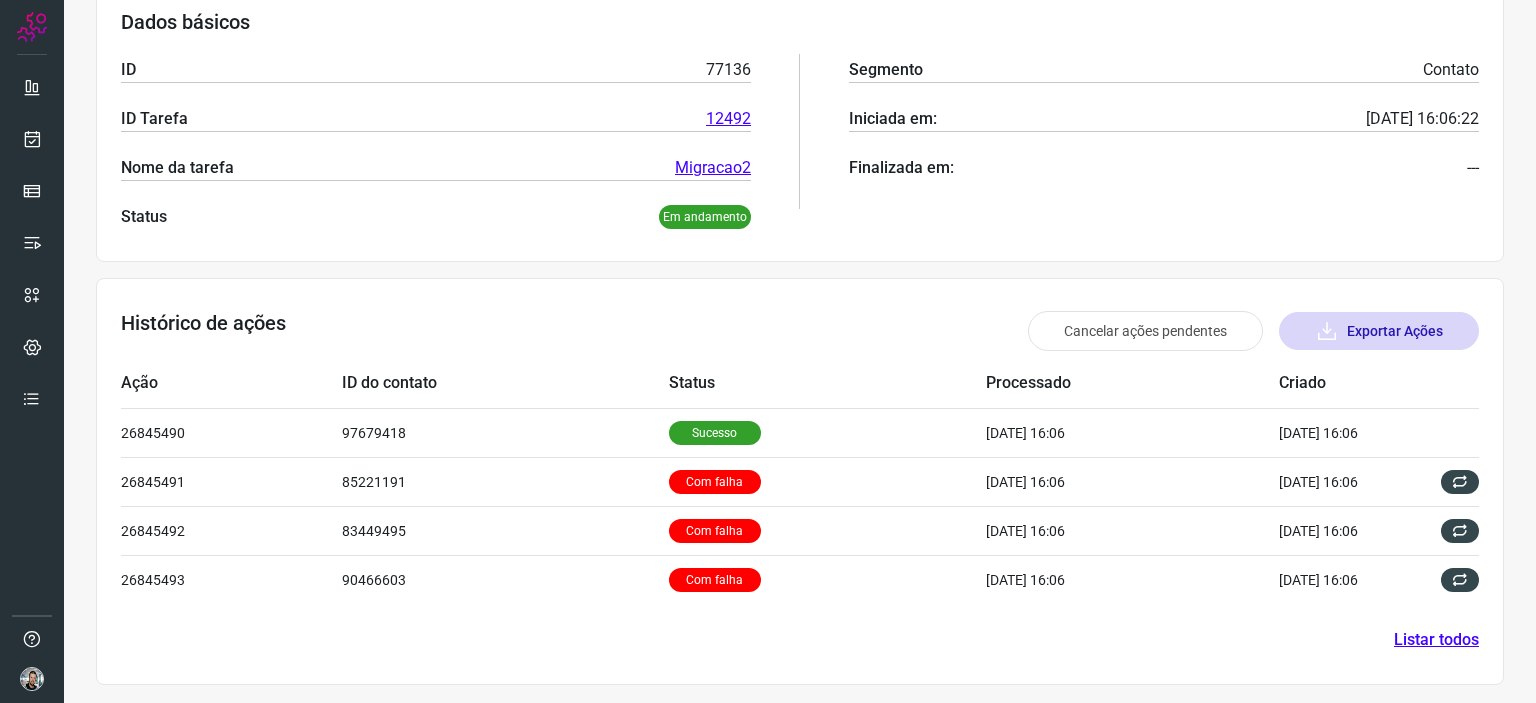 click on "Exportar Ações" at bounding box center [1379, 331] 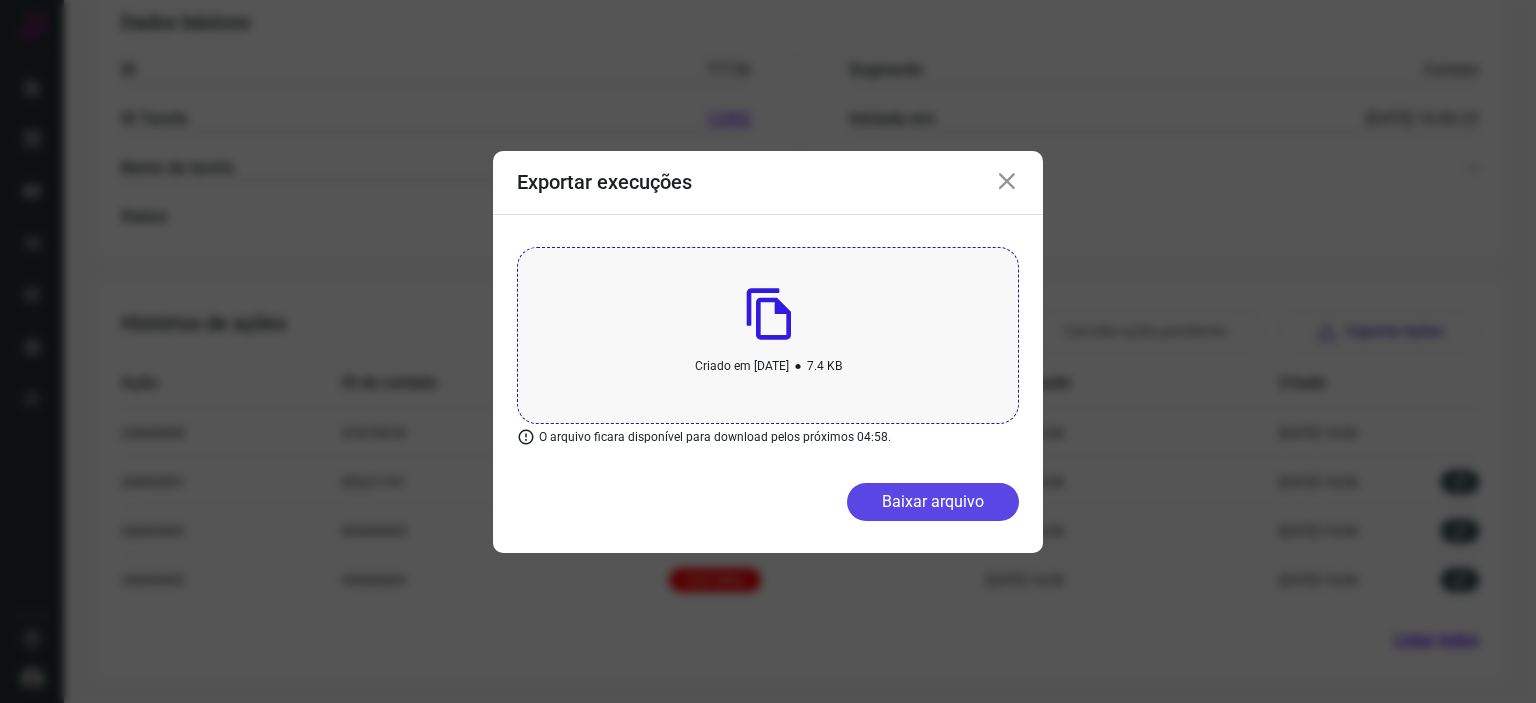 click on "Baixar arquivo" at bounding box center (933, 502) 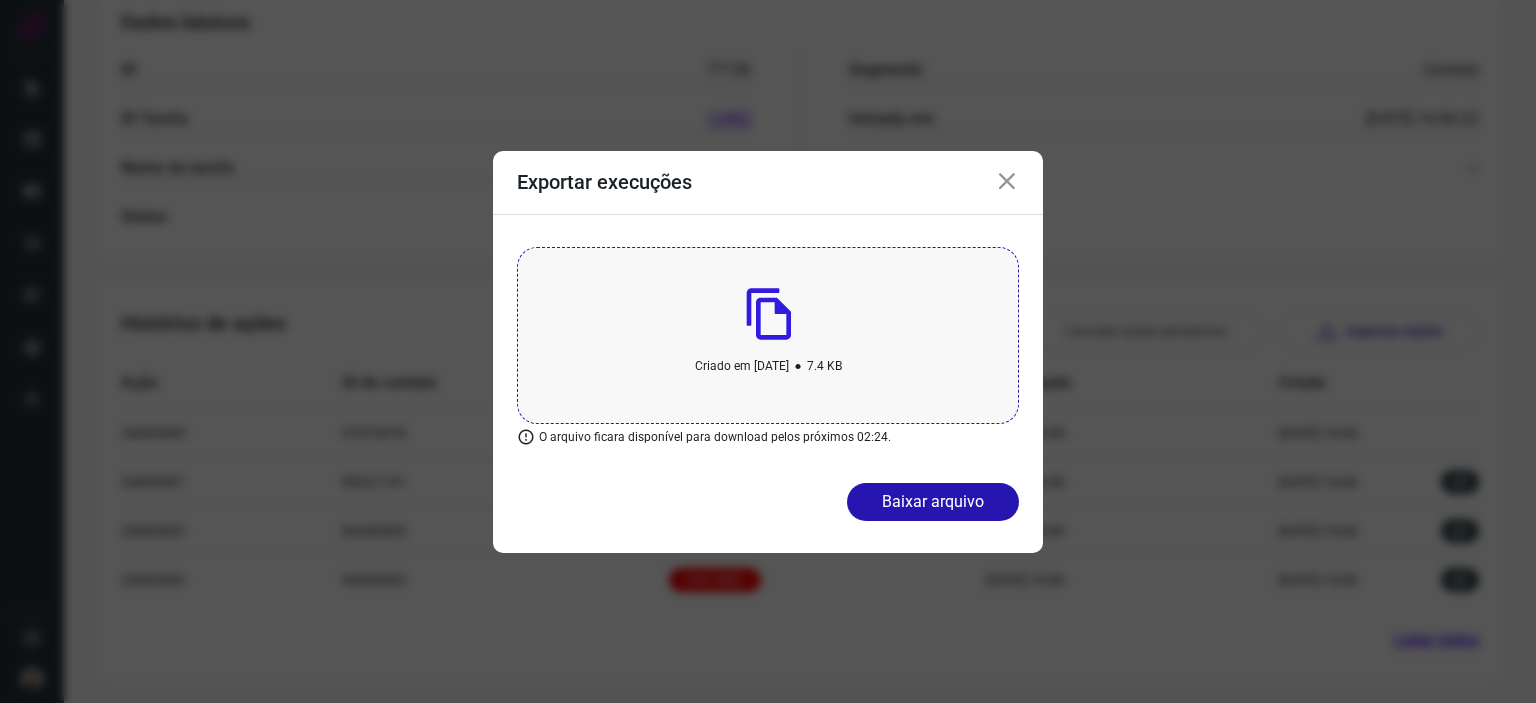 click at bounding box center (1007, 182) 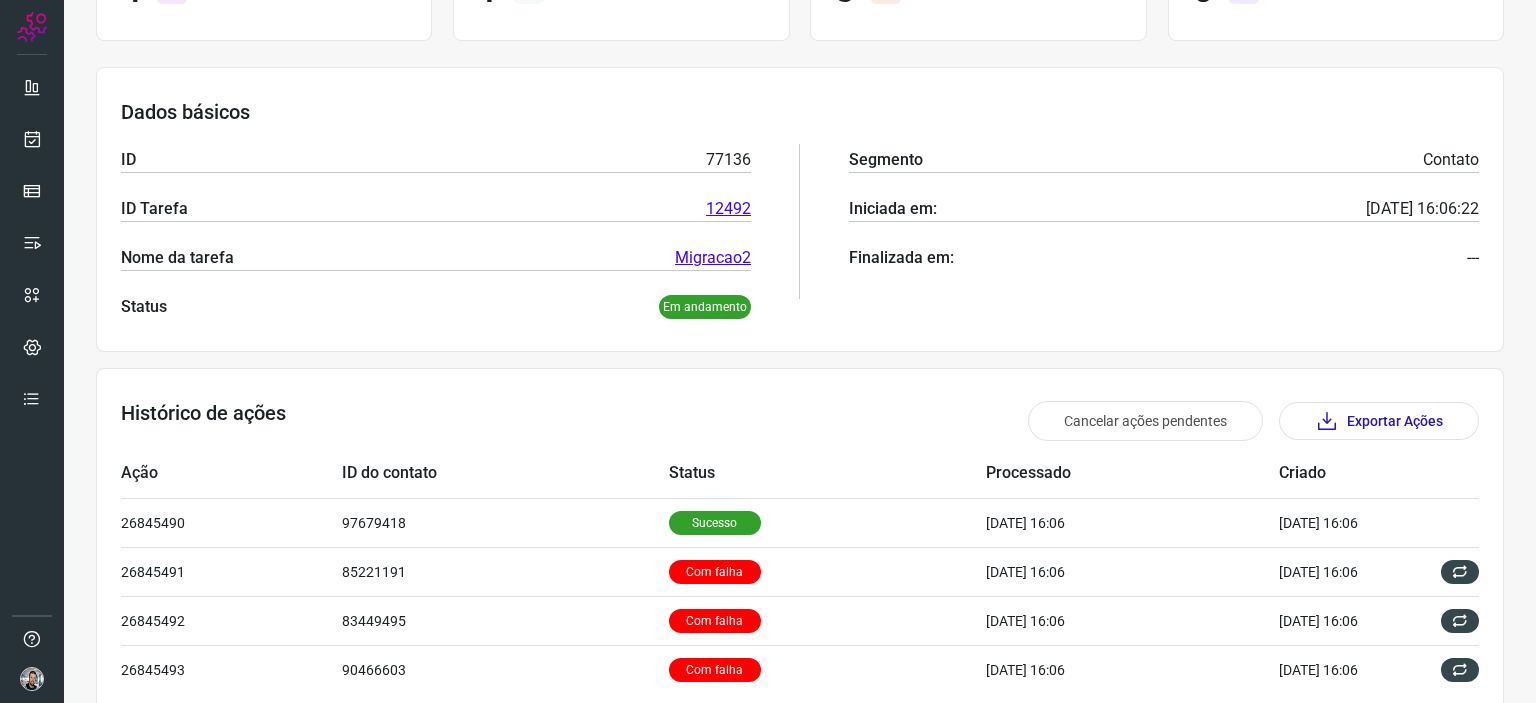 scroll, scrollTop: 0, scrollLeft: 0, axis: both 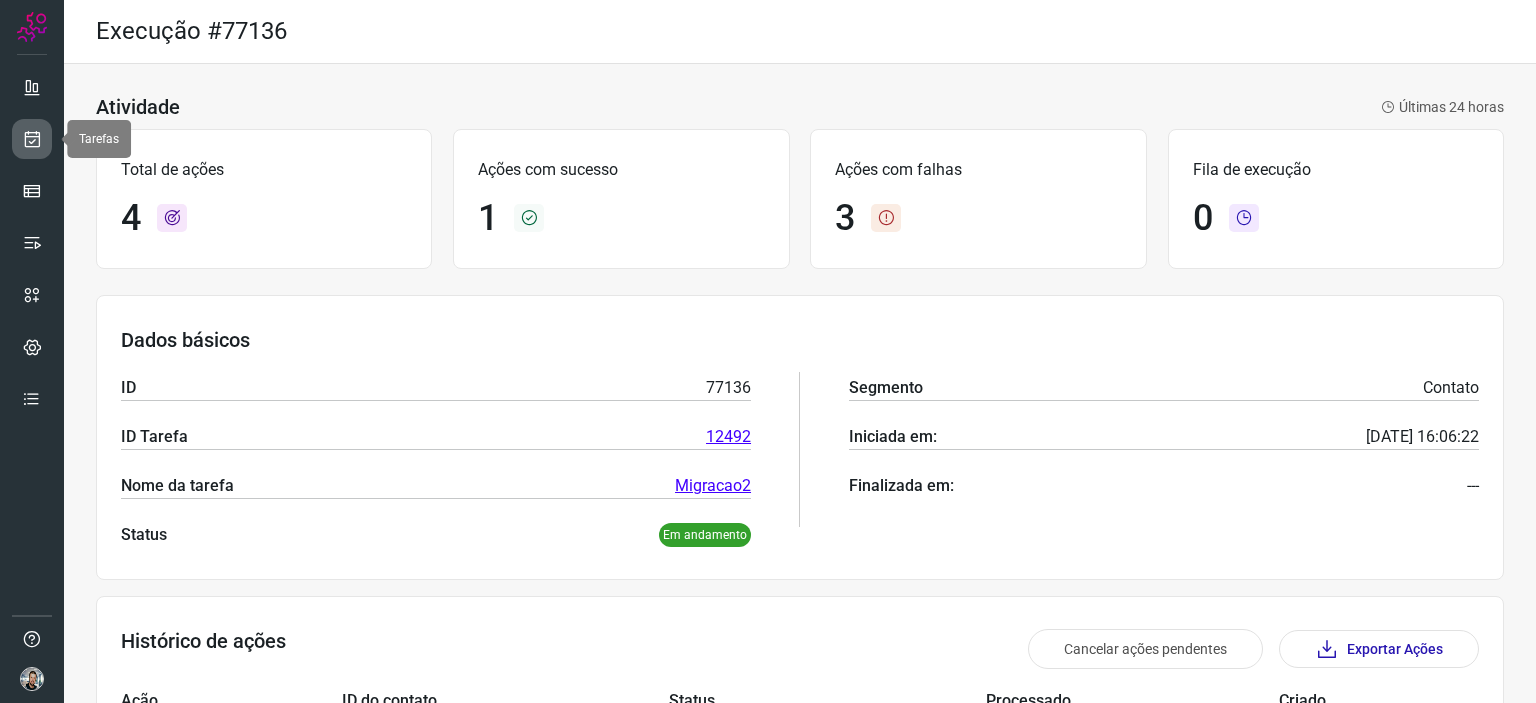 click at bounding box center [32, 139] 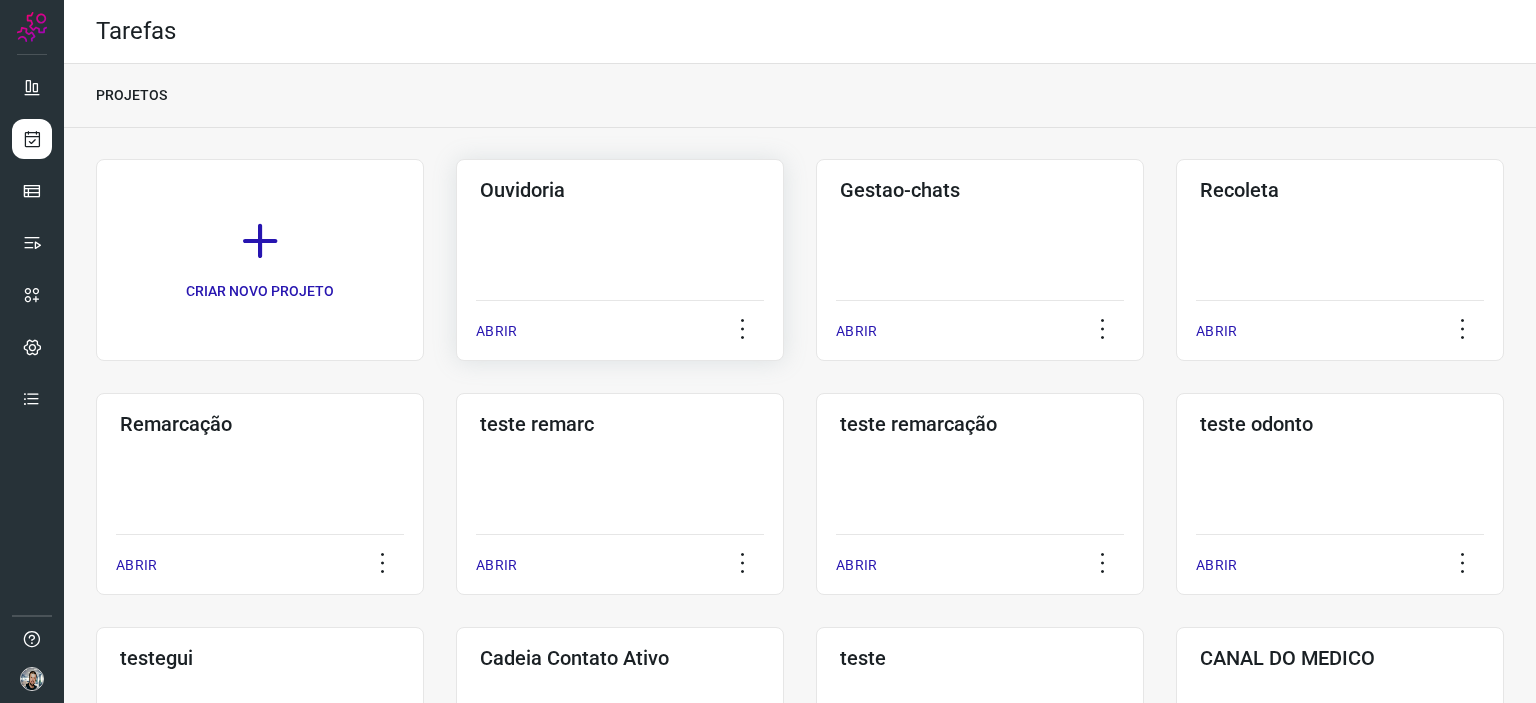 click on "Ouvidoria  ABRIR" 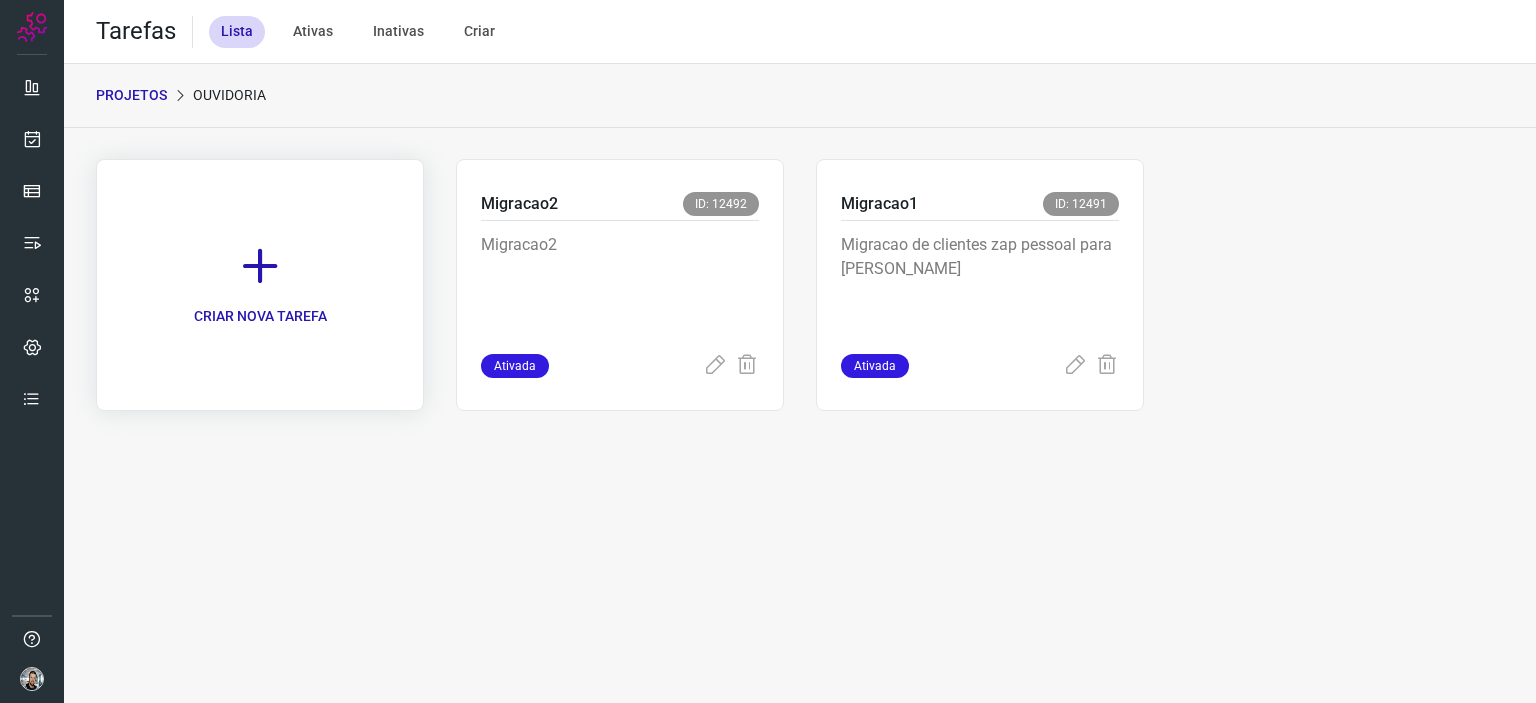 click at bounding box center [260, 266] 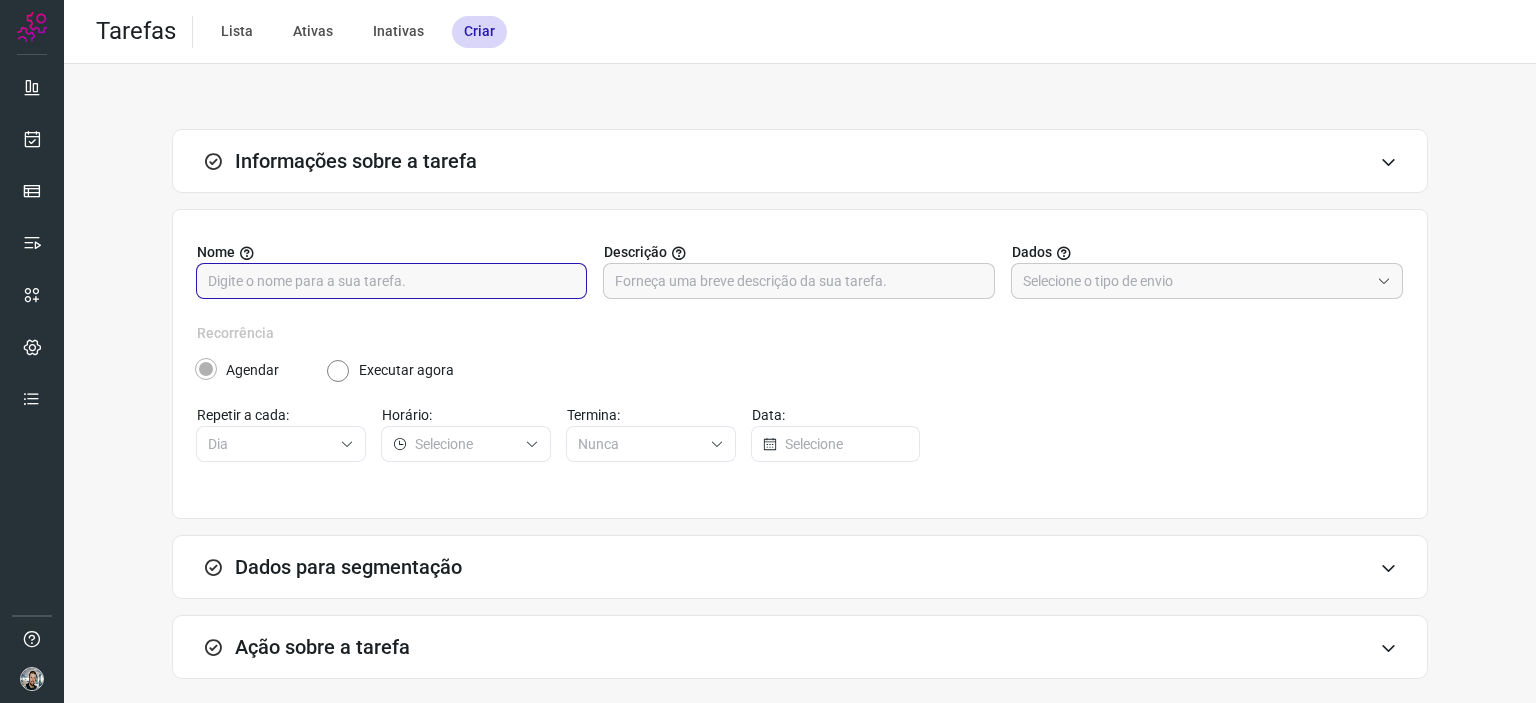 click at bounding box center (391, 281) 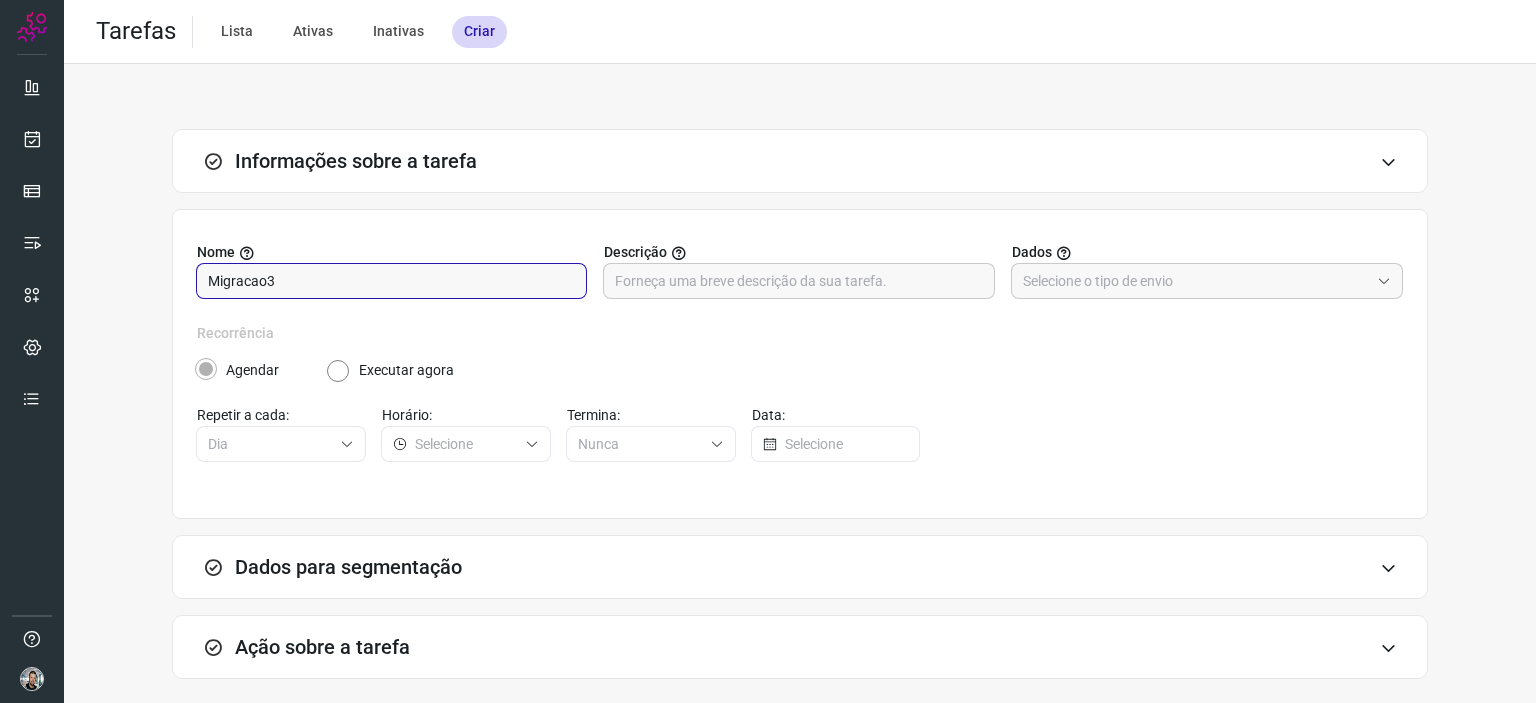 type on "Migracao3" 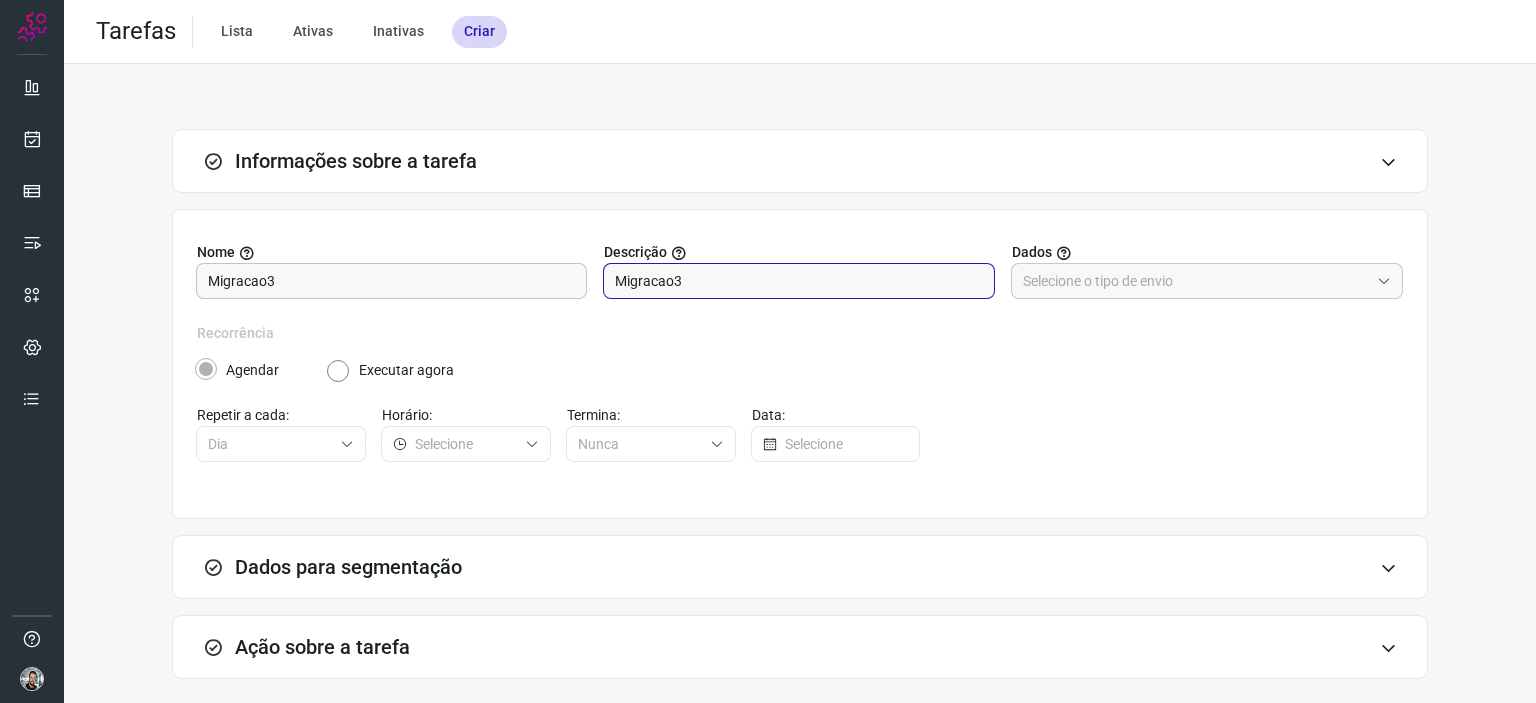 type on "Migracao3" 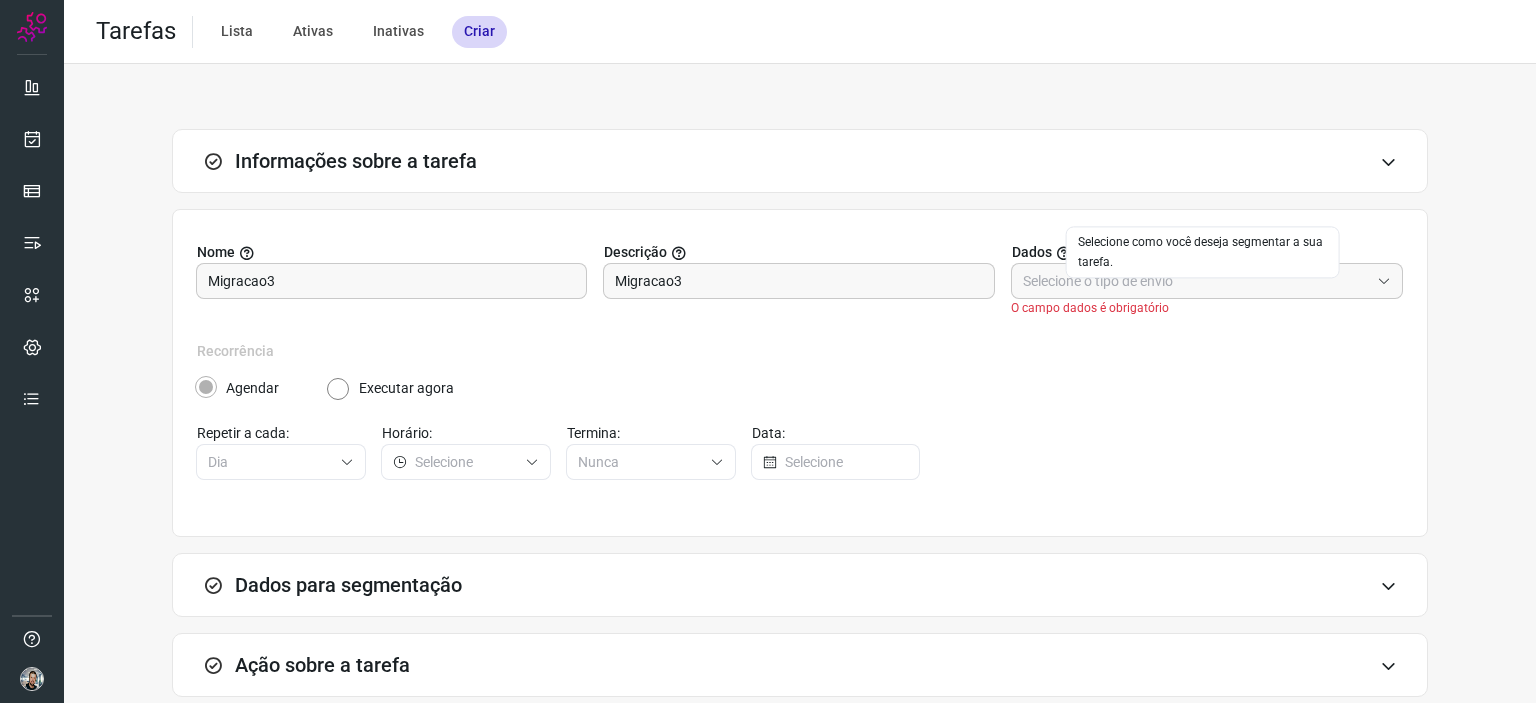 click 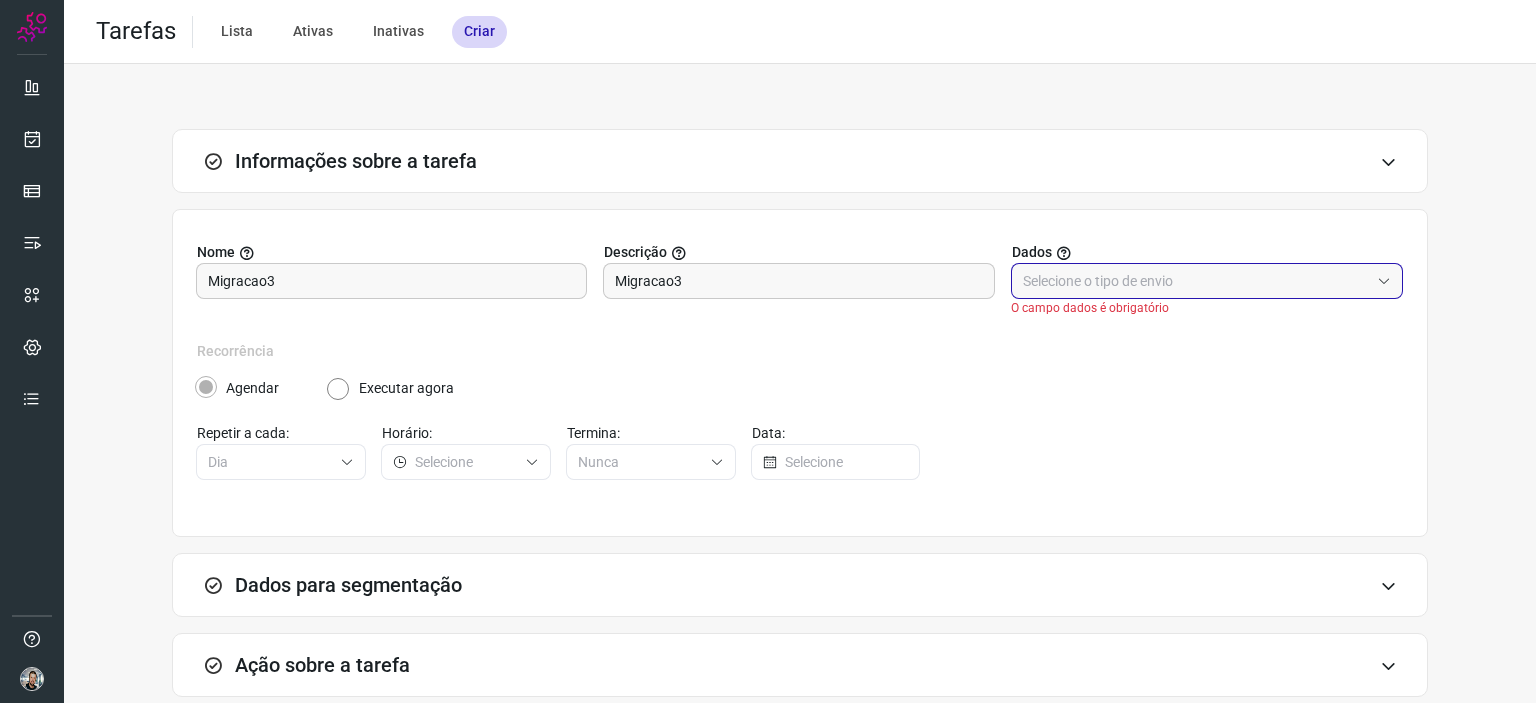 click at bounding box center [1196, 281] 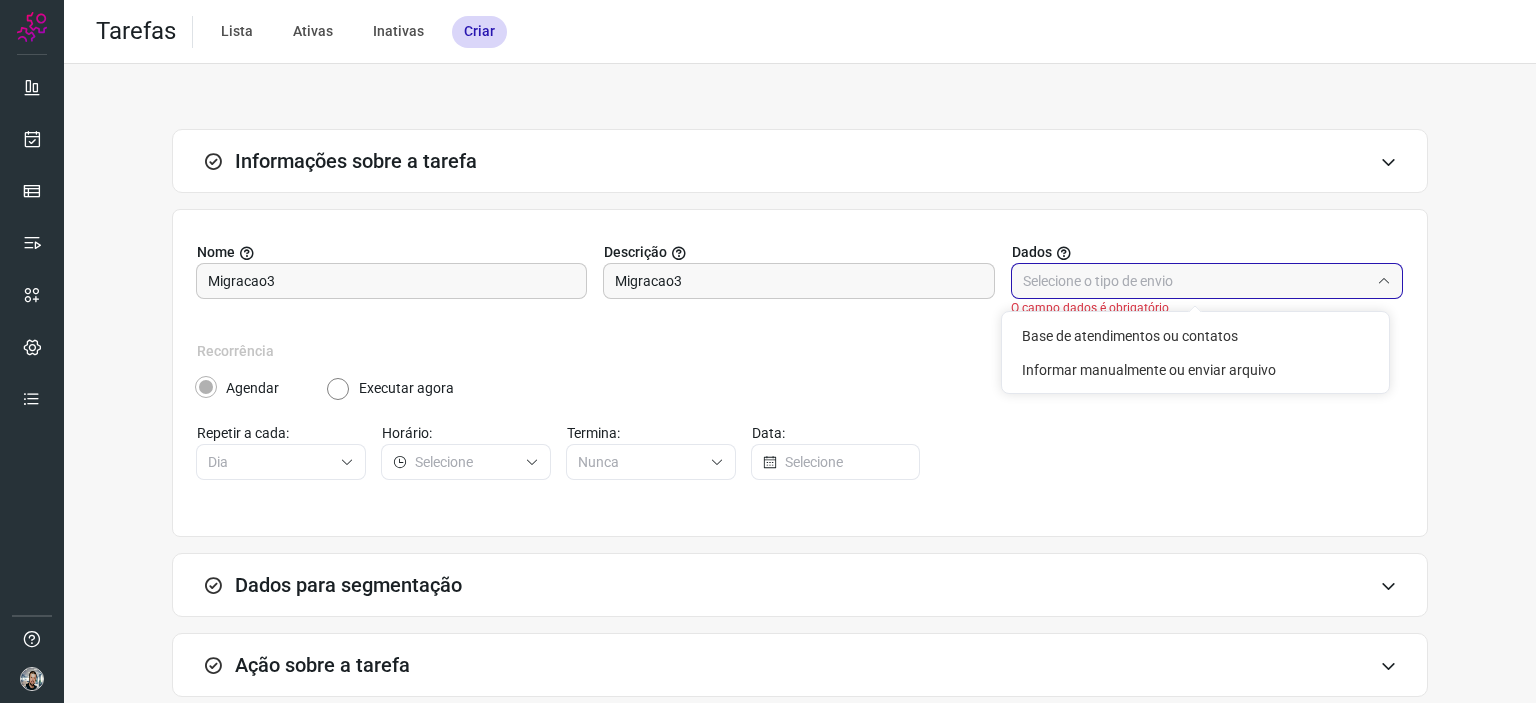 click at bounding box center [1196, 281] 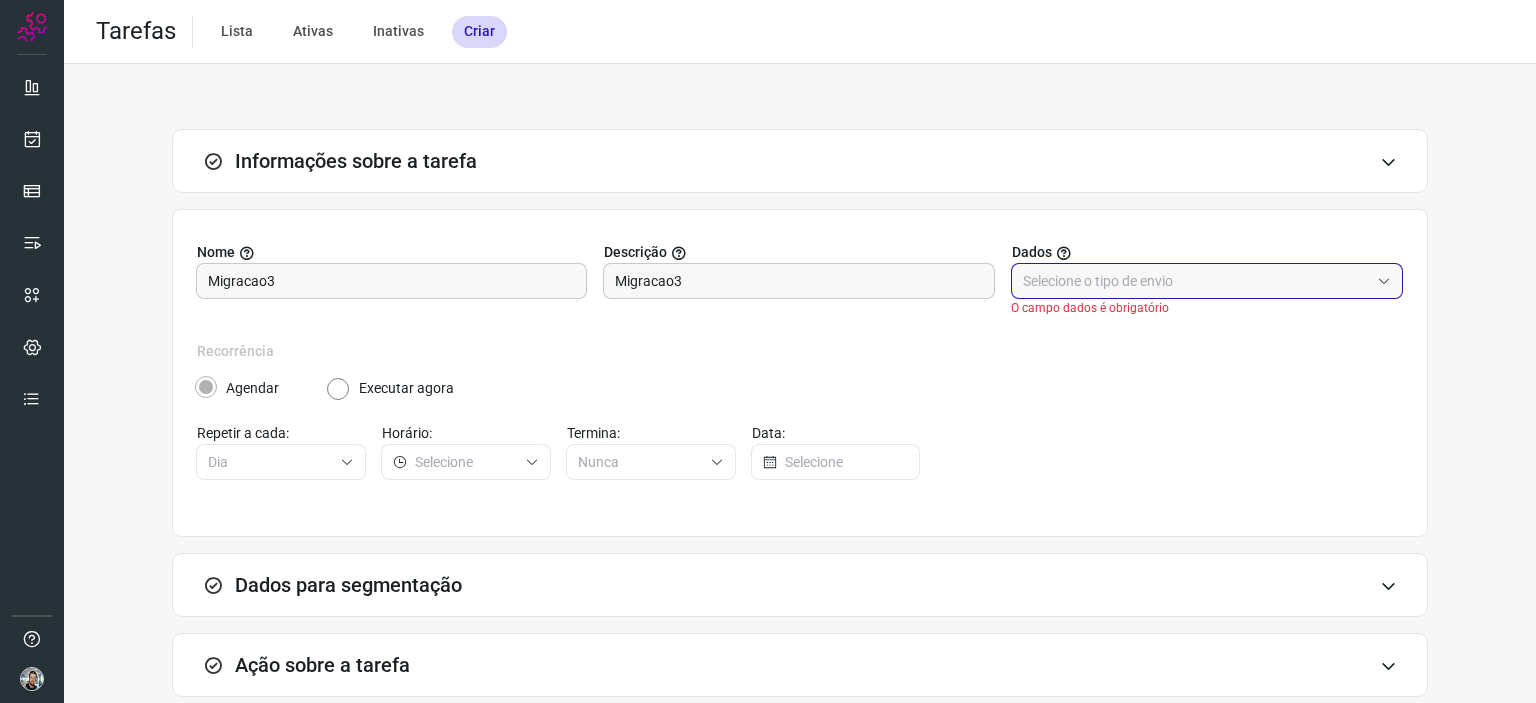 click at bounding box center (1196, 281) 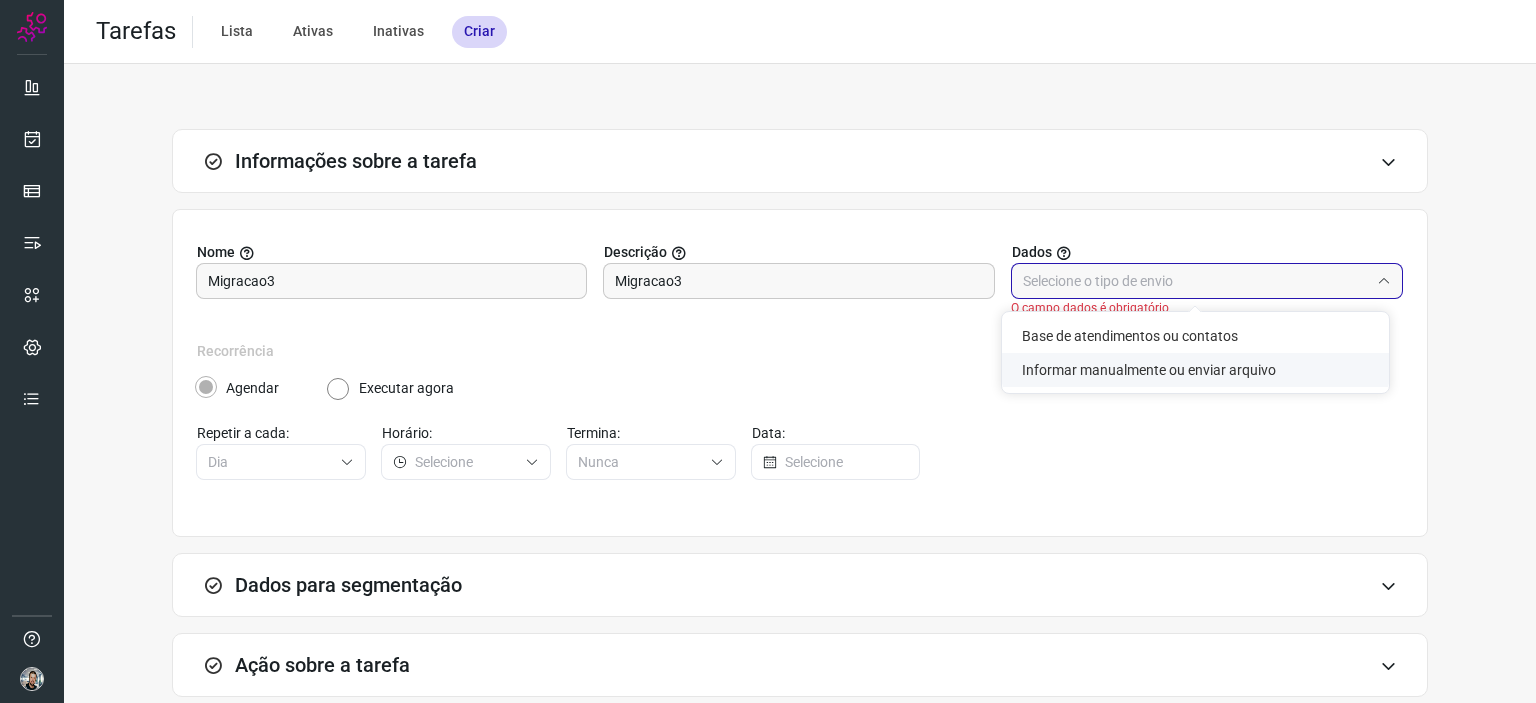 click on "Informar manualmente ou enviar arquivo" 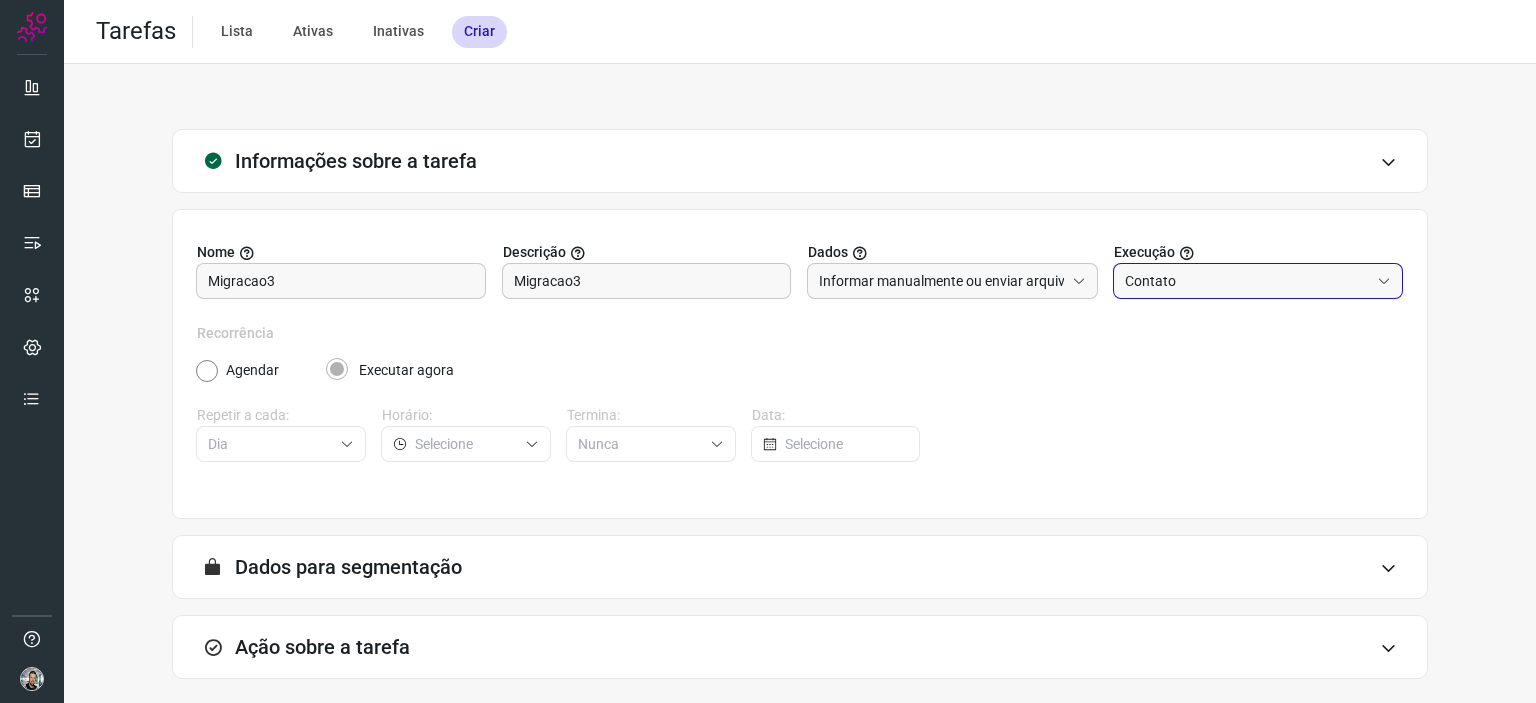 click on "Contato" at bounding box center (1247, 281) 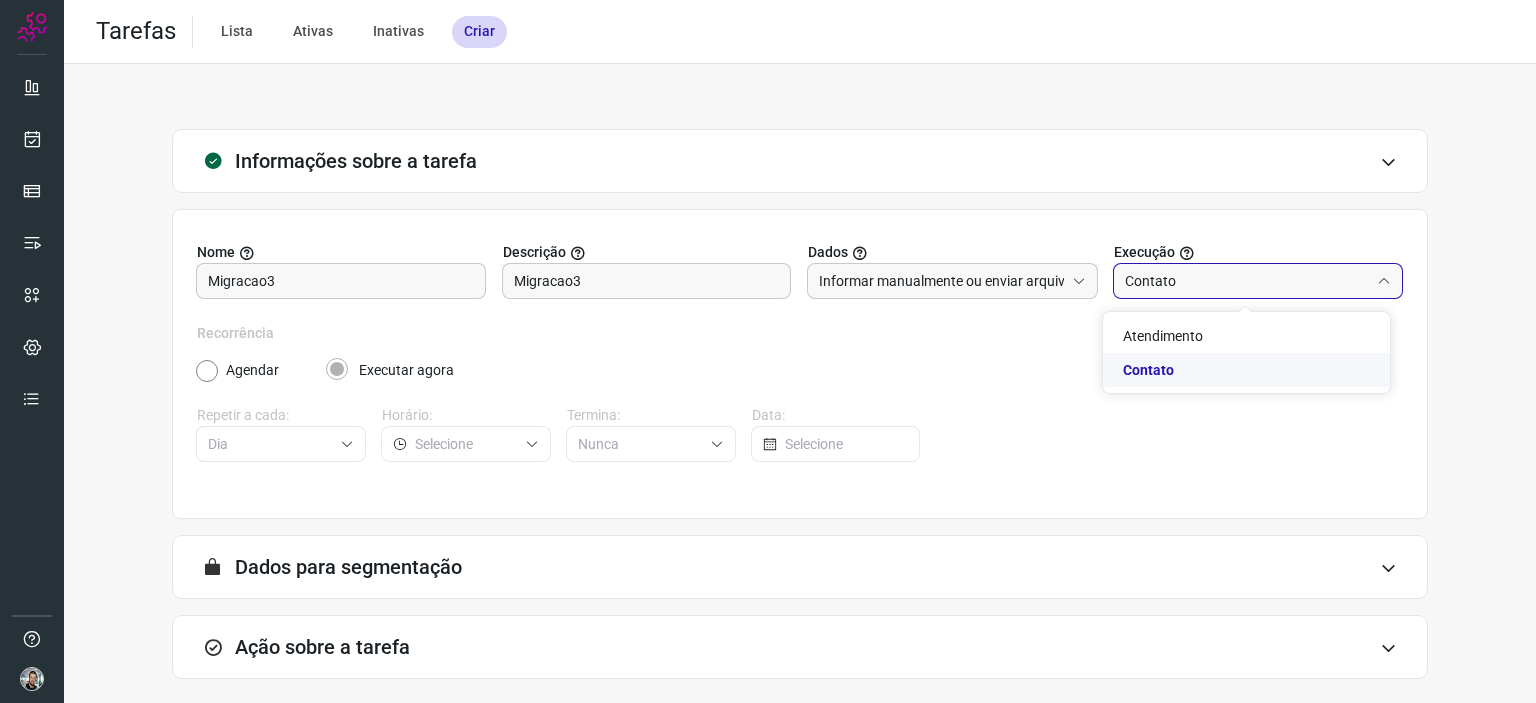 click on "Contato" 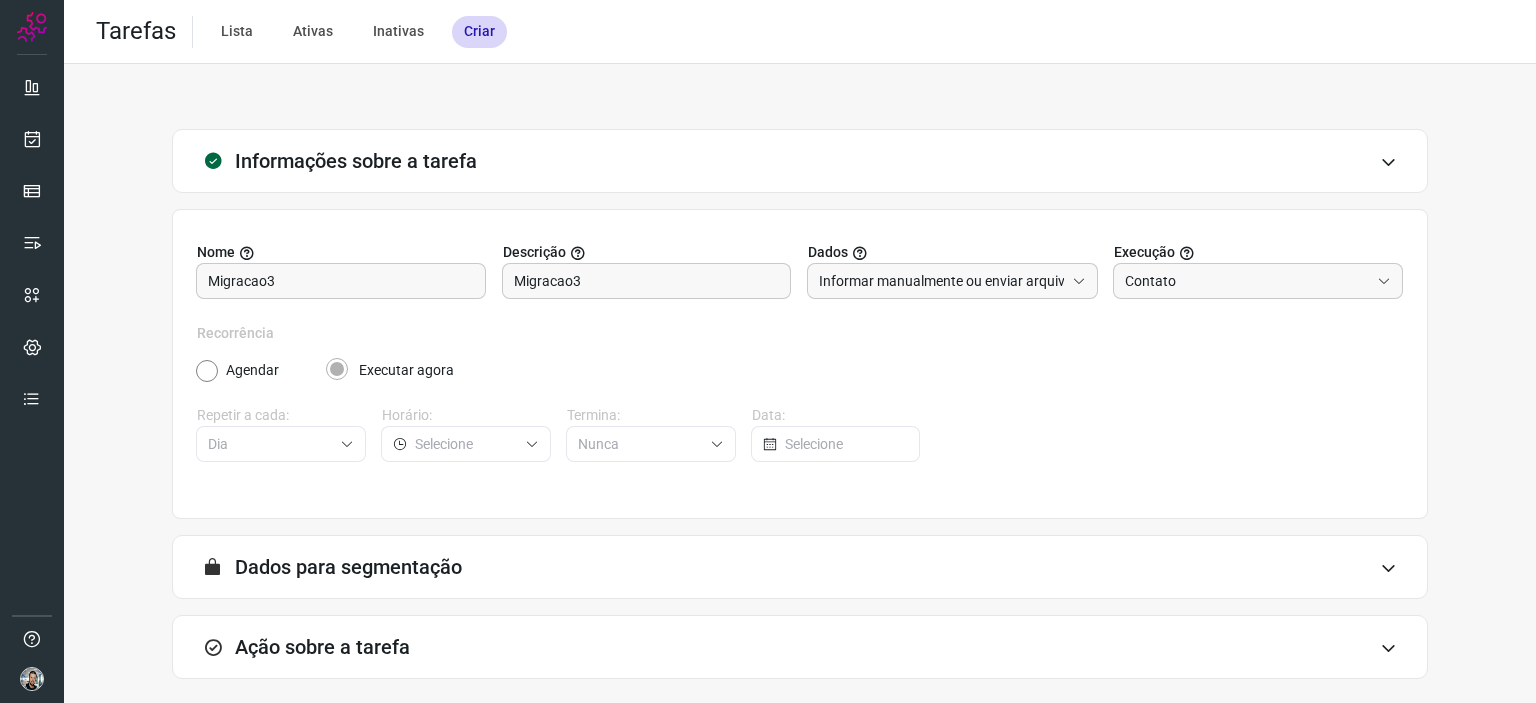 click on "Dados para segmentação" at bounding box center [348, 567] 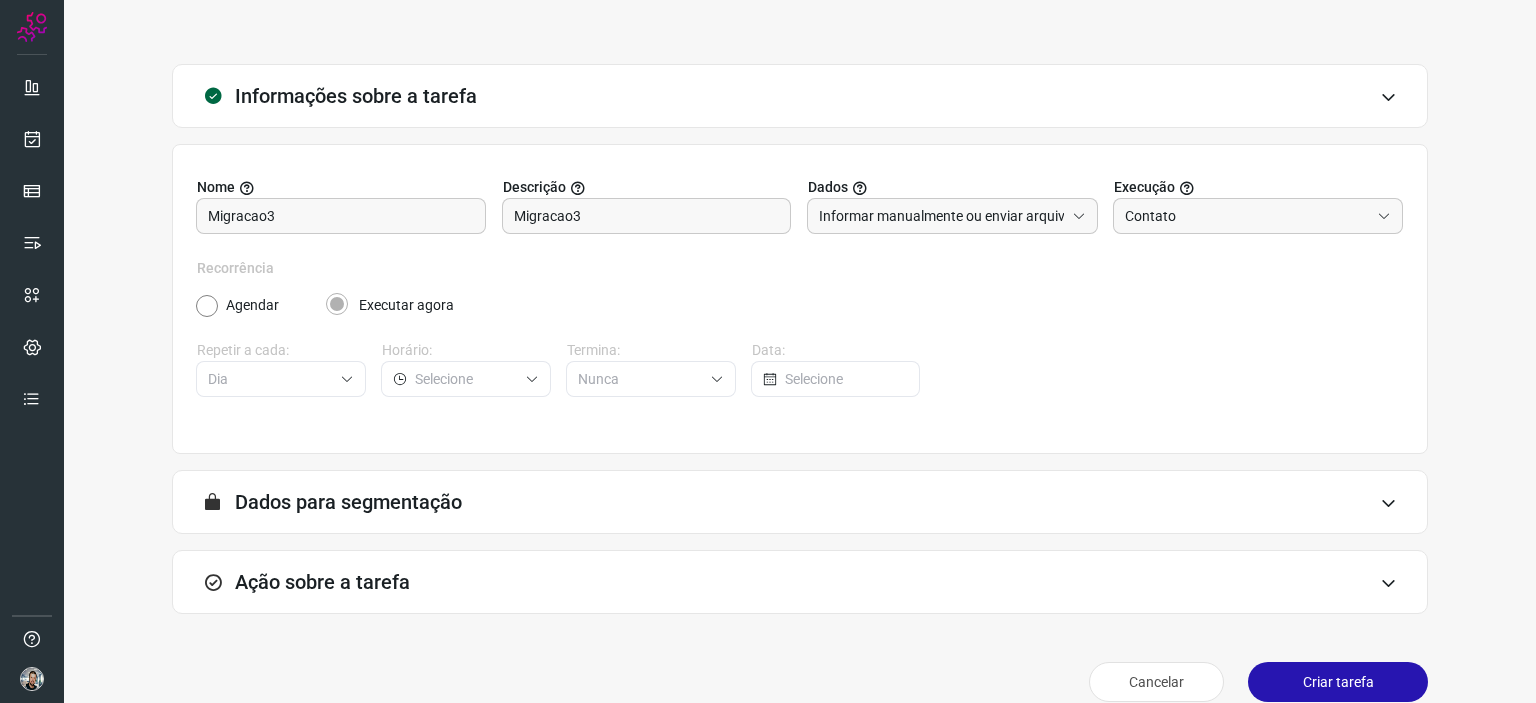 scroll, scrollTop: 91, scrollLeft: 0, axis: vertical 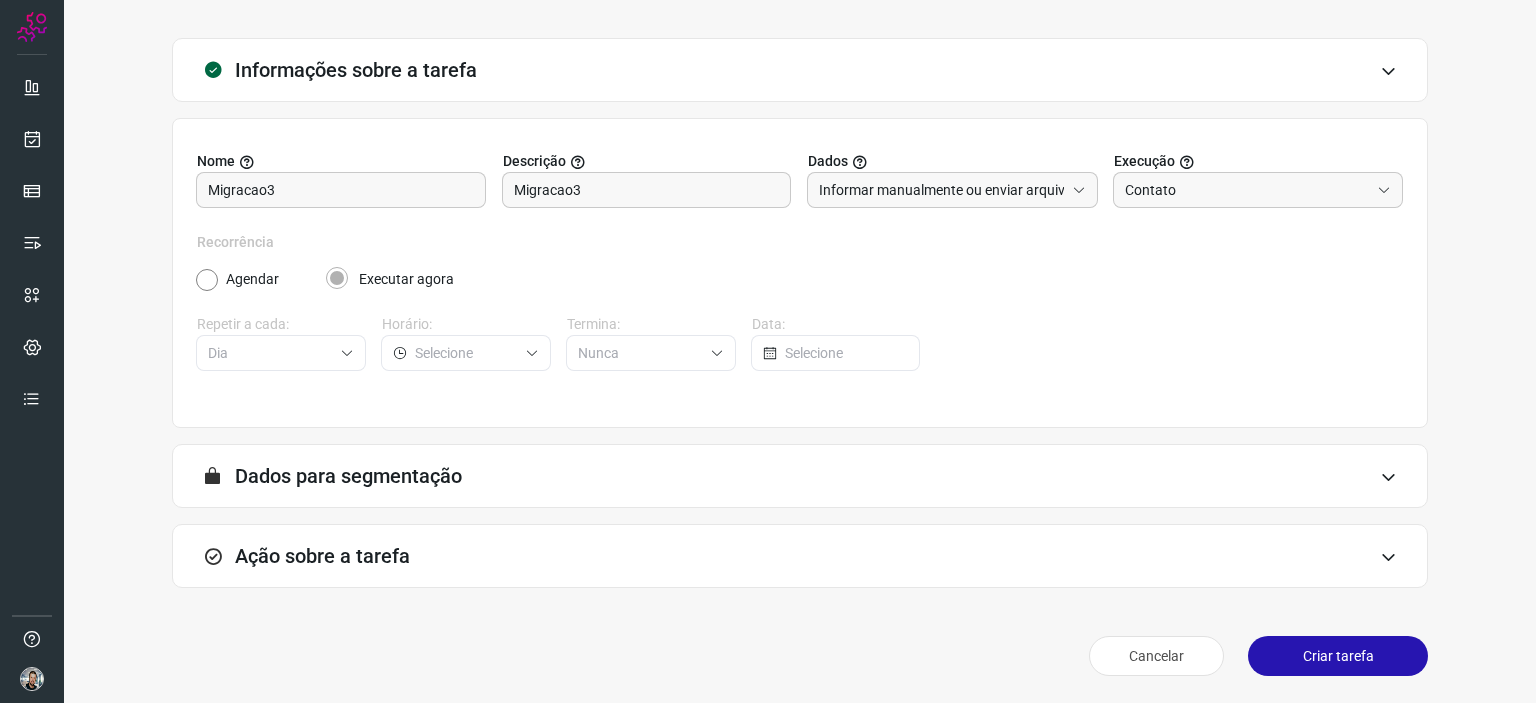 click at bounding box center [1388, 477] 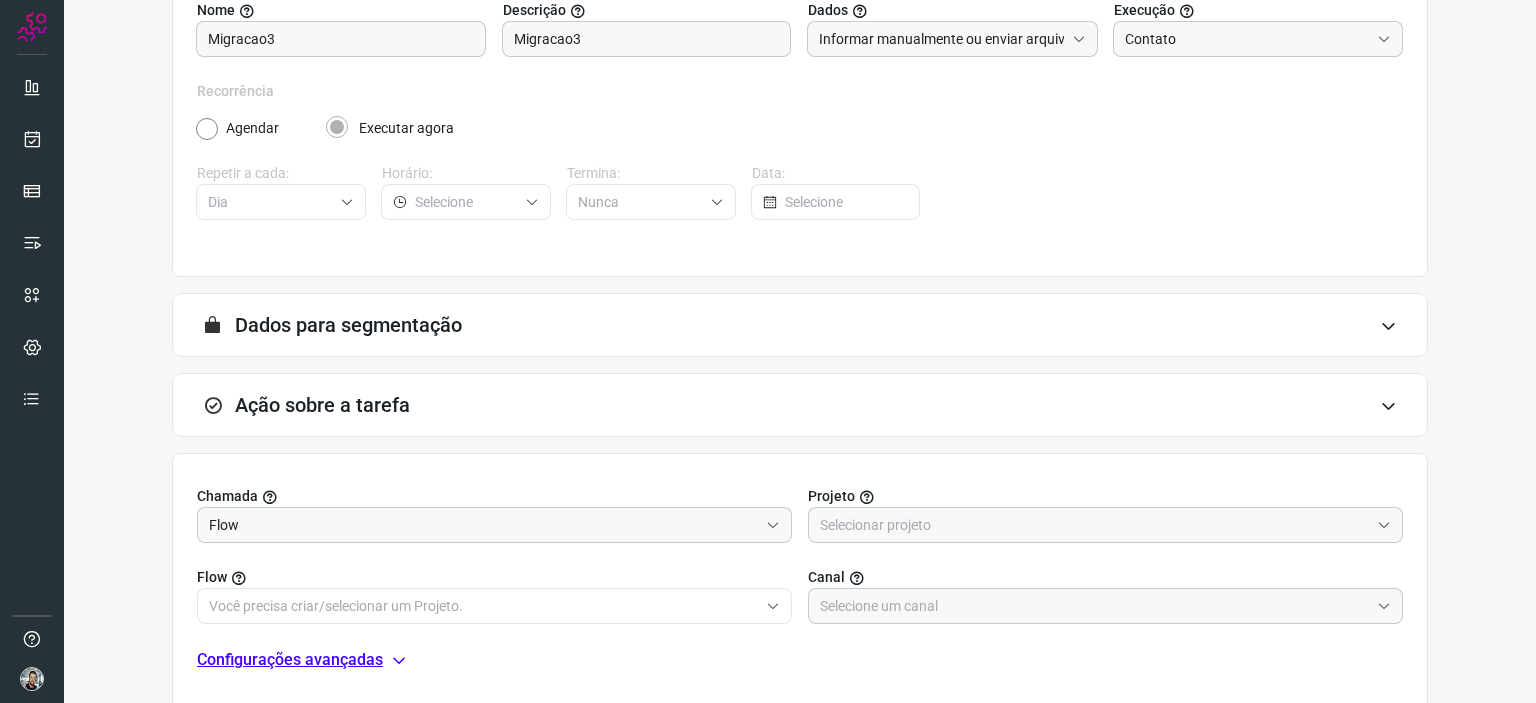 scroll, scrollTop: 391, scrollLeft: 0, axis: vertical 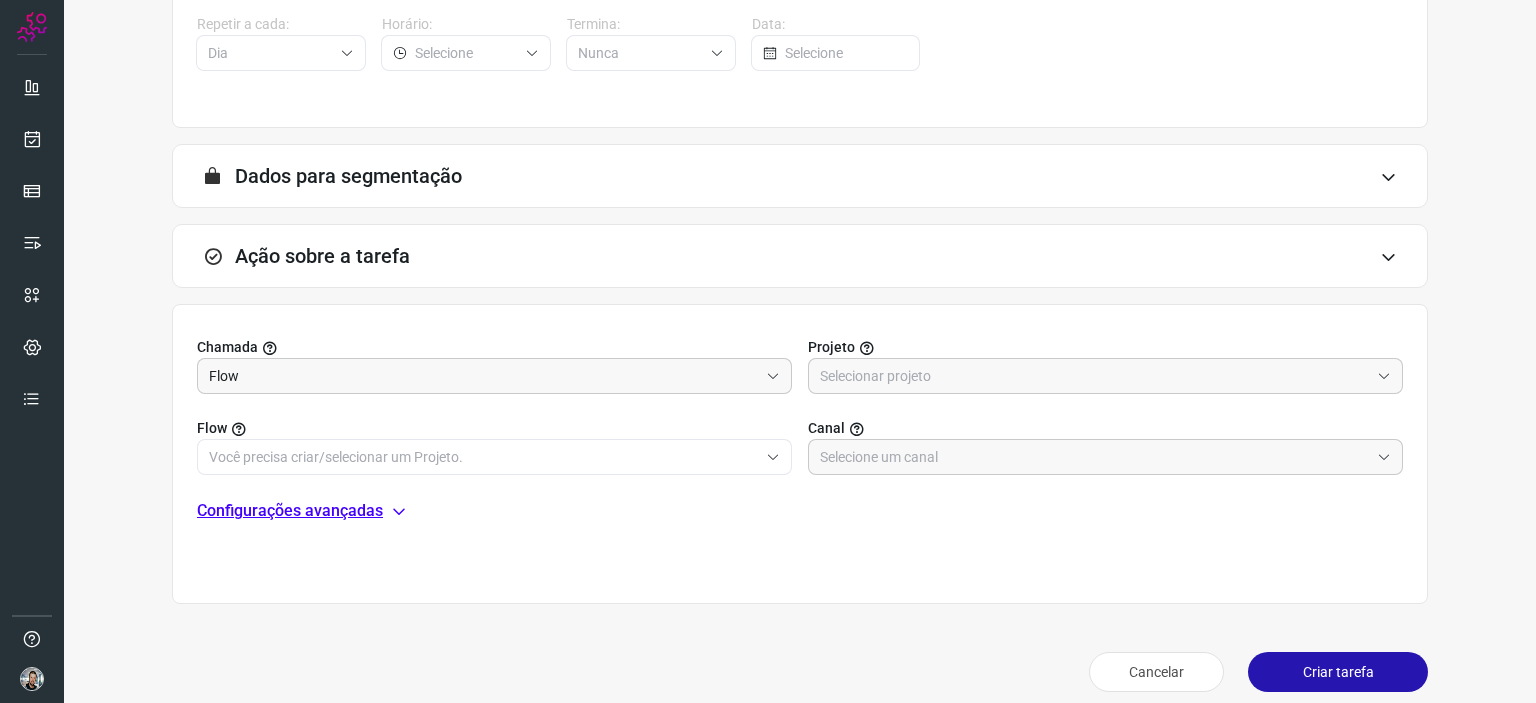 click on "A segmentação de dados está desabilitada porque a opção de envio manual foi selecionada na etapa Informações. Você poderá enviar os dados assim que criar a tarefa. Dados para segmentação" at bounding box center (800, 176) 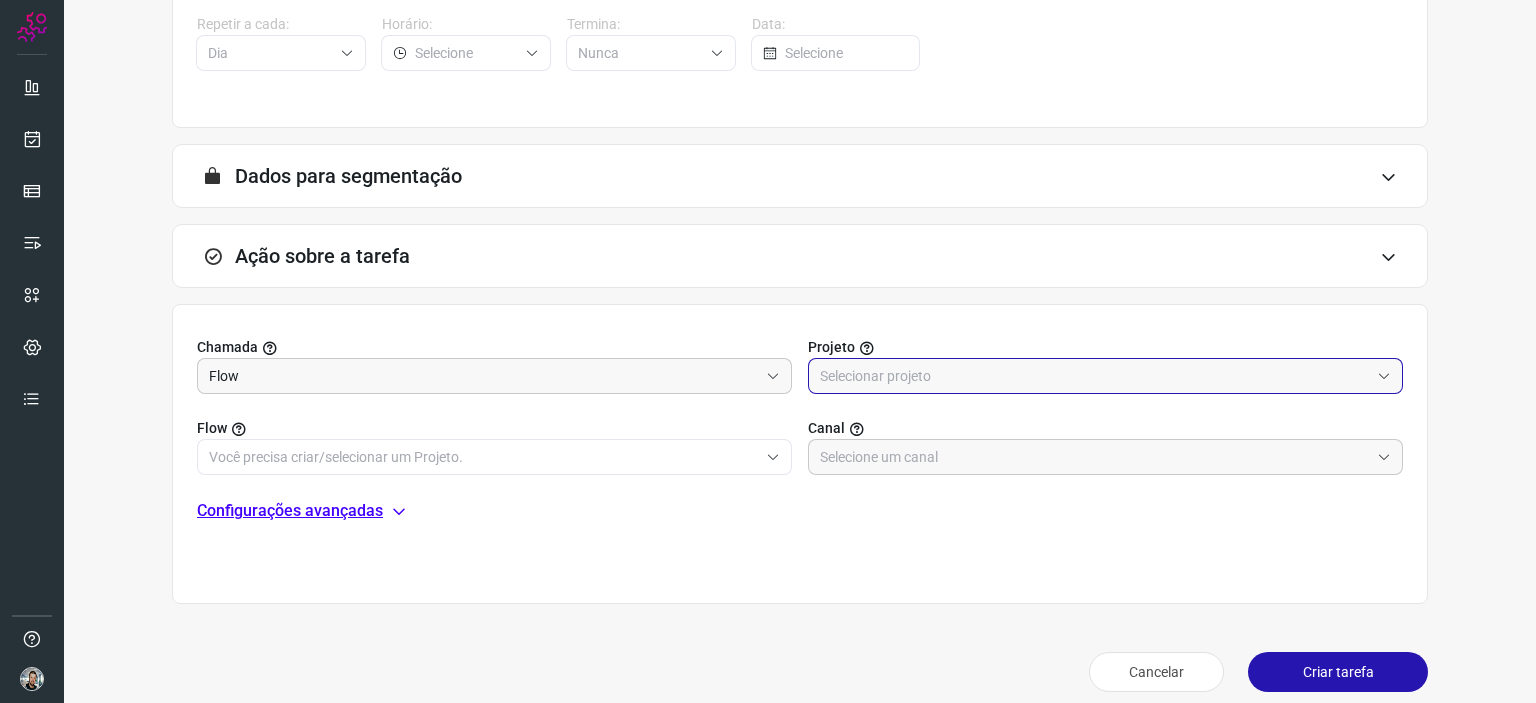 click at bounding box center [1094, 376] 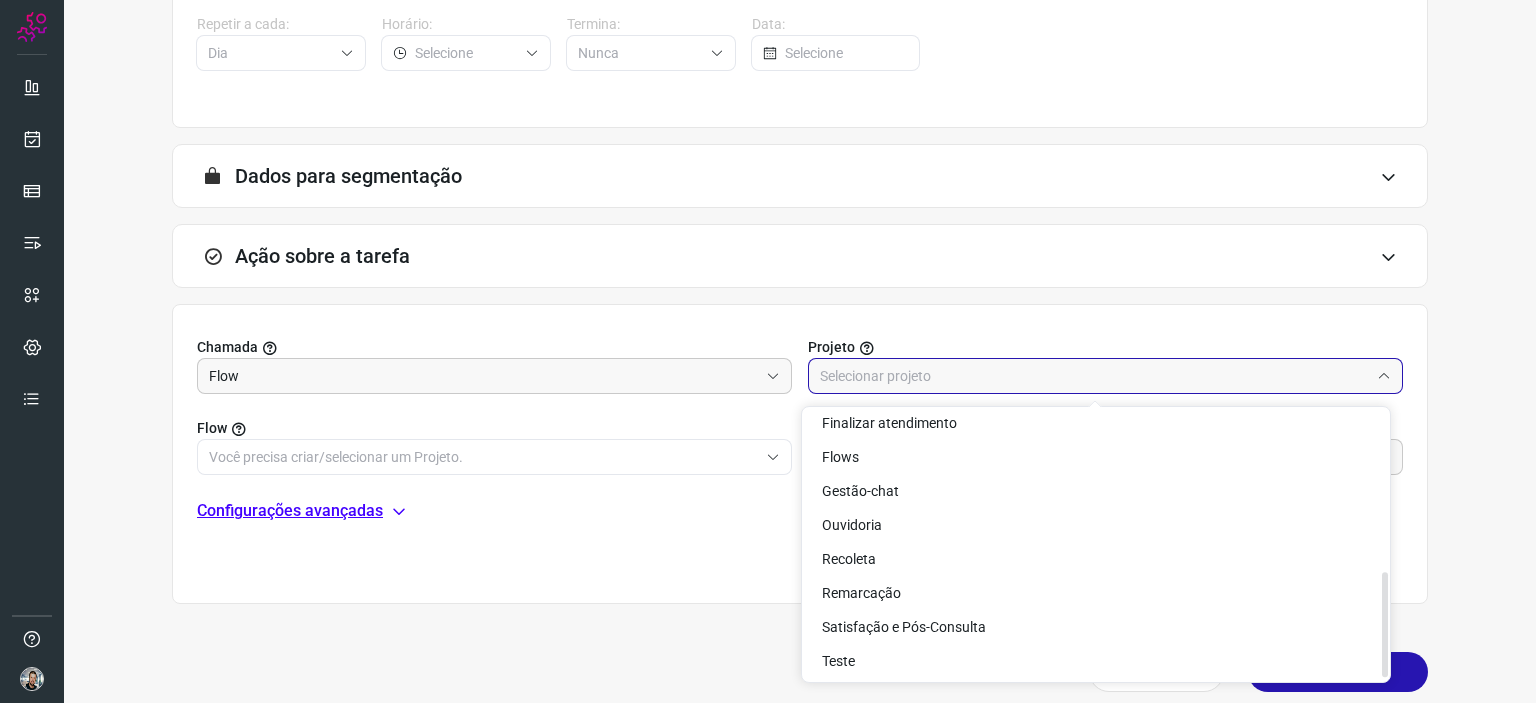 scroll, scrollTop: 417, scrollLeft: 0, axis: vertical 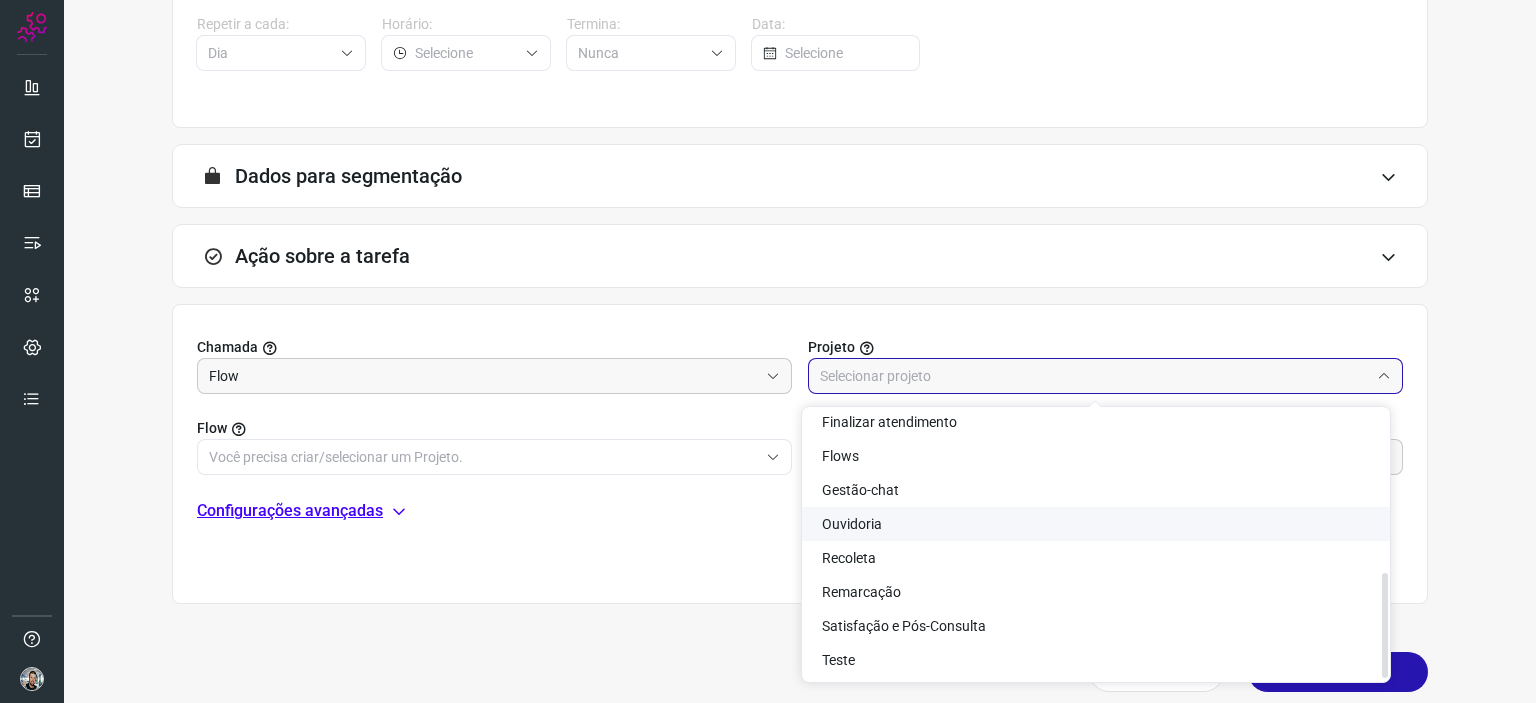click on "Ouvidoria" 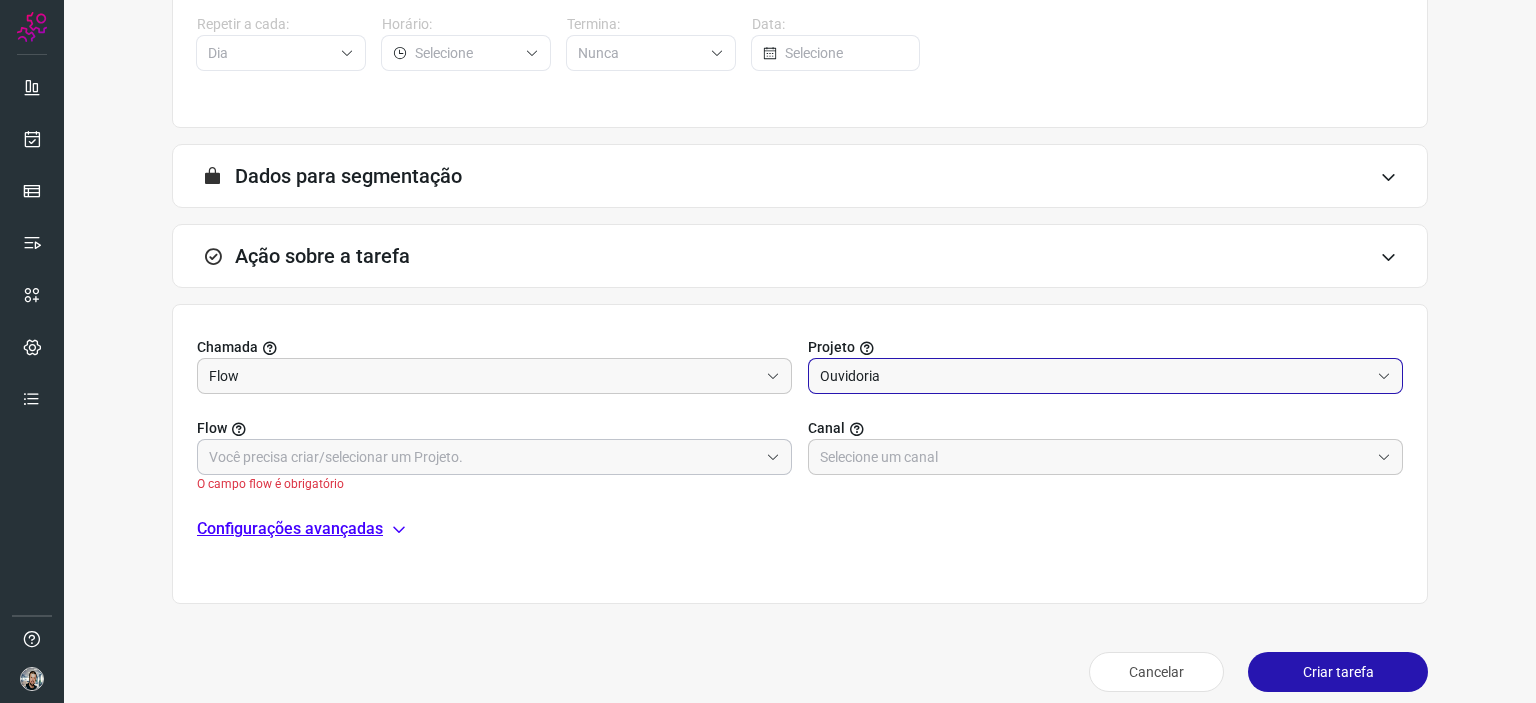 click at bounding box center (483, 457) 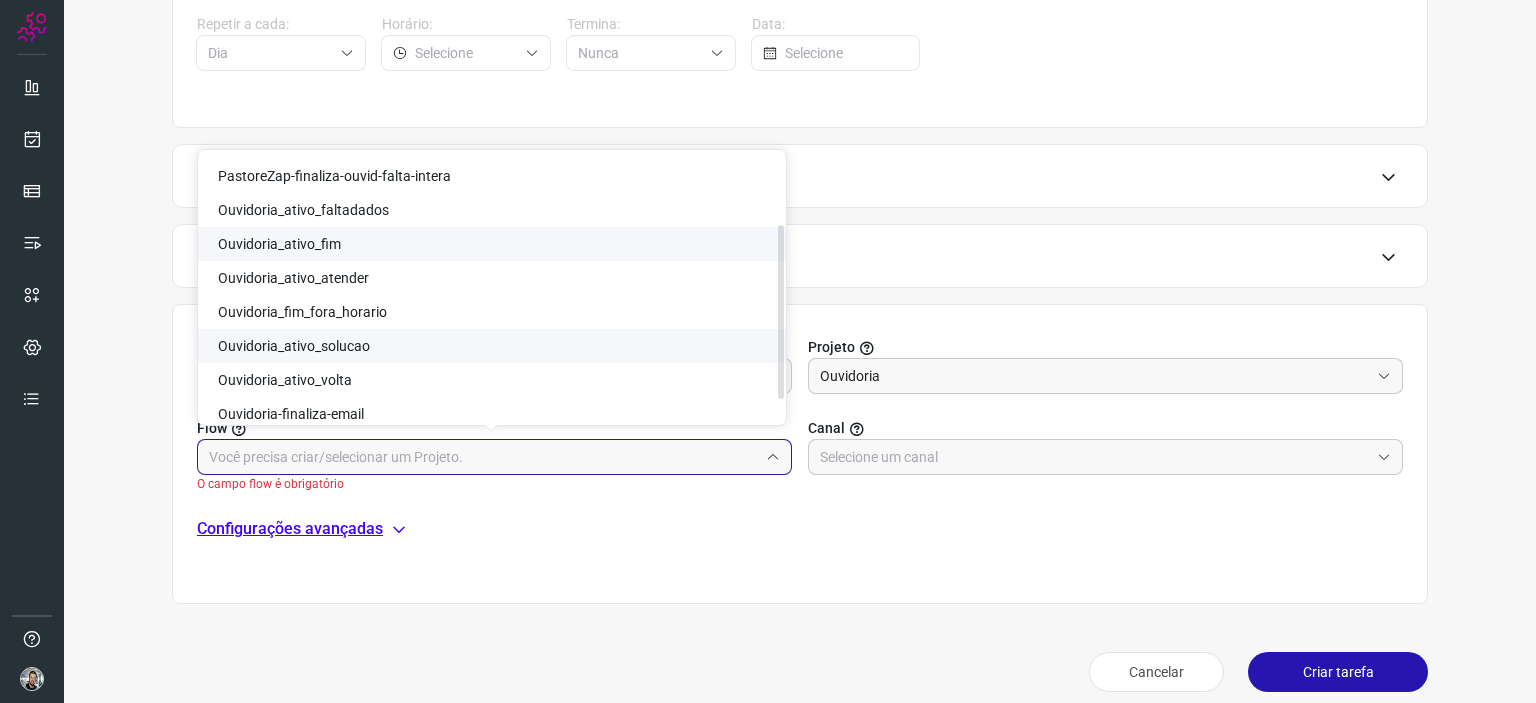 scroll, scrollTop: 145, scrollLeft: 0, axis: vertical 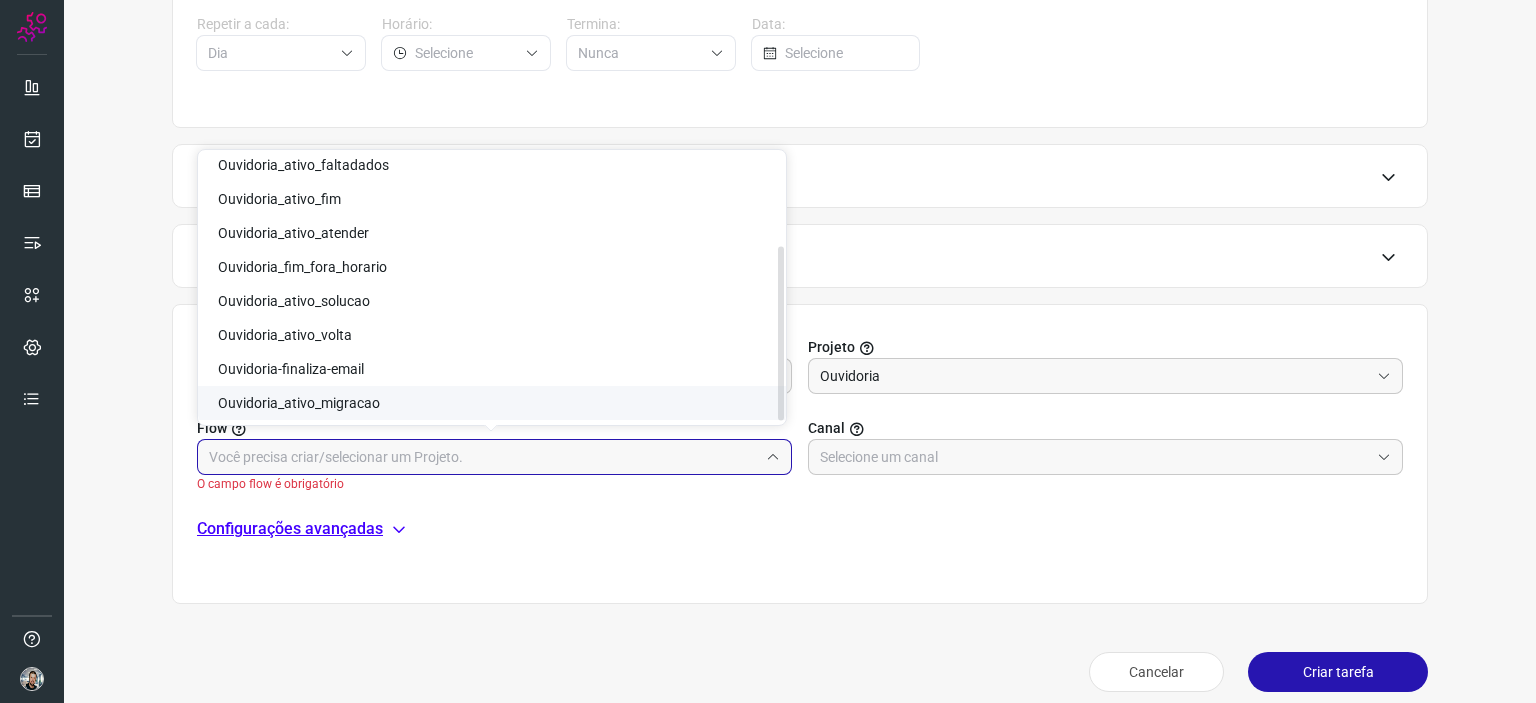 click on "Ouvidoria_ativo_migracao" 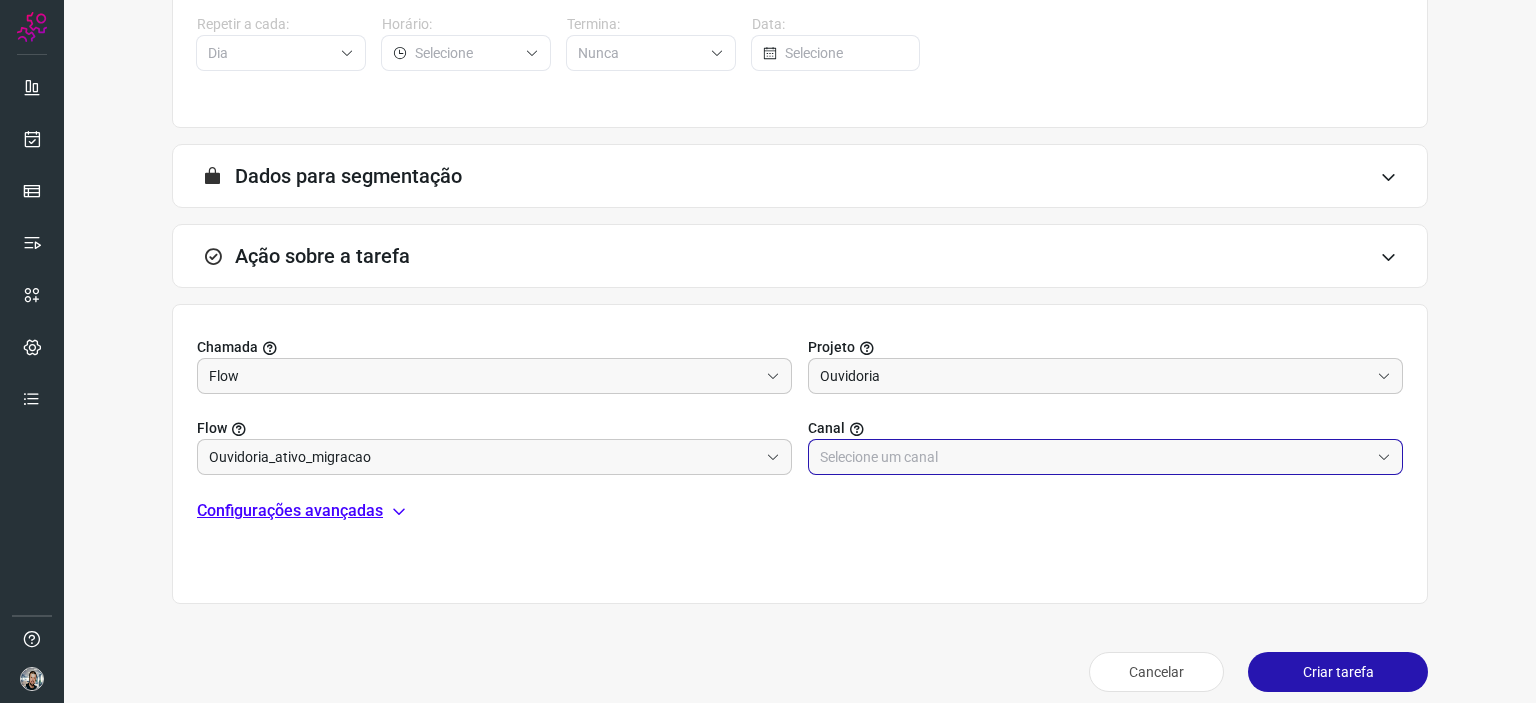 click at bounding box center [1094, 457] 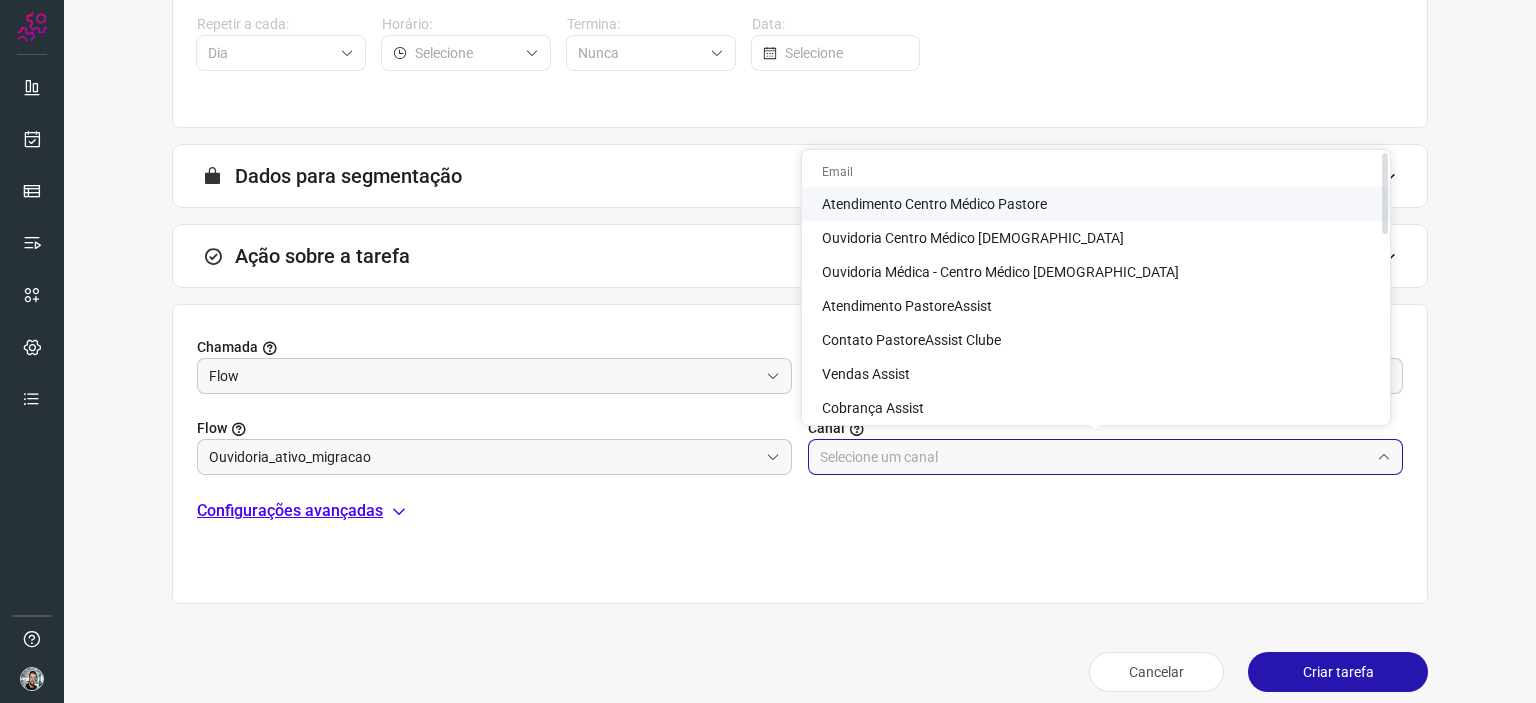 click on "Atendimento Centro Médico Pastore" 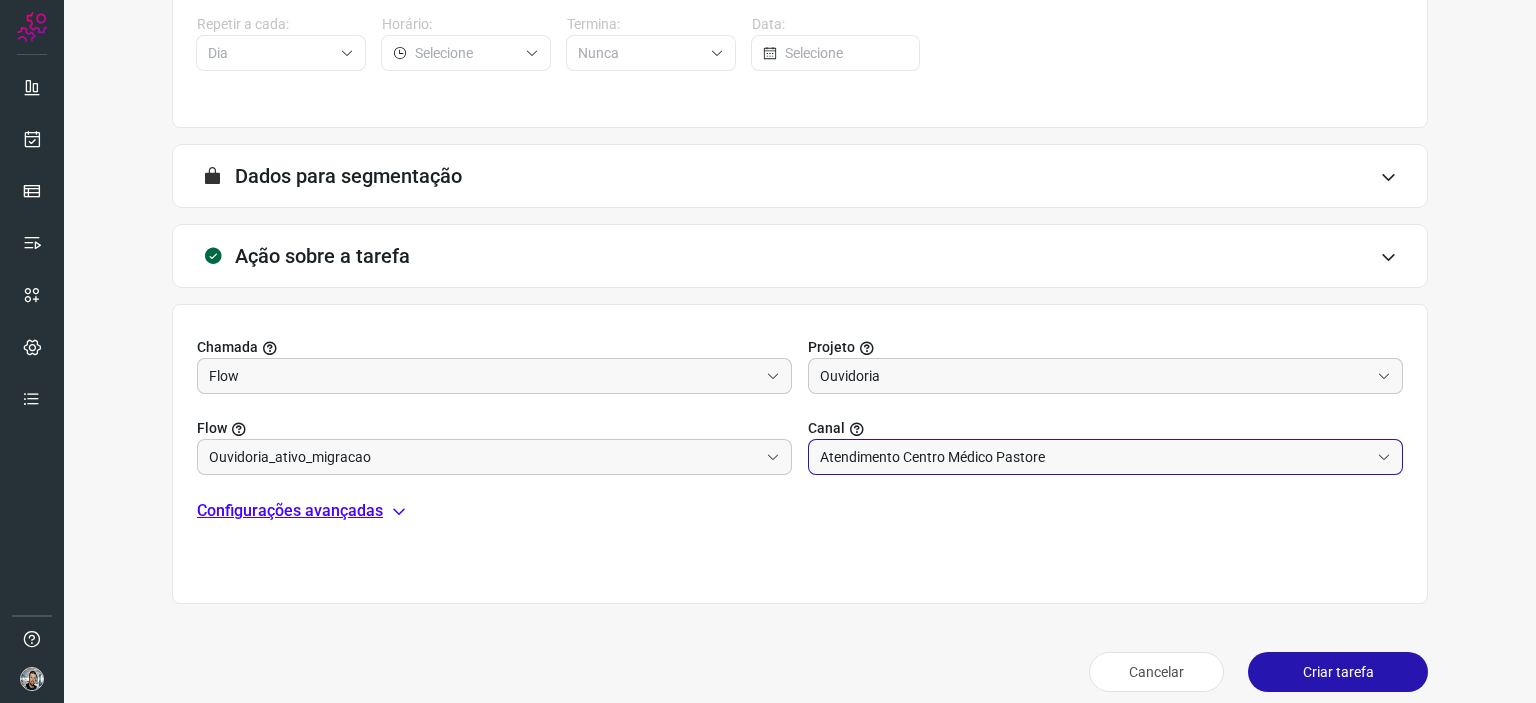 click on "Atendimento Centro Médico Pastore" at bounding box center [1094, 457] 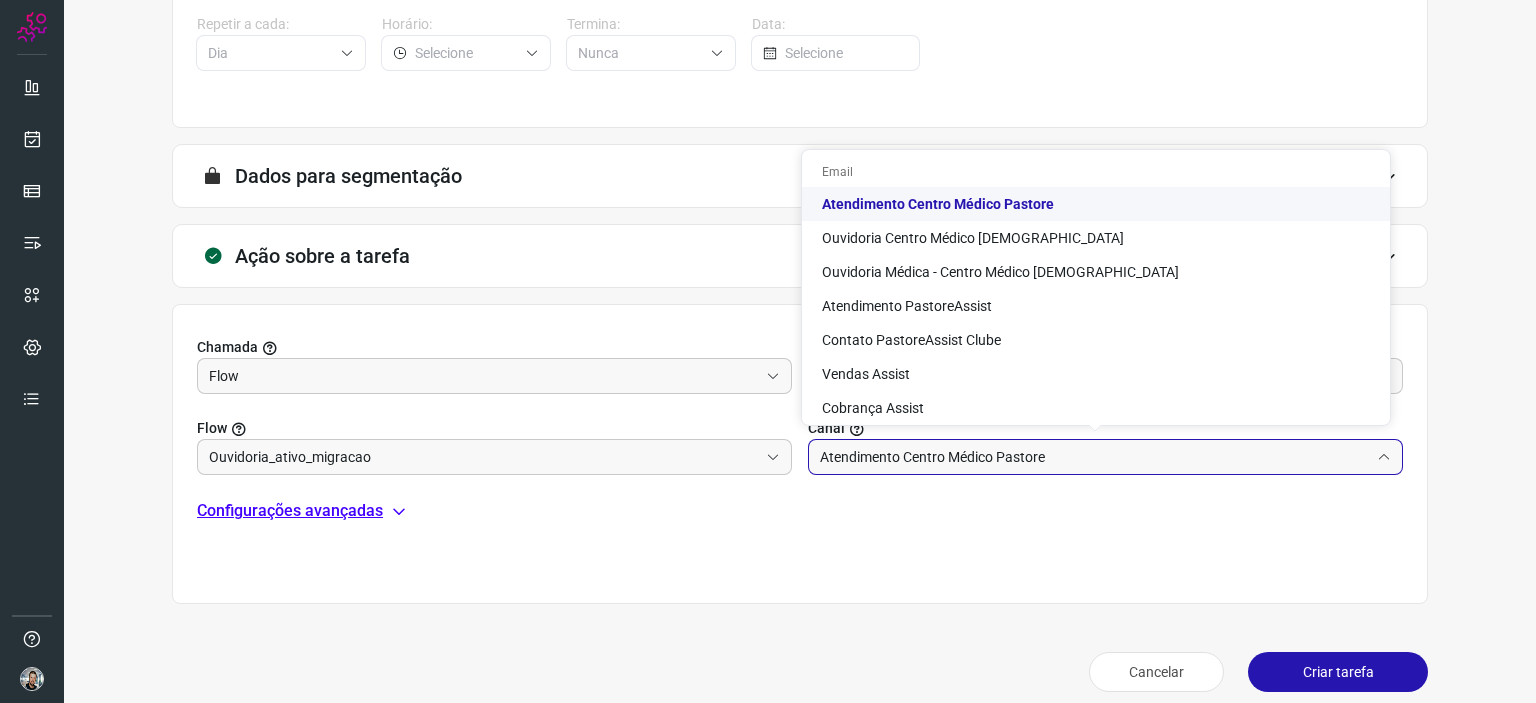 click on "Atendimento Centro Médico Pastore" at bounding box center [1094, 457] 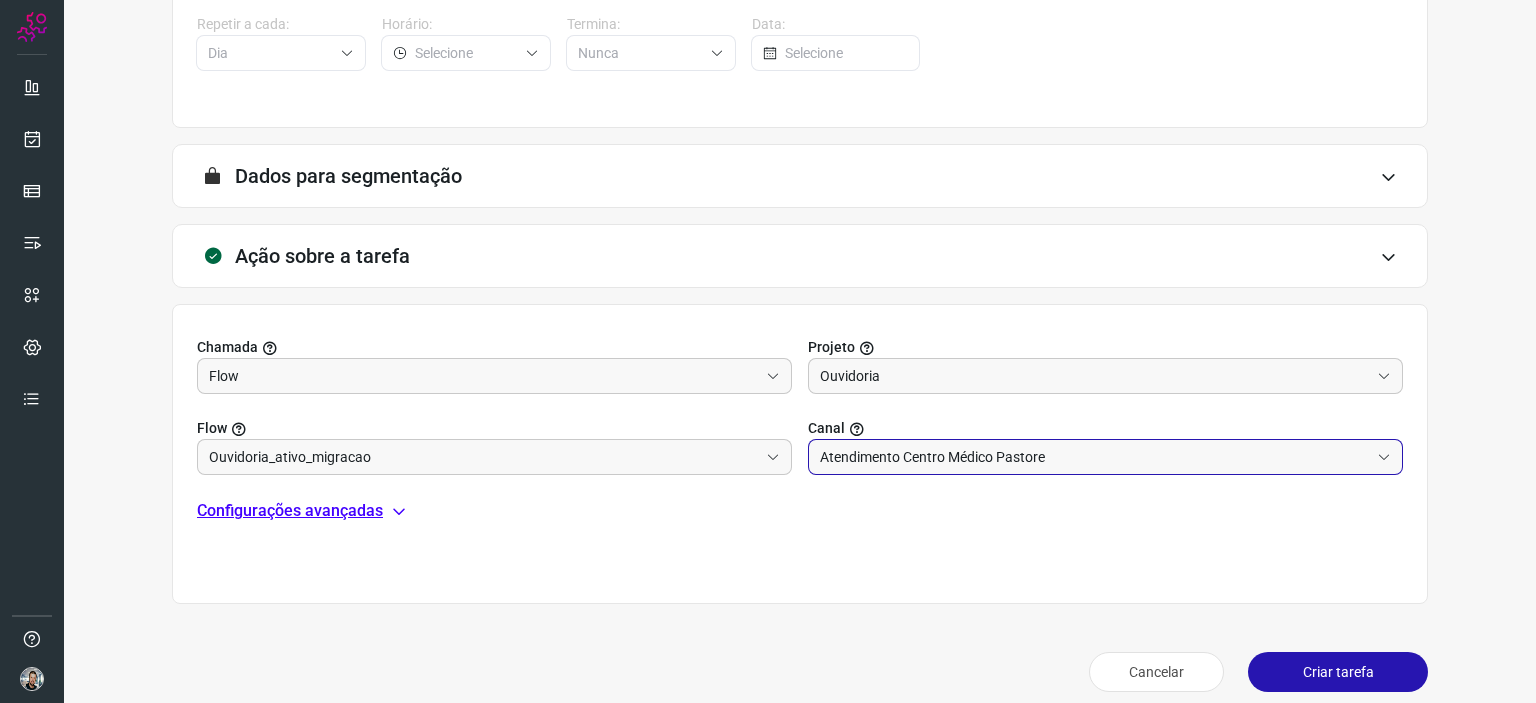click on "Atendimento Centro Médico Pastore" at bounding box center (1094, 457) 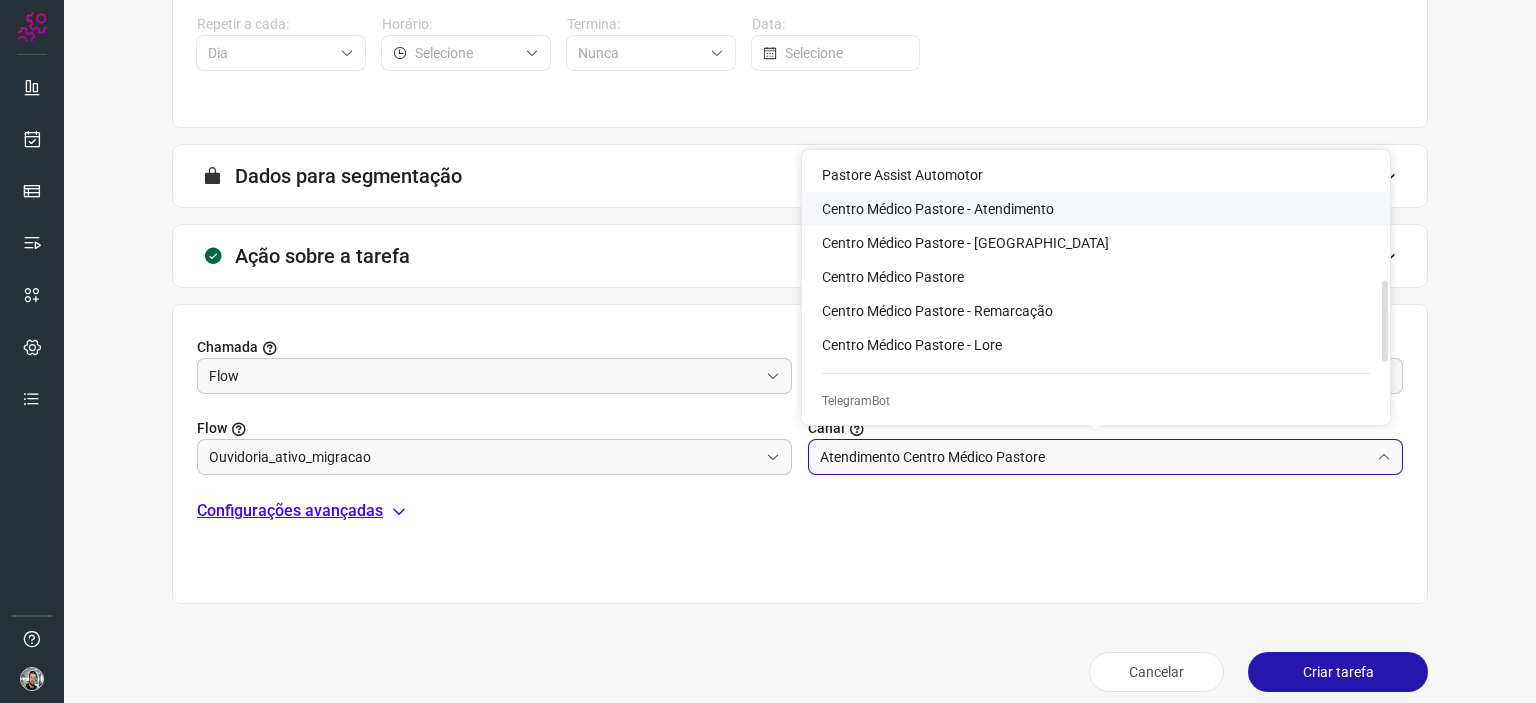 scroll, scrollTop: 424, scrollLeft: 0, axis: vertical 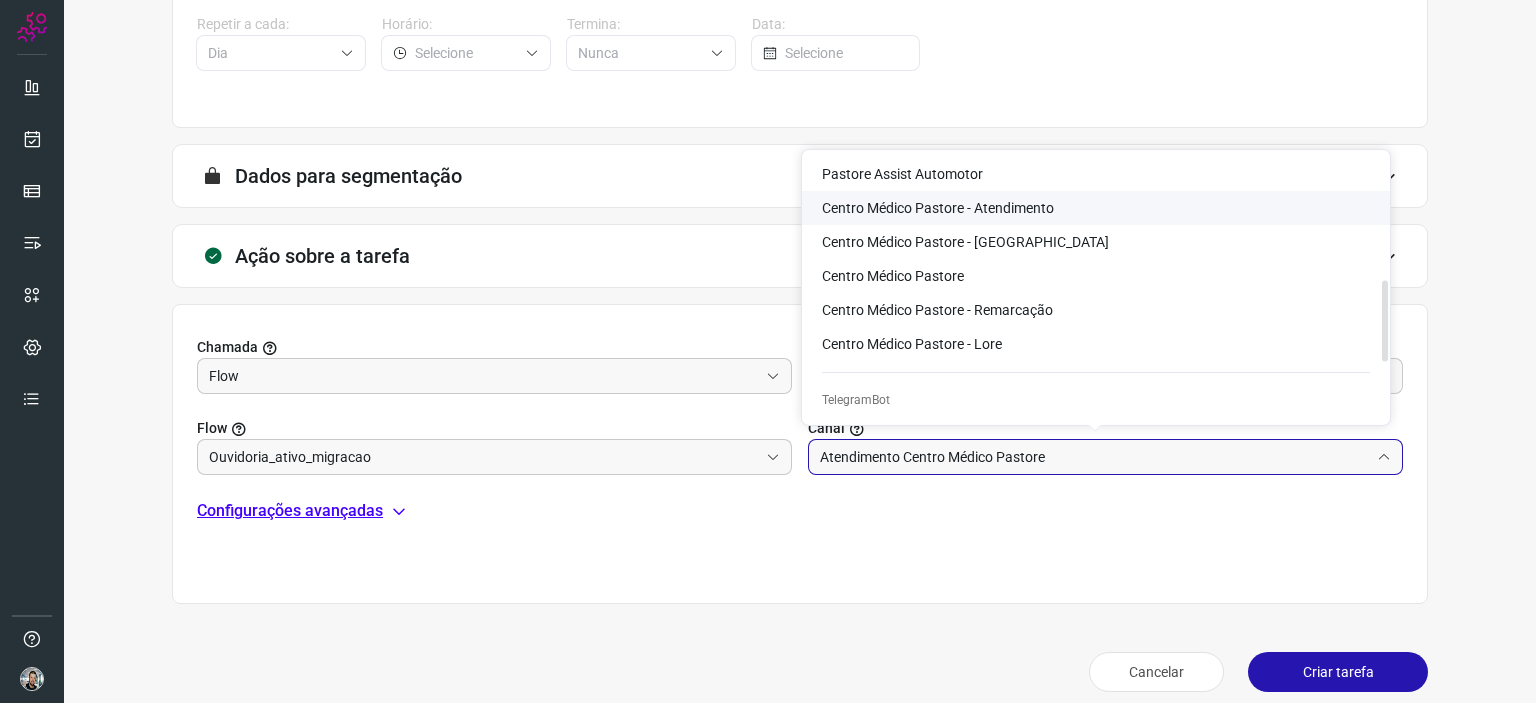 click on "Centro Médico Pastore - Atendimento" 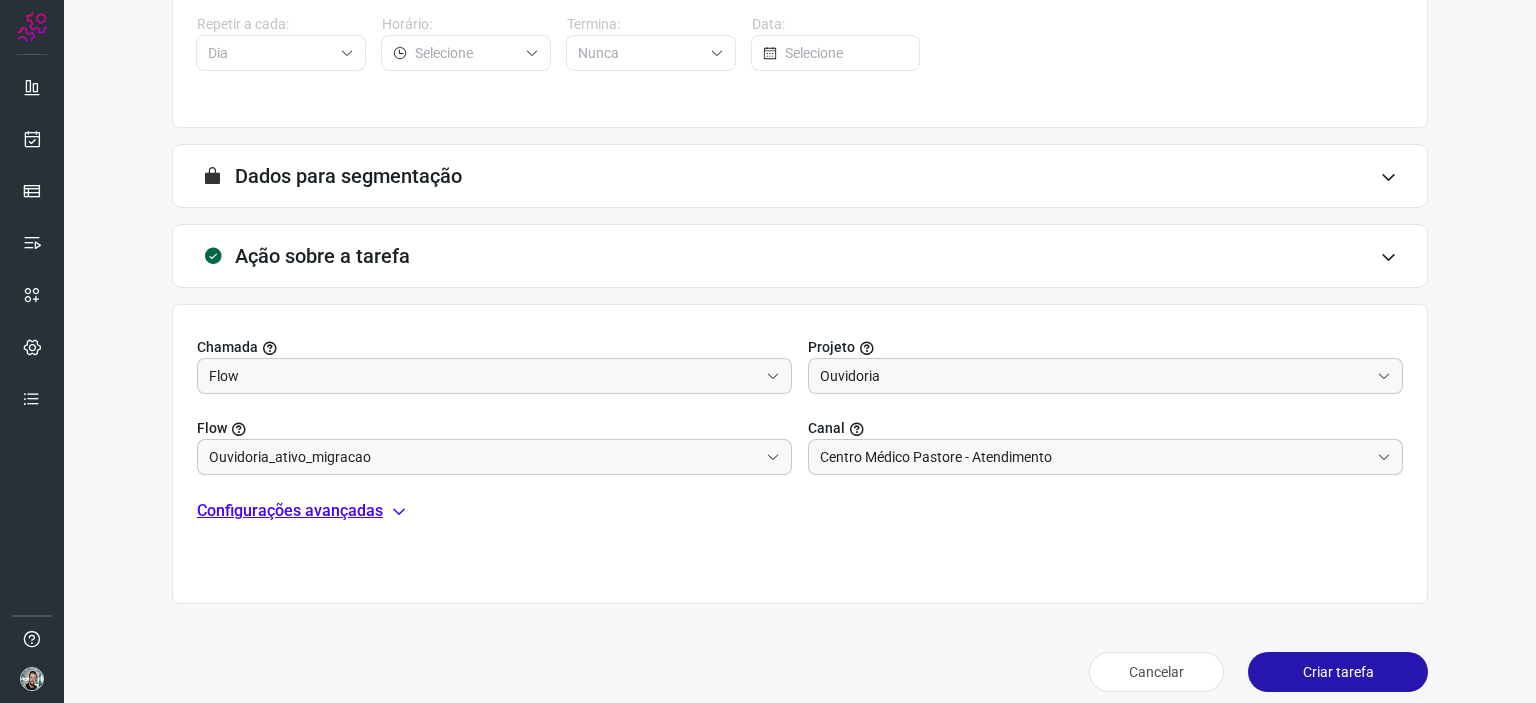 drag, startPoint x: 1331, startPoint y: 671, endPoint x: 564, endPoint y: 530, distance: 779.85254 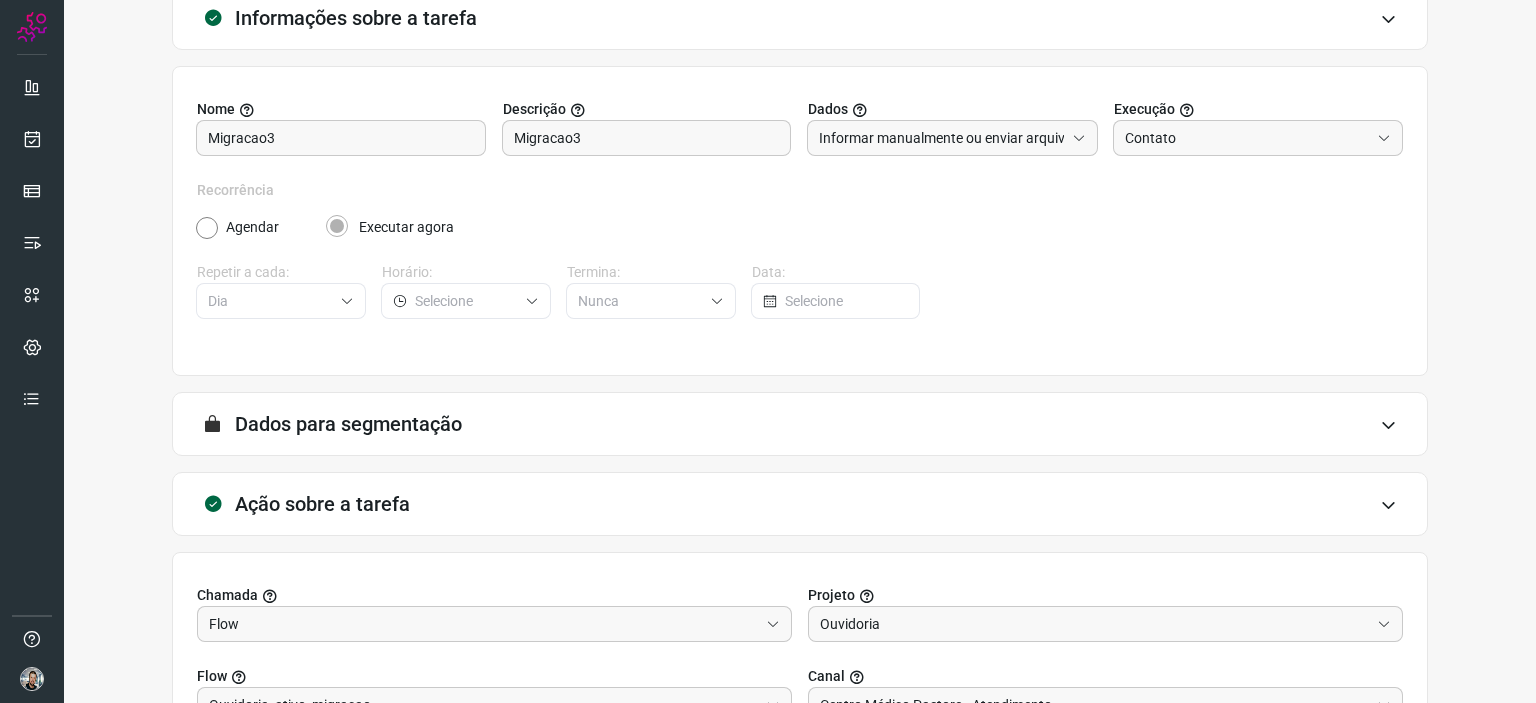 scroll, scrollTop: 0, scrollLeft: 0, axis: both 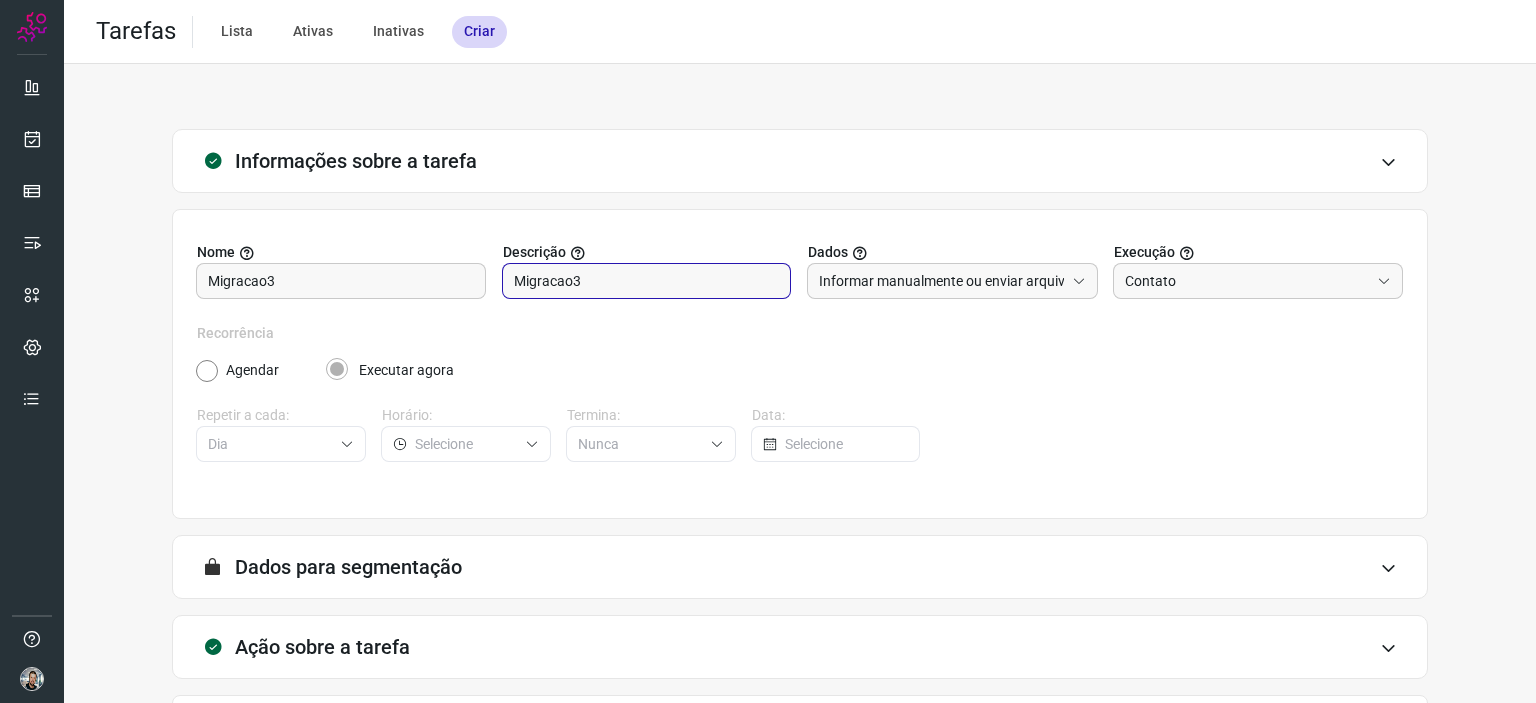 drag, startPoint x: 606, startPoint y: 271, endPoint x: 488, endPoint y: 259, distance: 118.6086 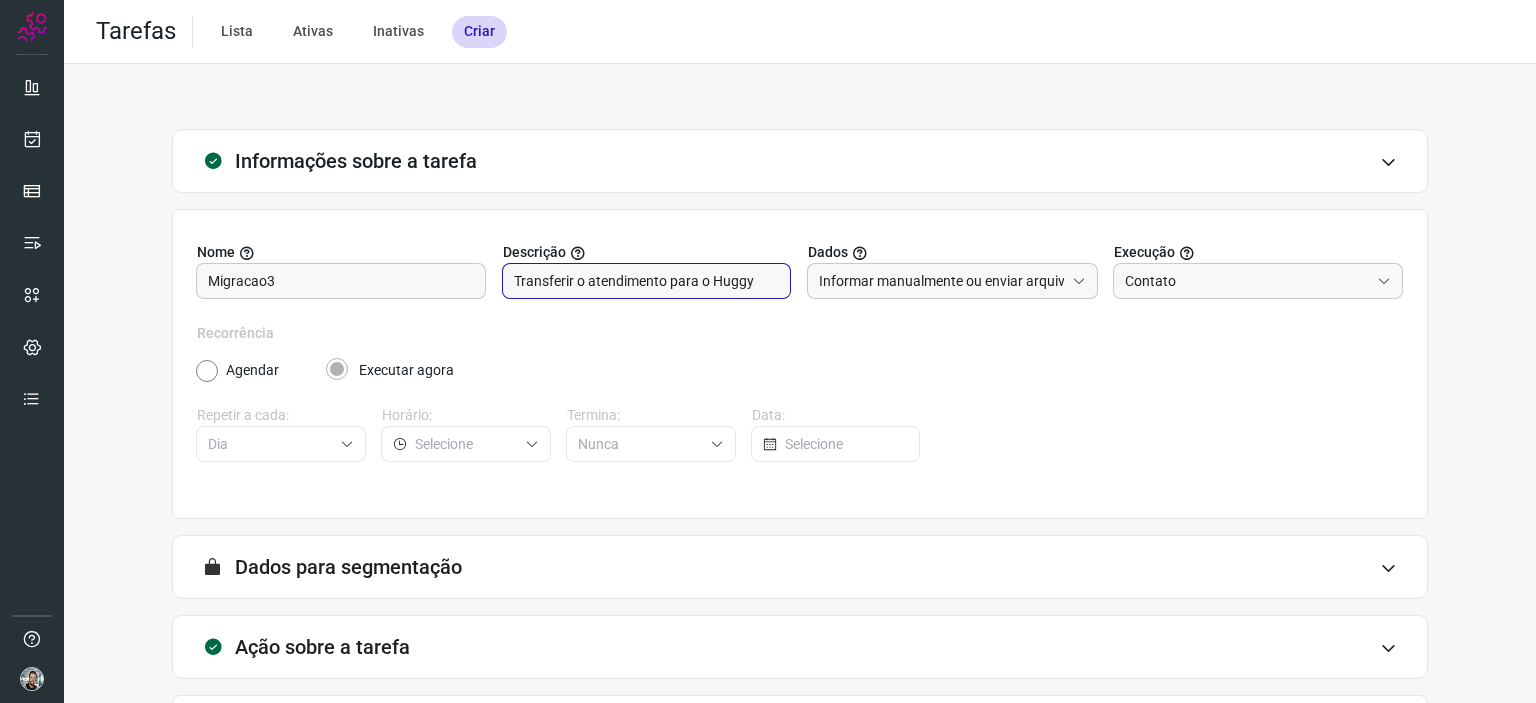 type on "Transferir o atendimento para o Huggy" 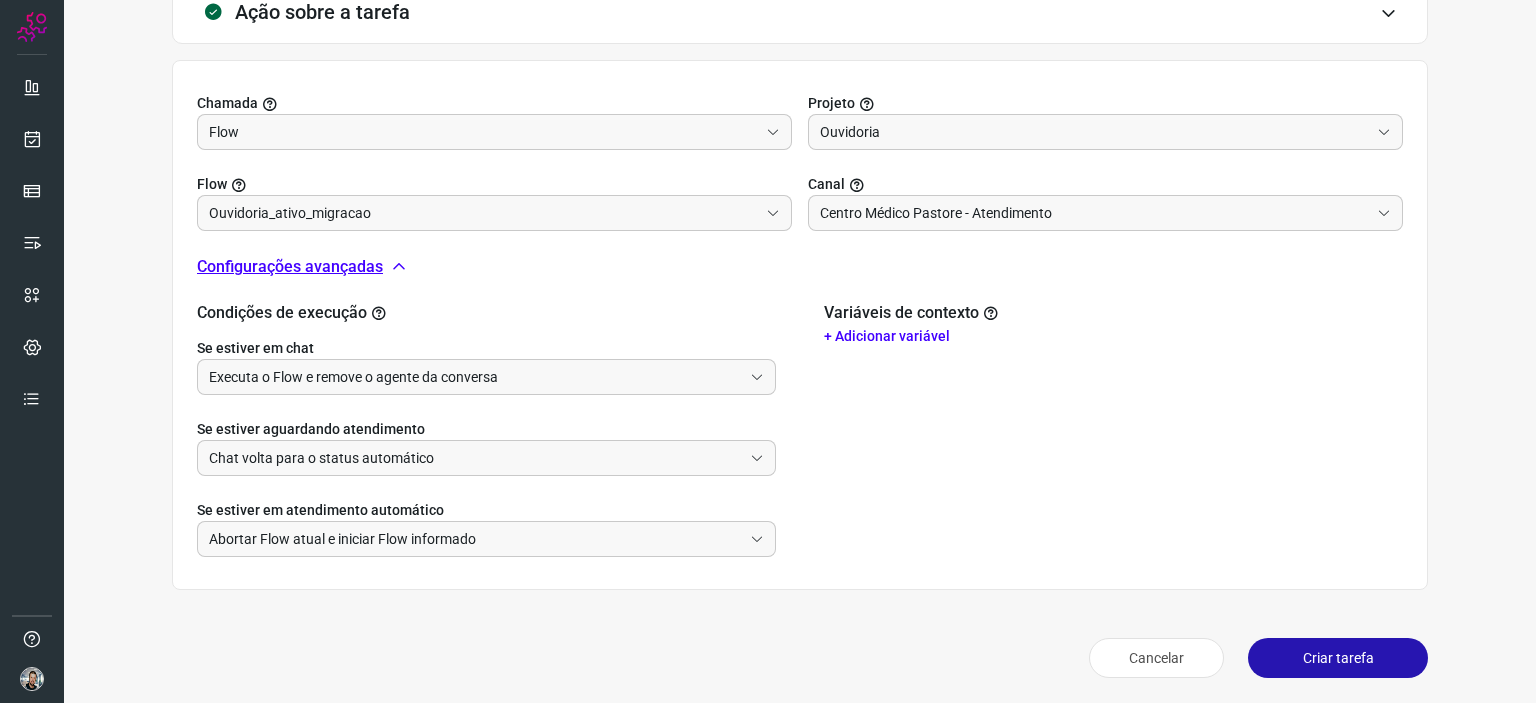 scroll, scrollTop: 637, scrollLeft: 0, axis: vertical 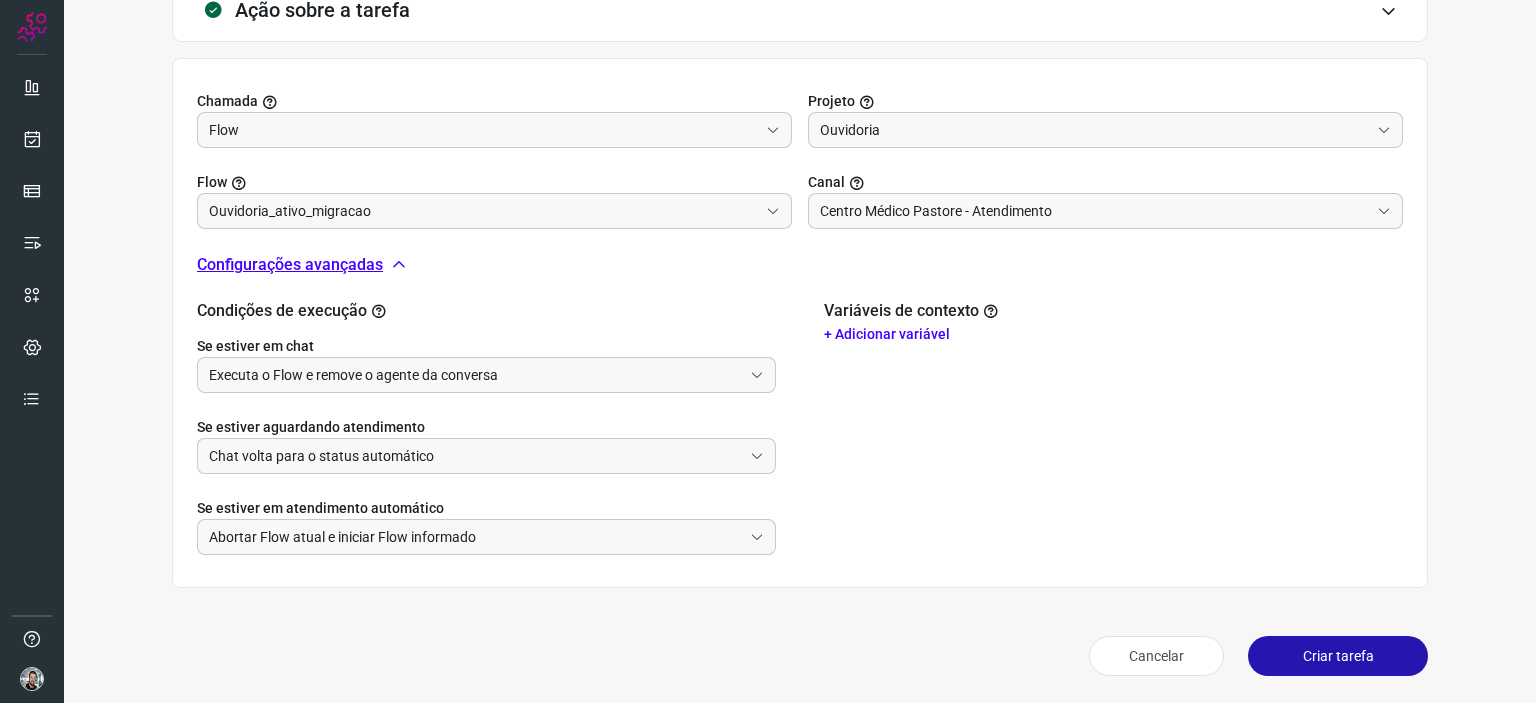 type on "Migracao_template1" 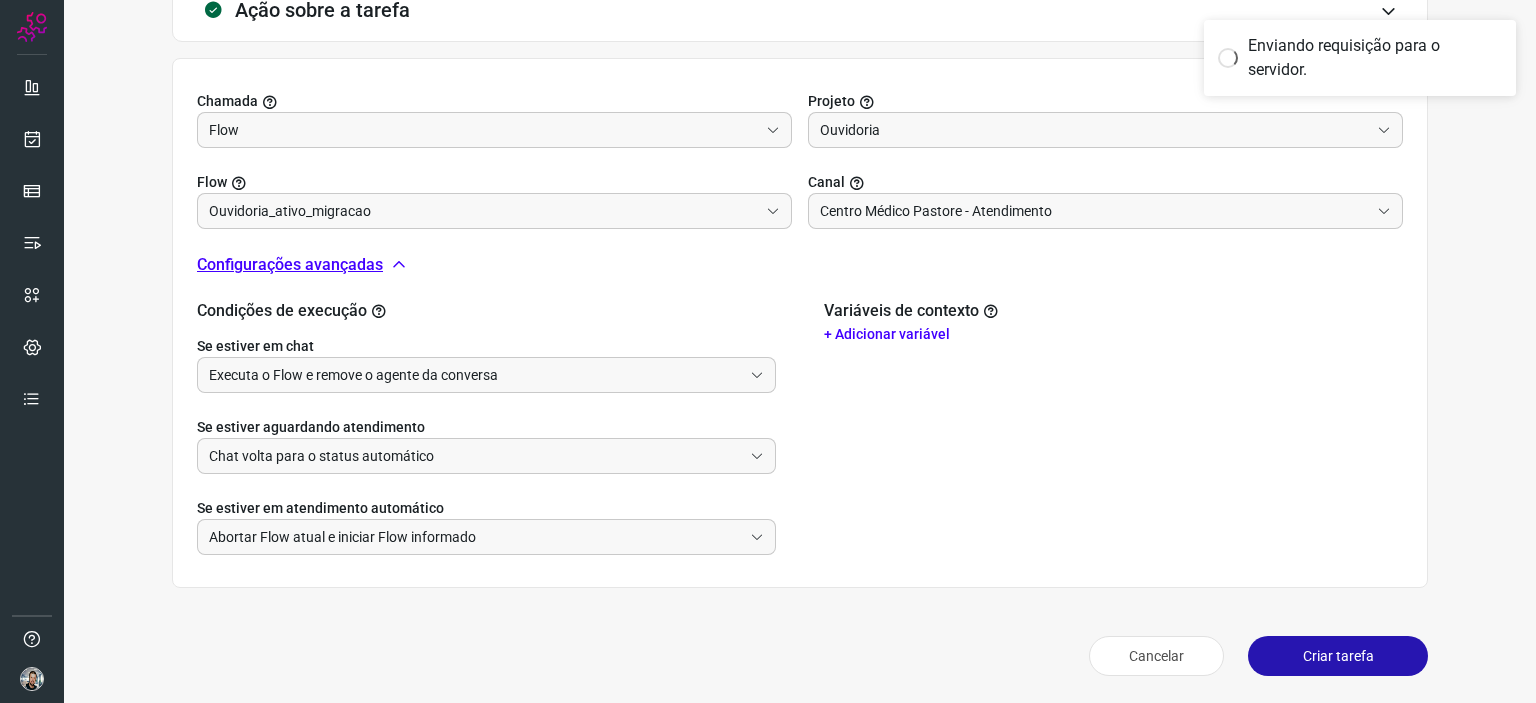scroll, scrollTop: 327, scrollLeft: 0, axis: vertical 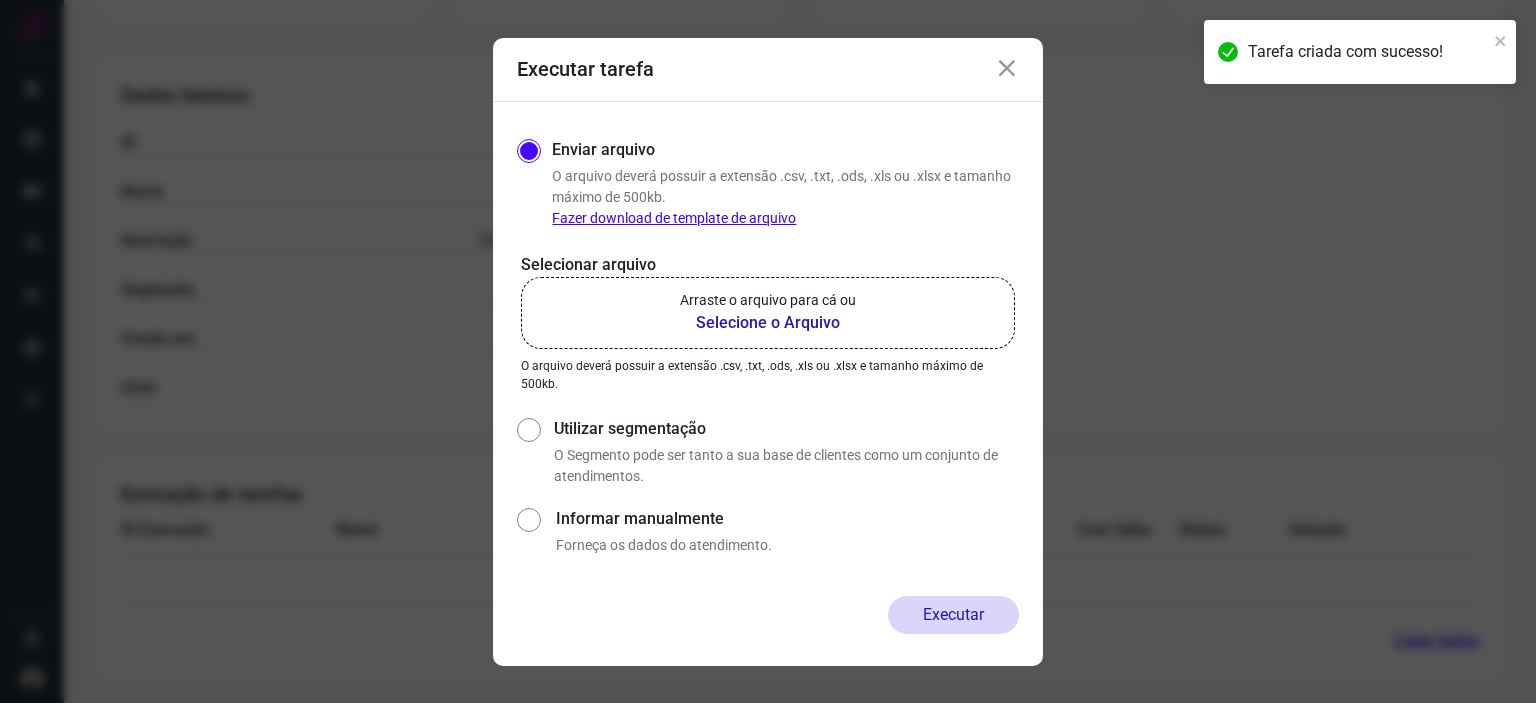 click on "Selecione o Arquivo" at bounding box center [768, 323] 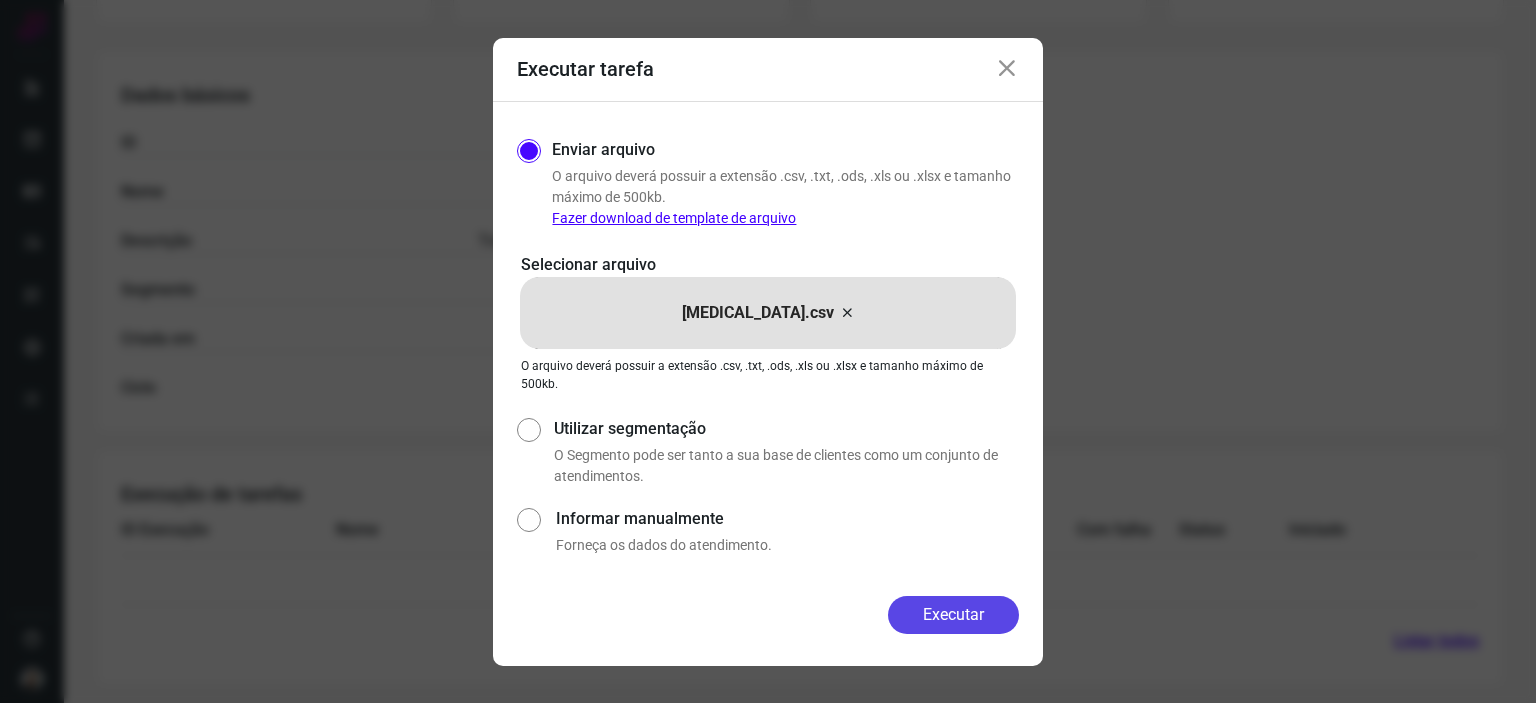 click on "Executar" at bounding box center (953, 615) 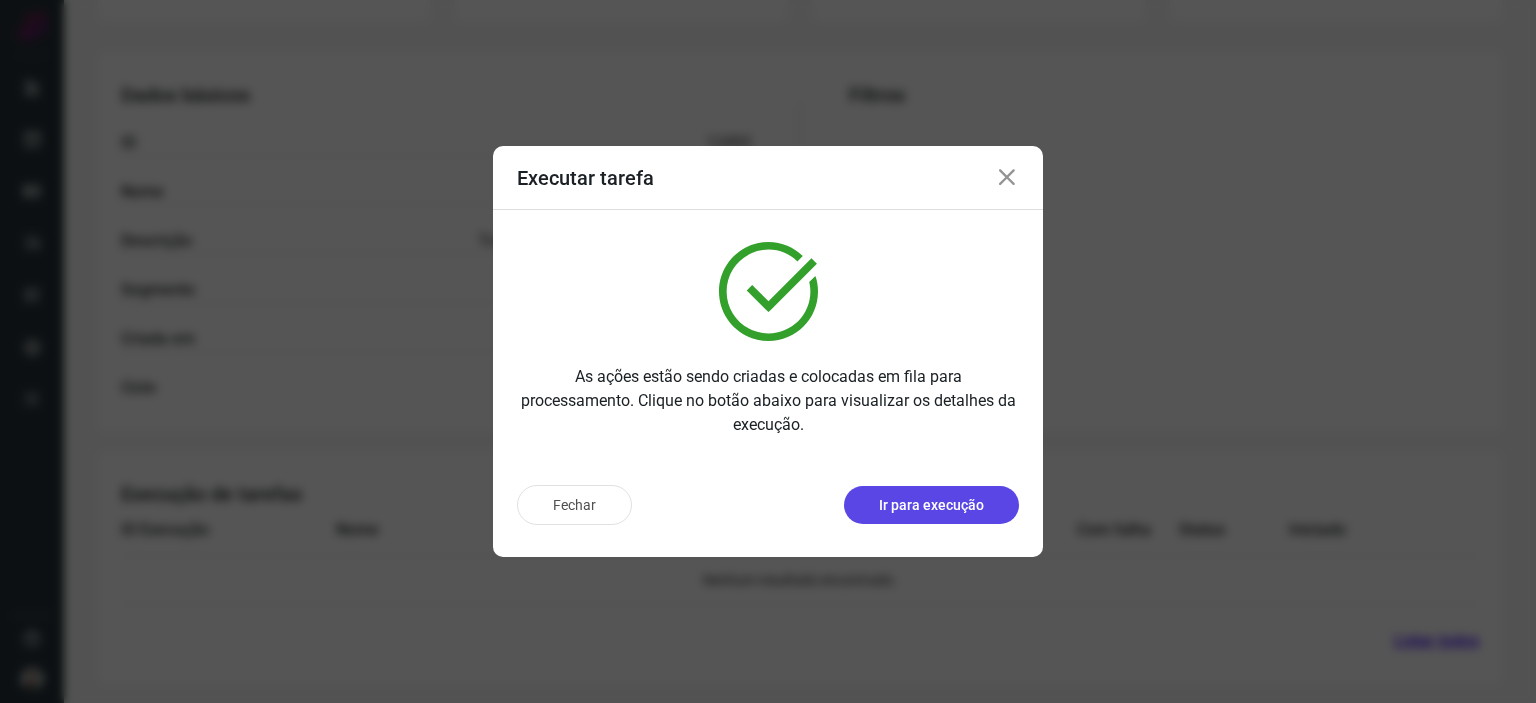 click on "Ir para execução" at bounding box center [931, 505] 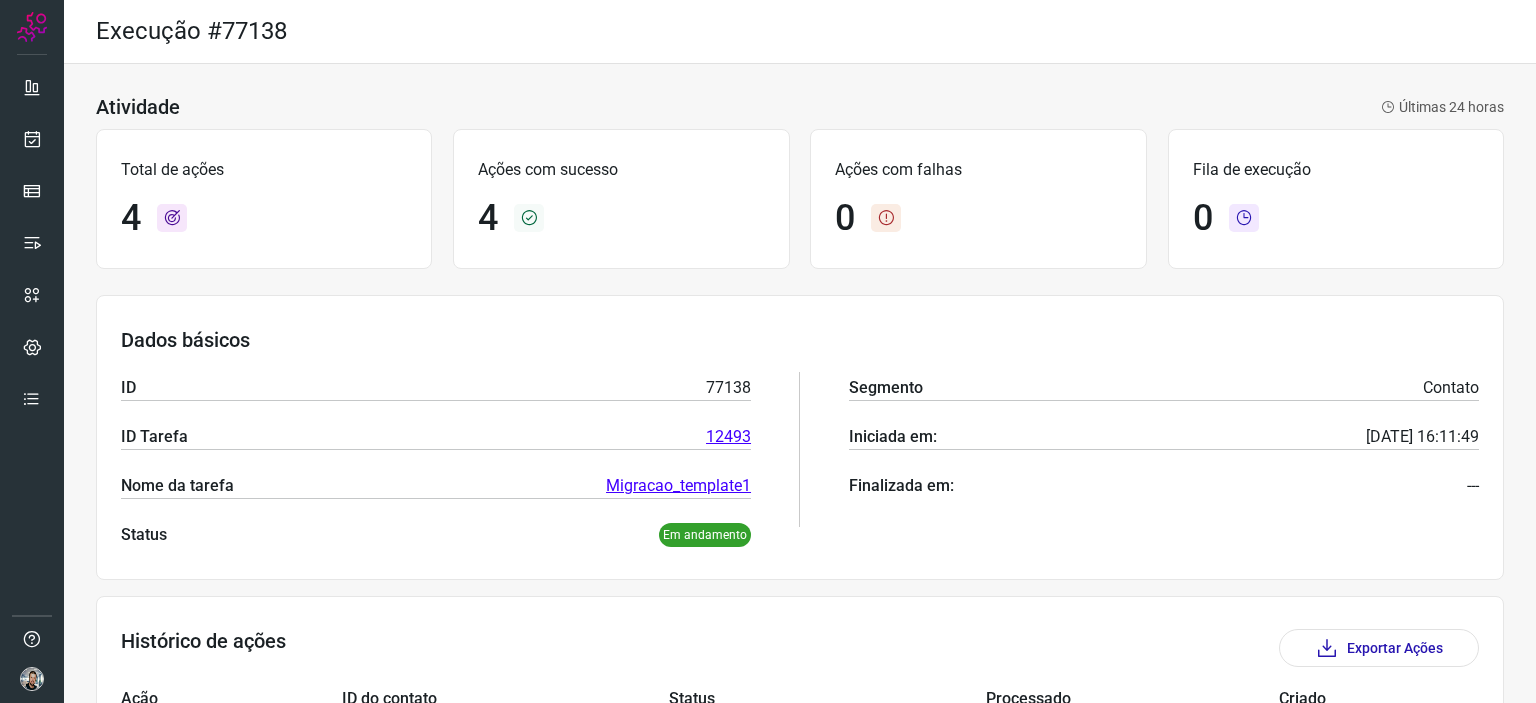 scroll, scrollTop: 316, scrollLeft: 0, axis: vertical 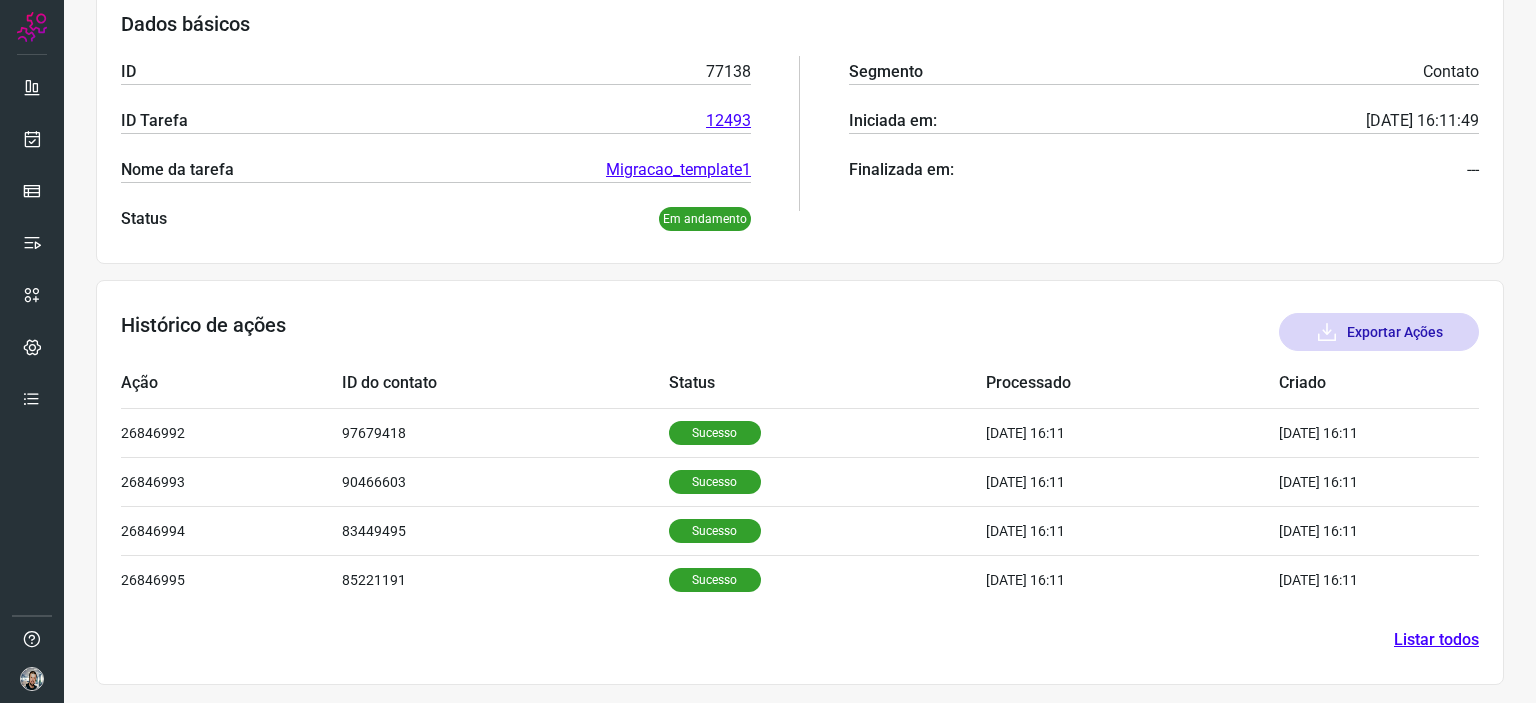 click on "Exportar Ações" at bounding box center (1379, 332) 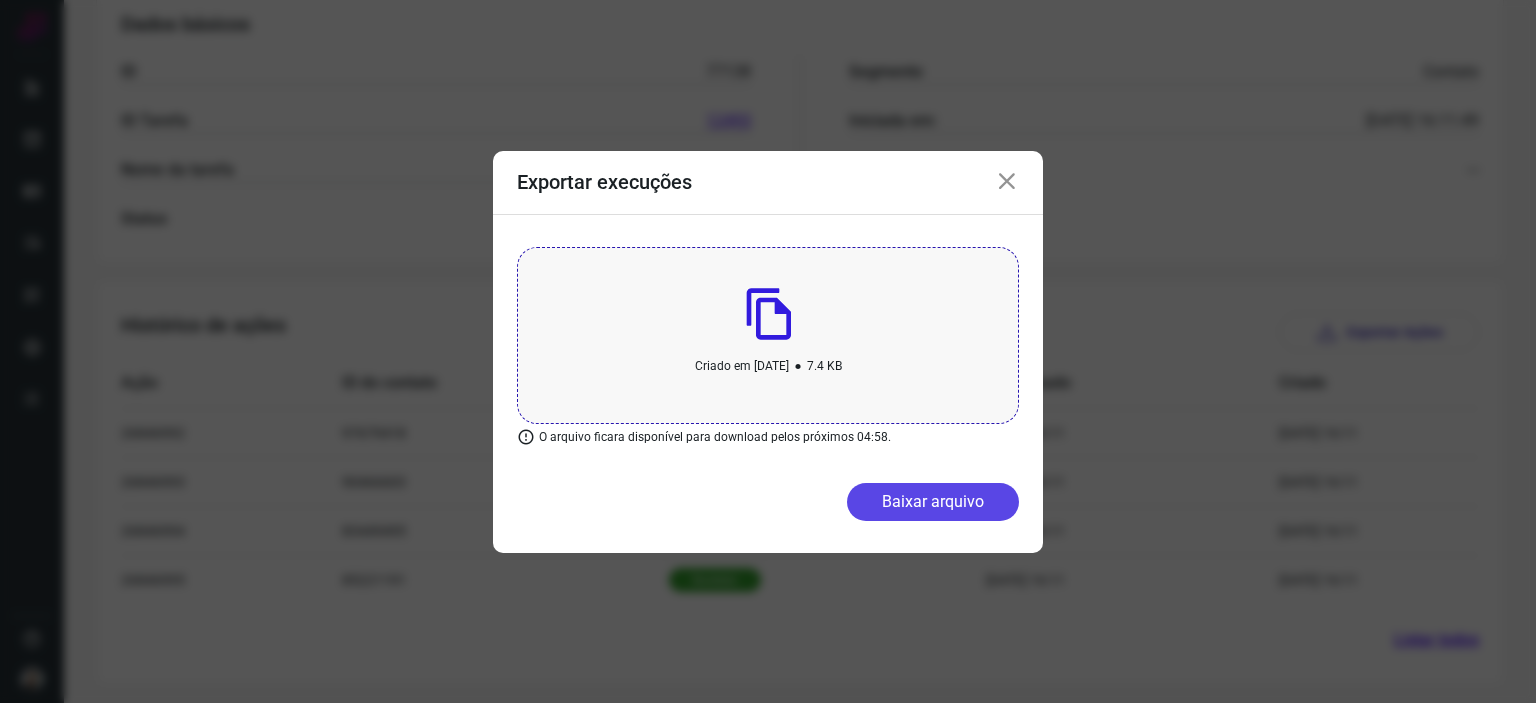 click on "Baixar arquivo" at bounding box center (933, 502) 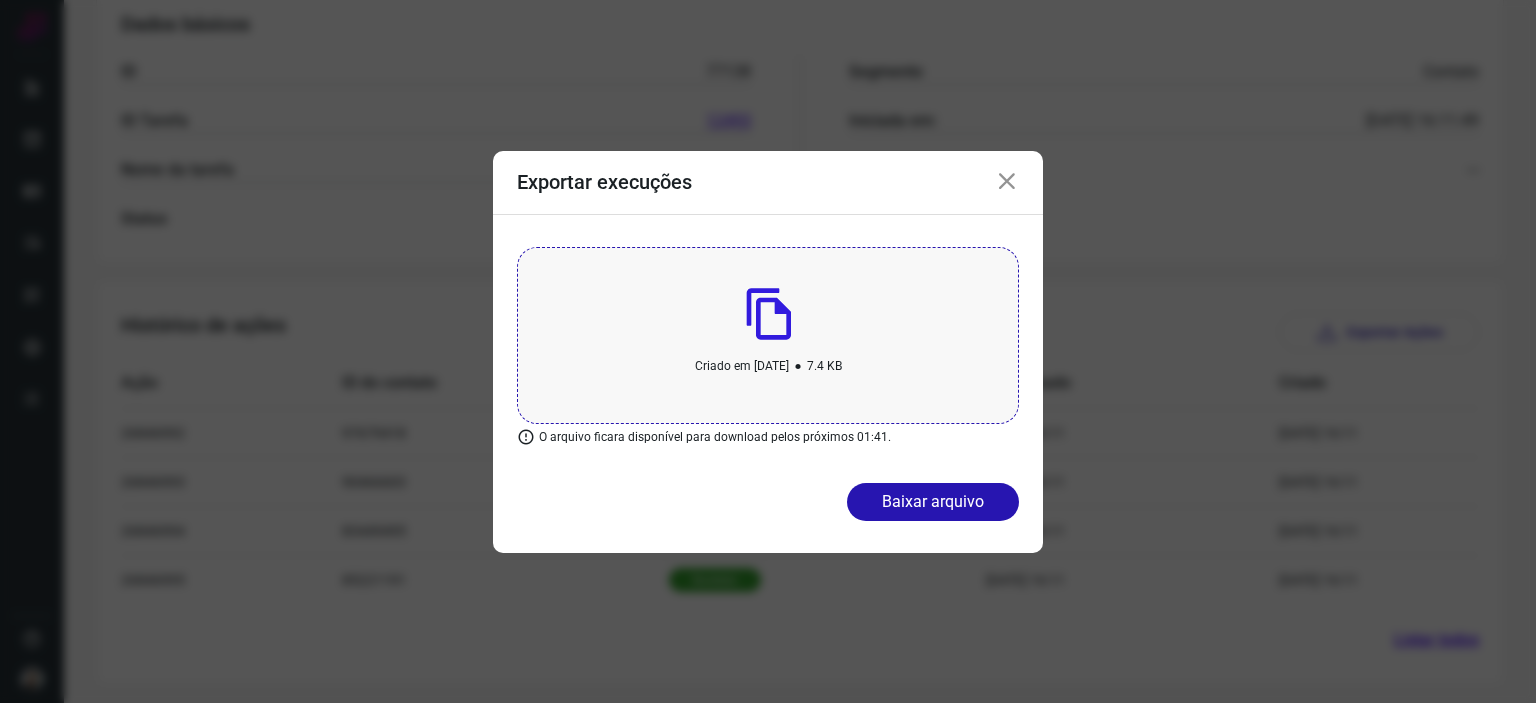 click at bounding box center (1007, 182) 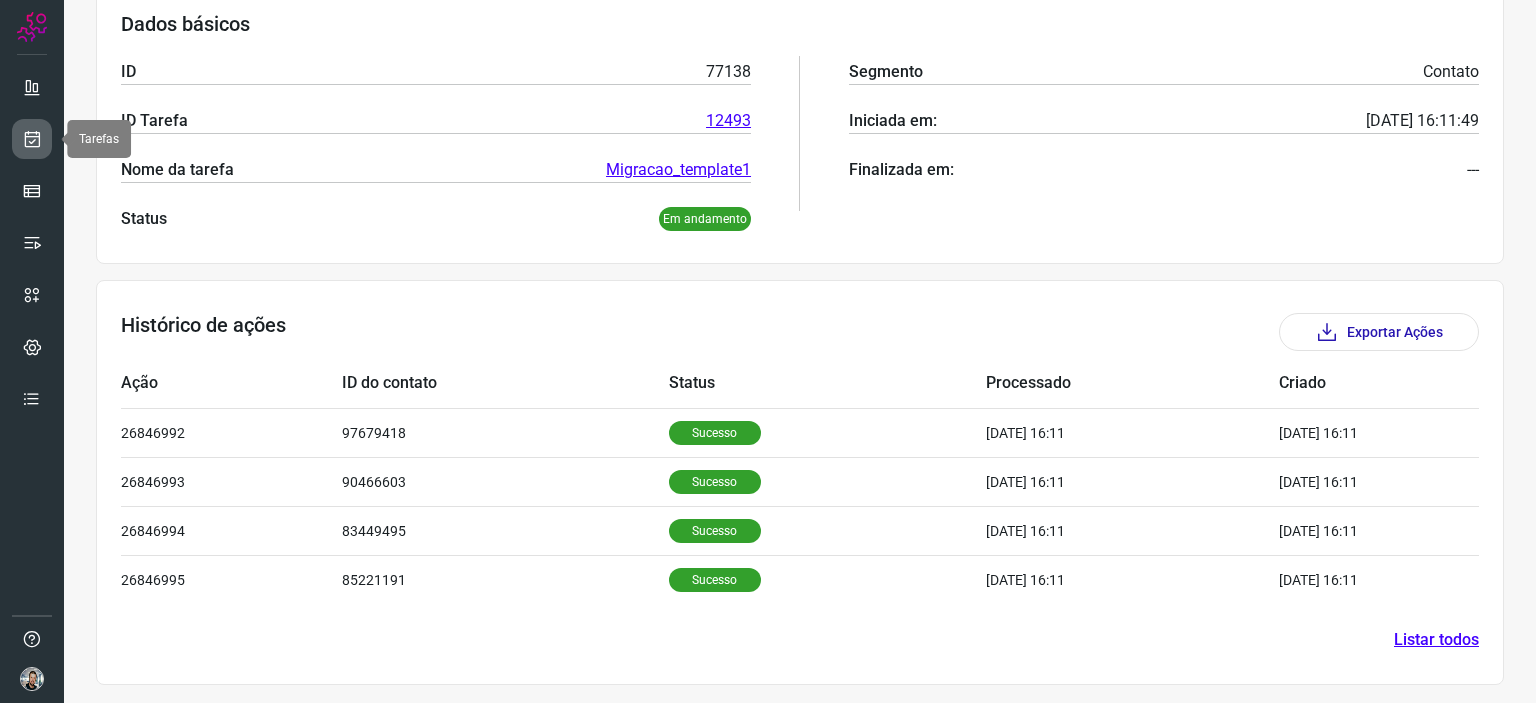 click at bounding box center [32, 139] 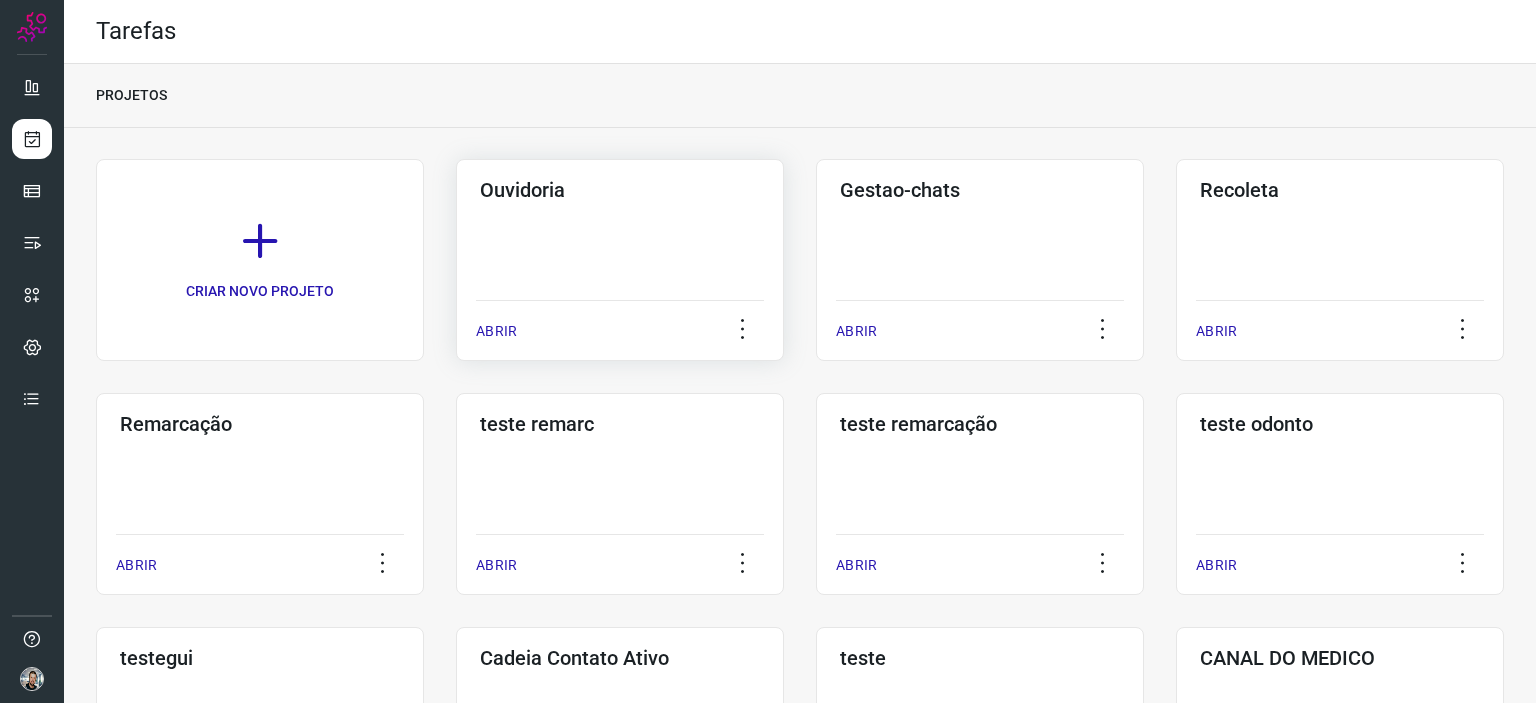 click on "Ouvidoria  ABRIR" 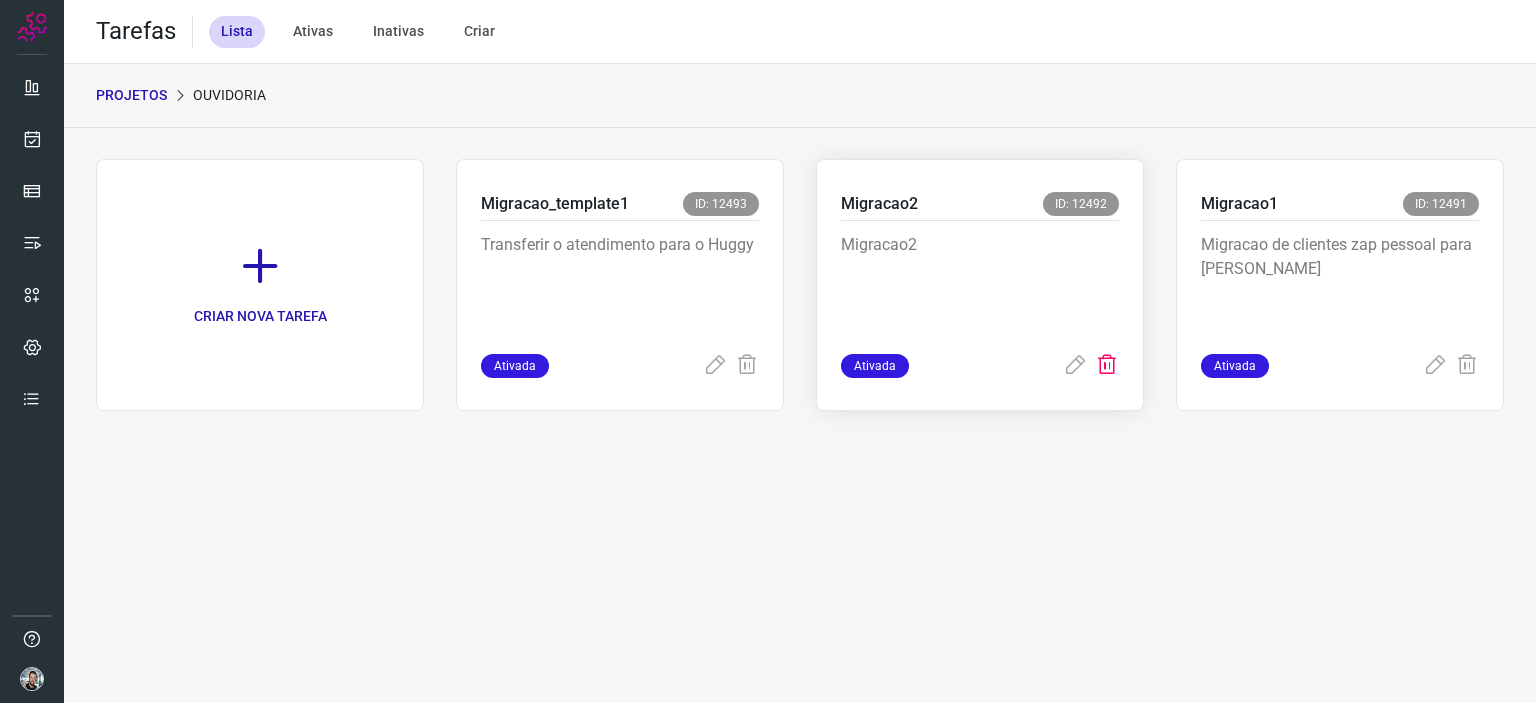 click at bounding box center (1107, 366) 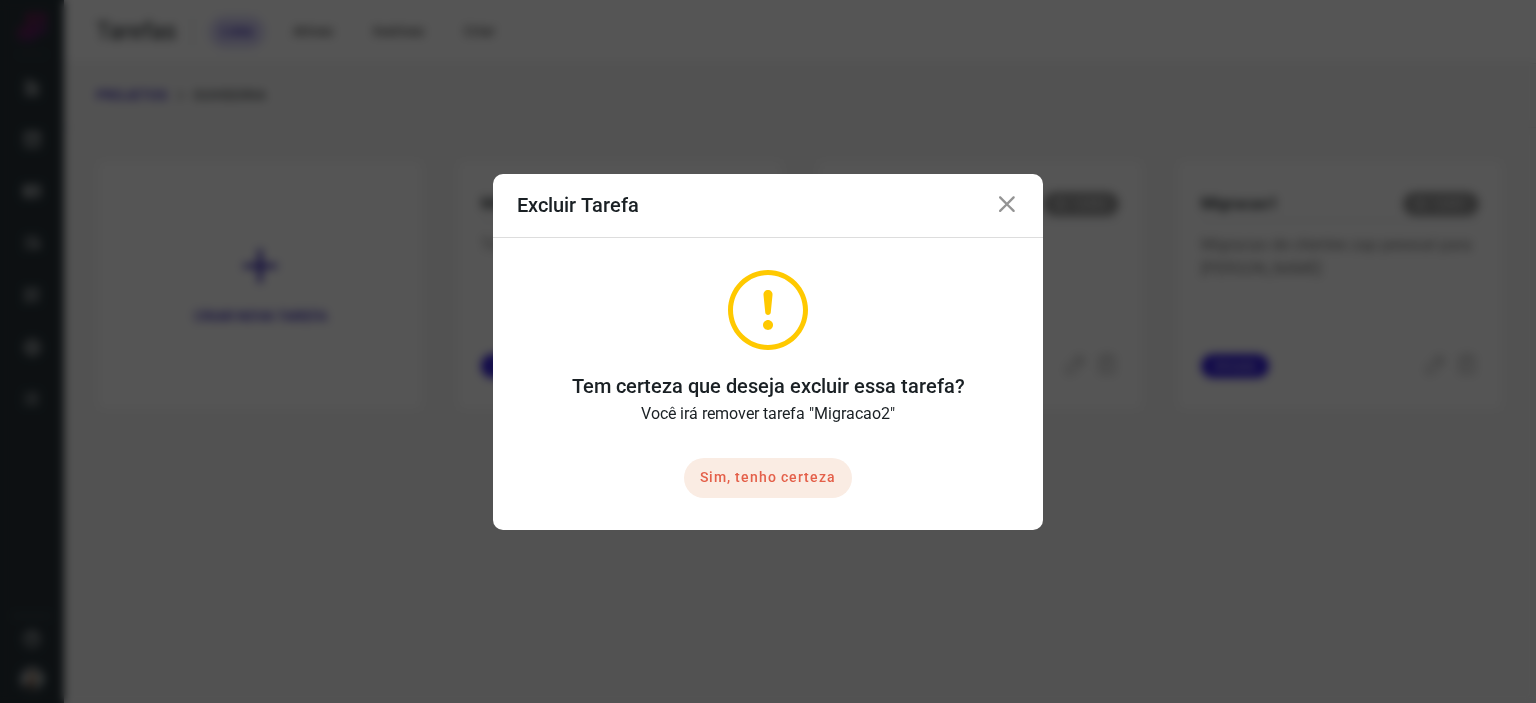 click on "Sim, tenho certeza" at bounding box center [768, 478] 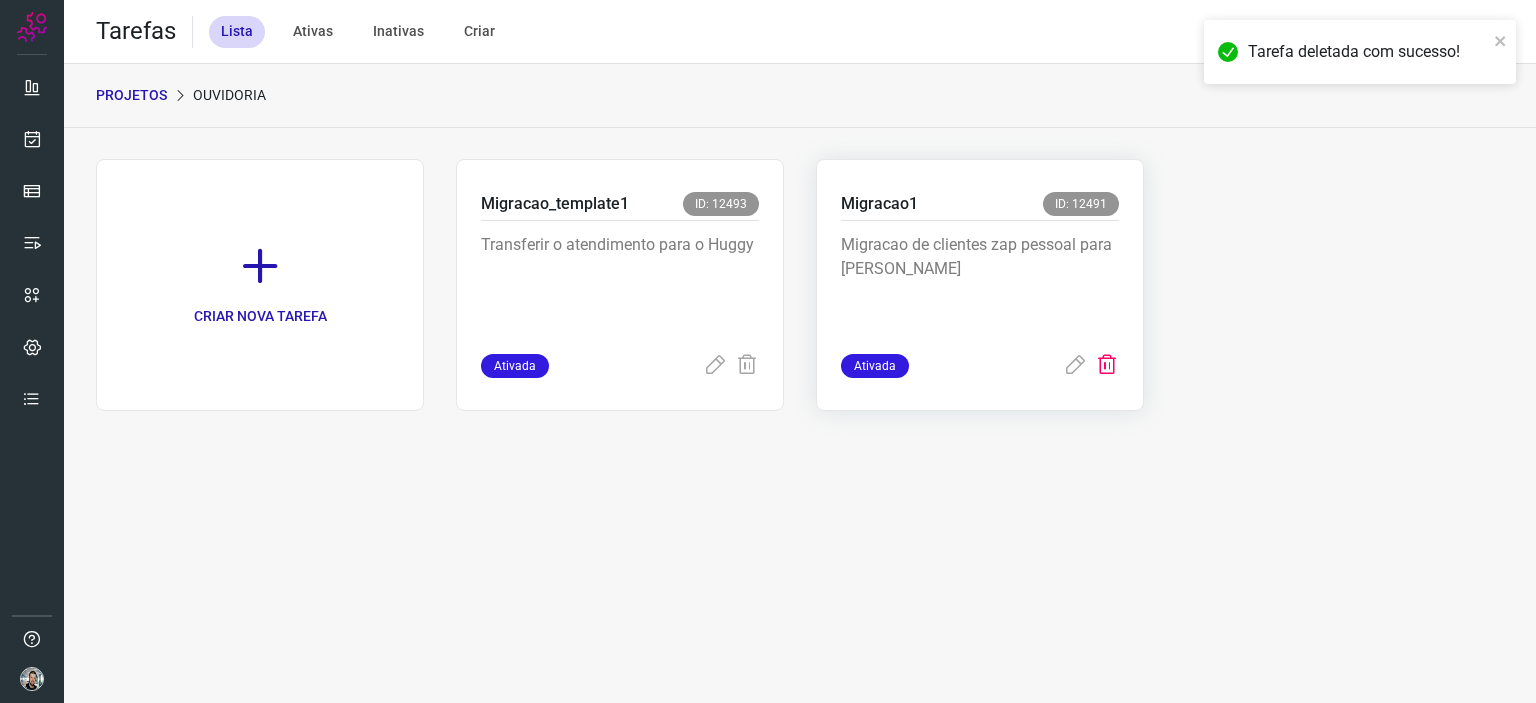 click at bounding box center (1107, 366) 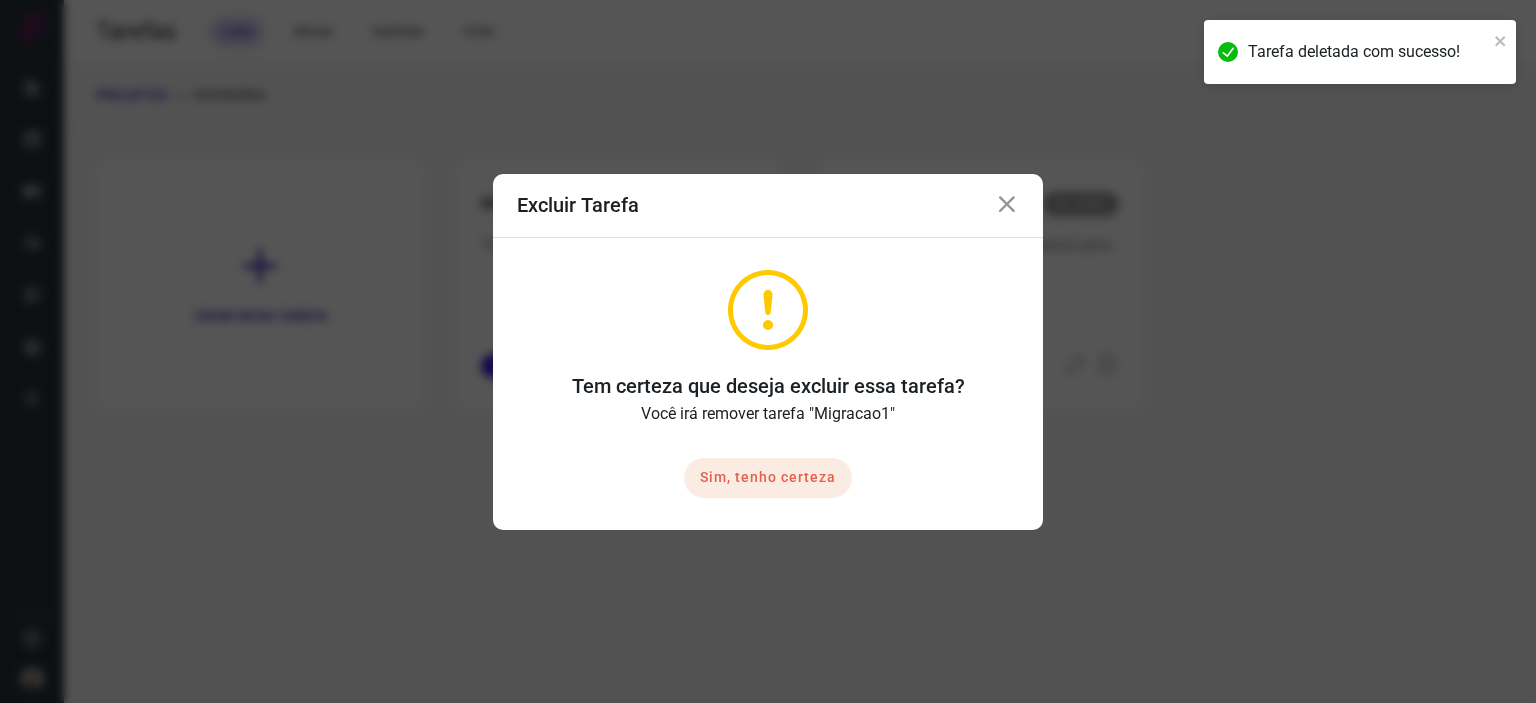 click on "Sim, tenho certeza" at bounding box center [768, 478] 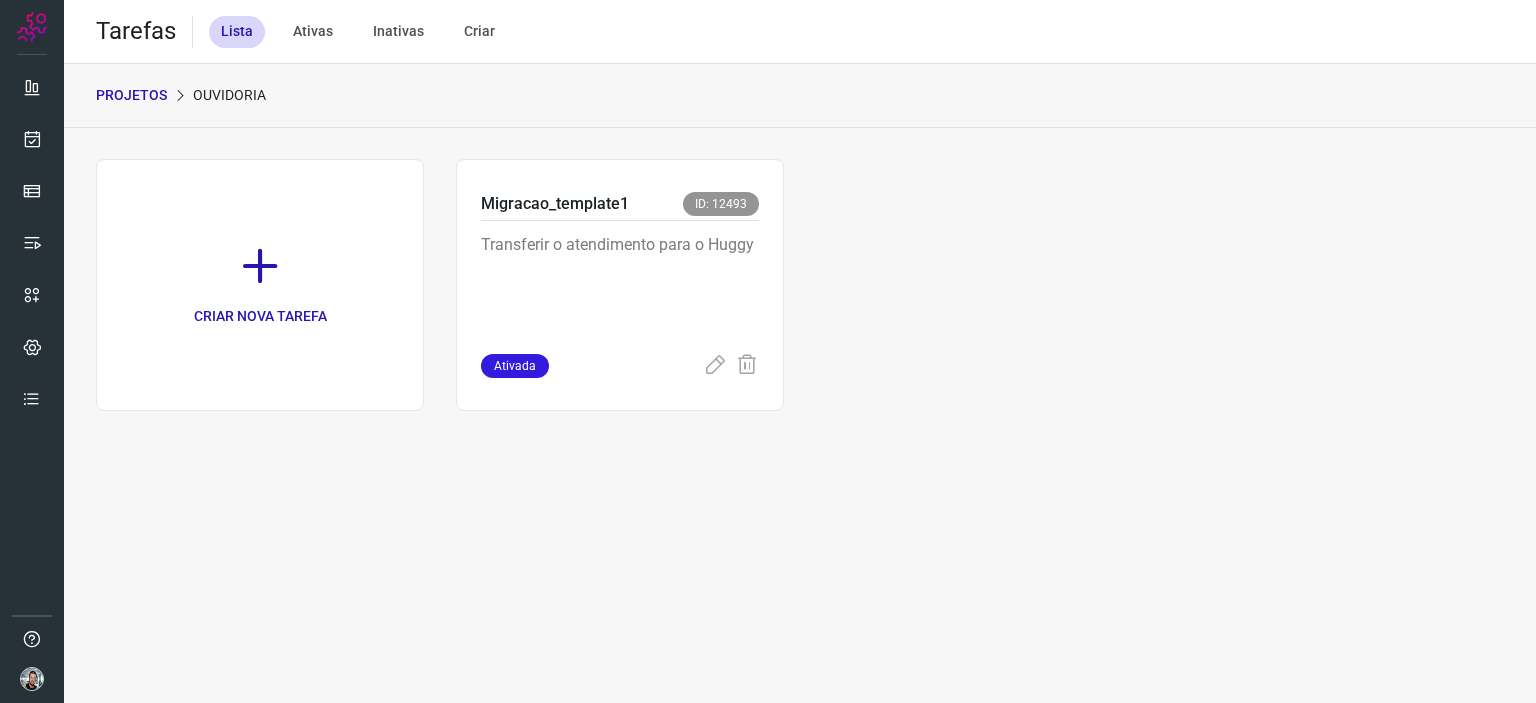 click on "PROJETOS" at bounding box center (131, 95) 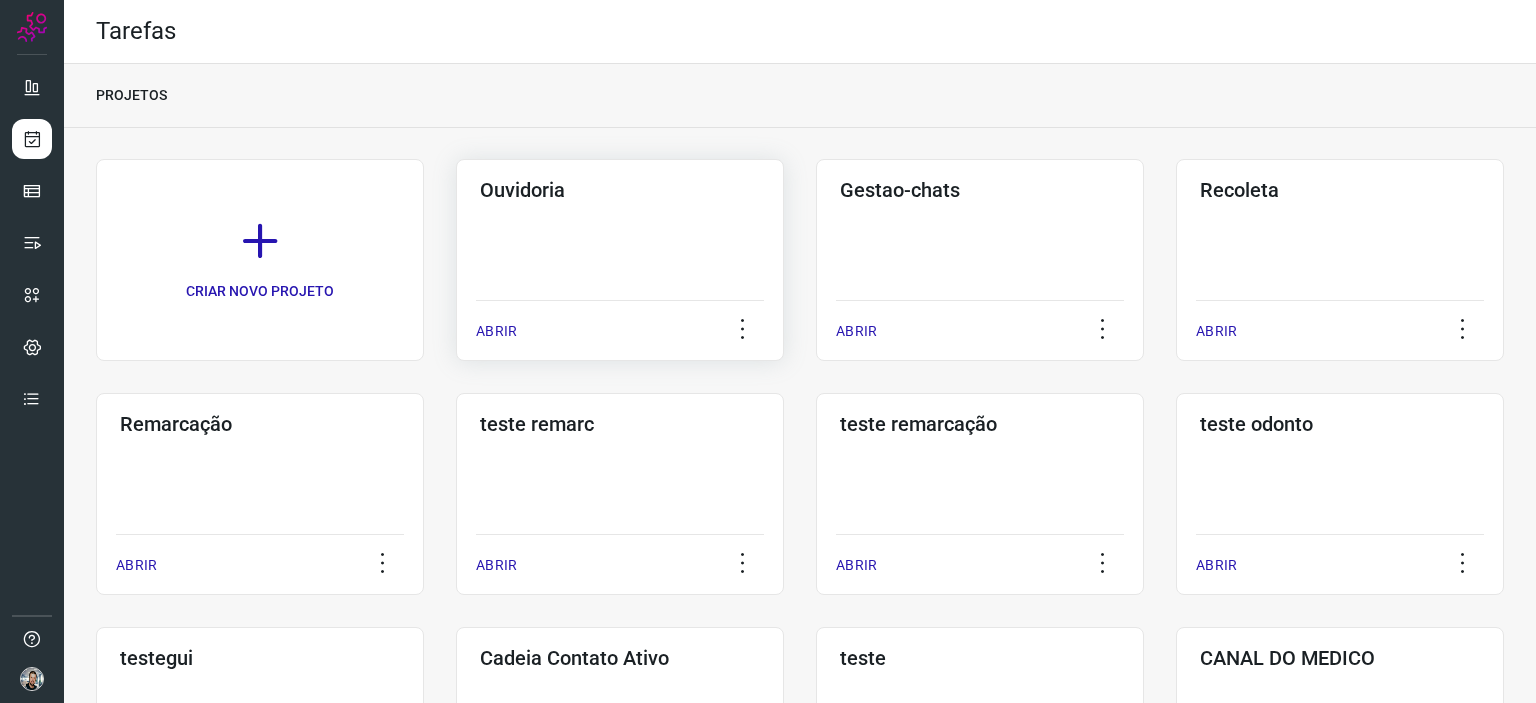click on "Ouvidoria  ABRIR" 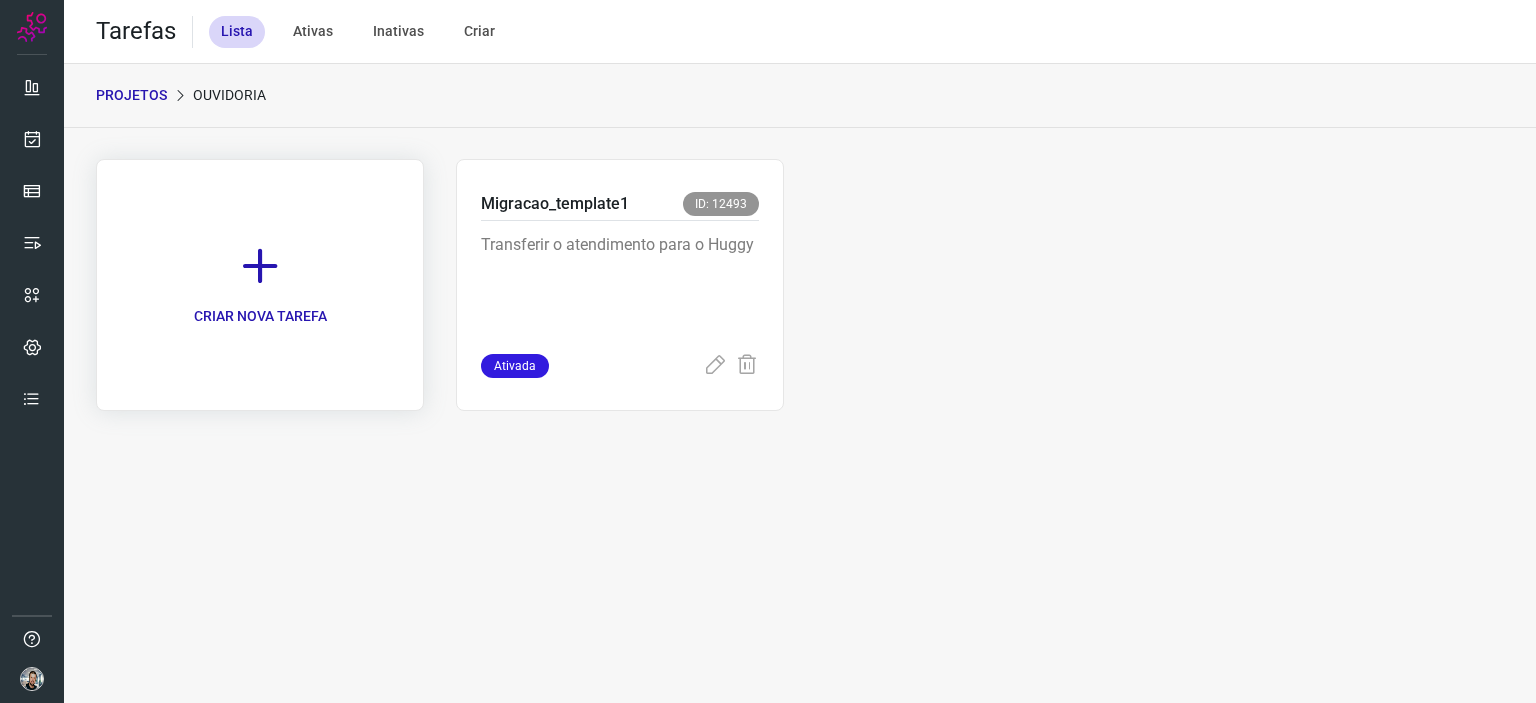 click at bounding box center (260, 266) 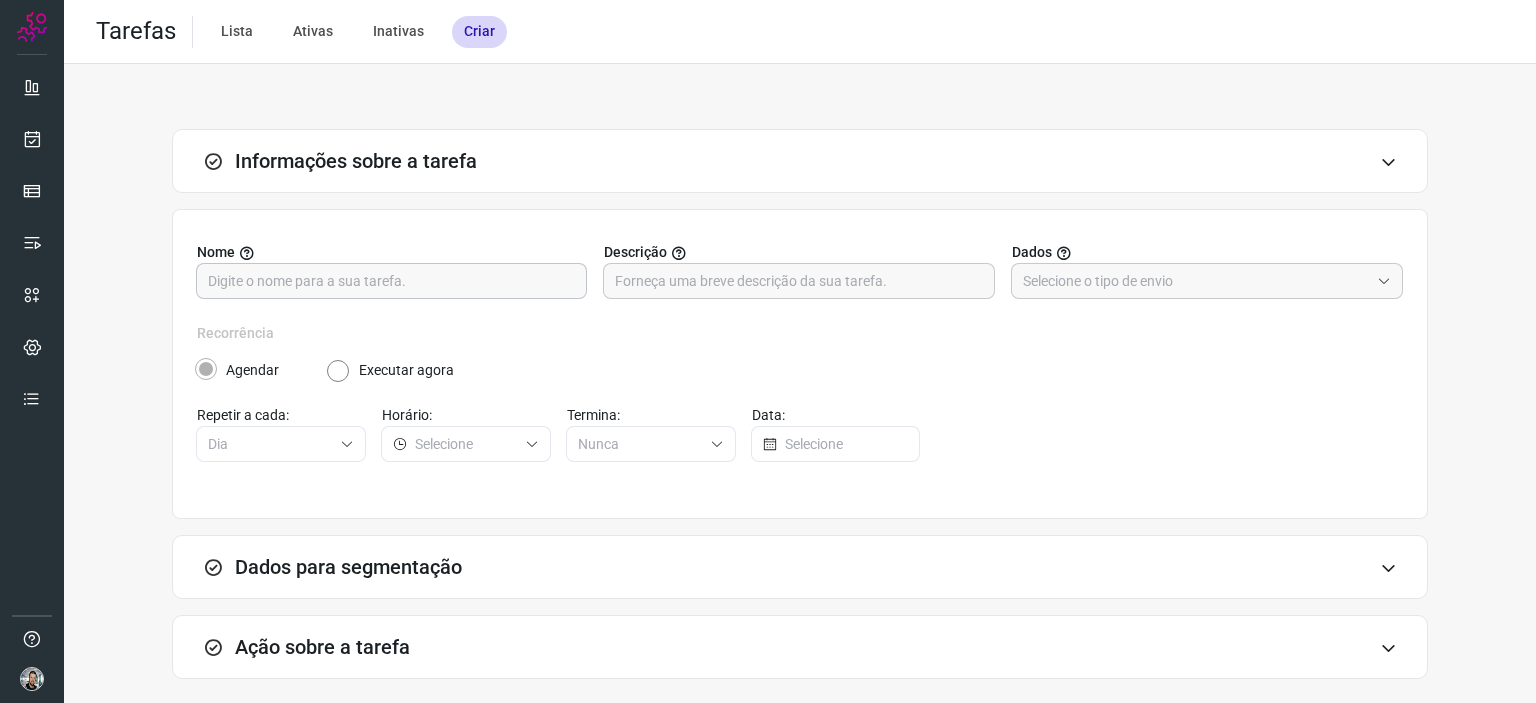 click at bounding box center [391, 281] 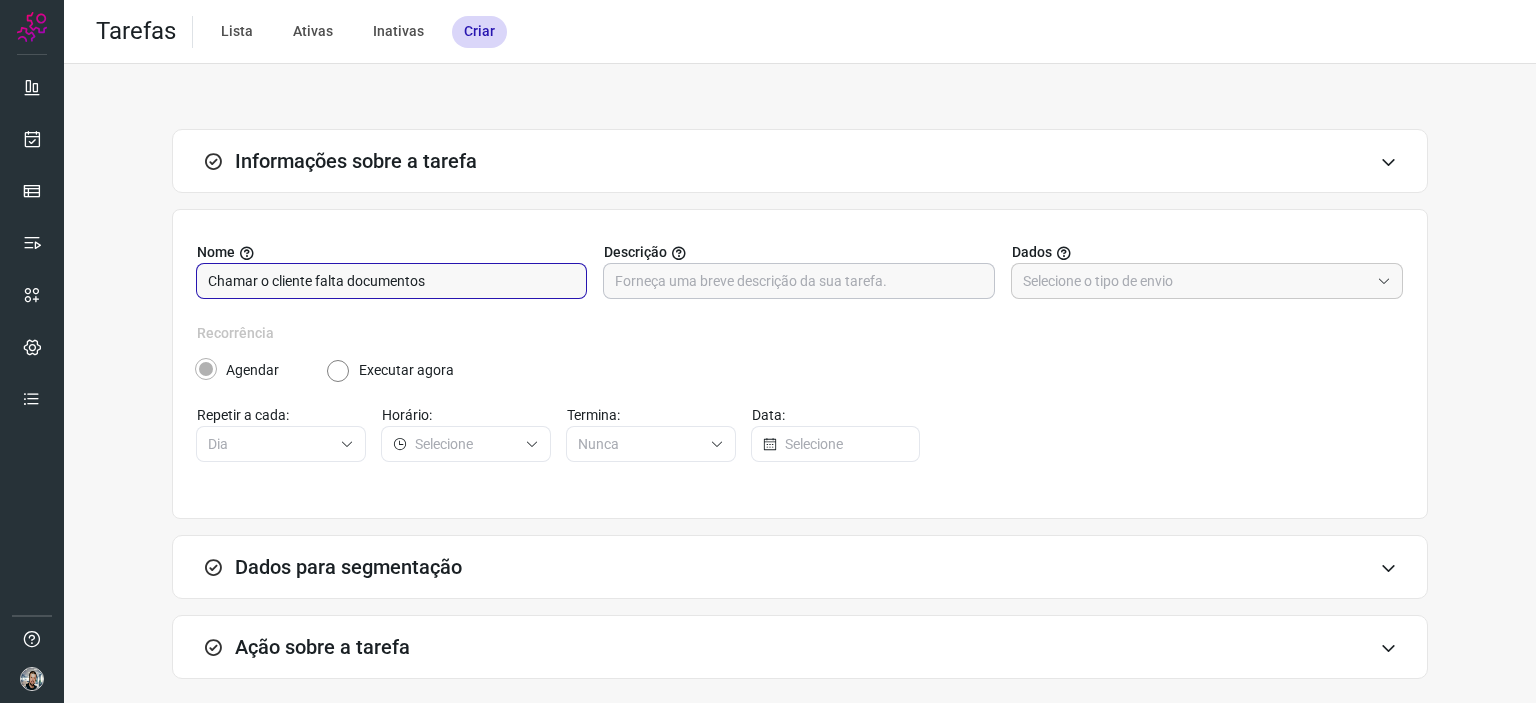 type on "Chamar o cliente falta documentos" 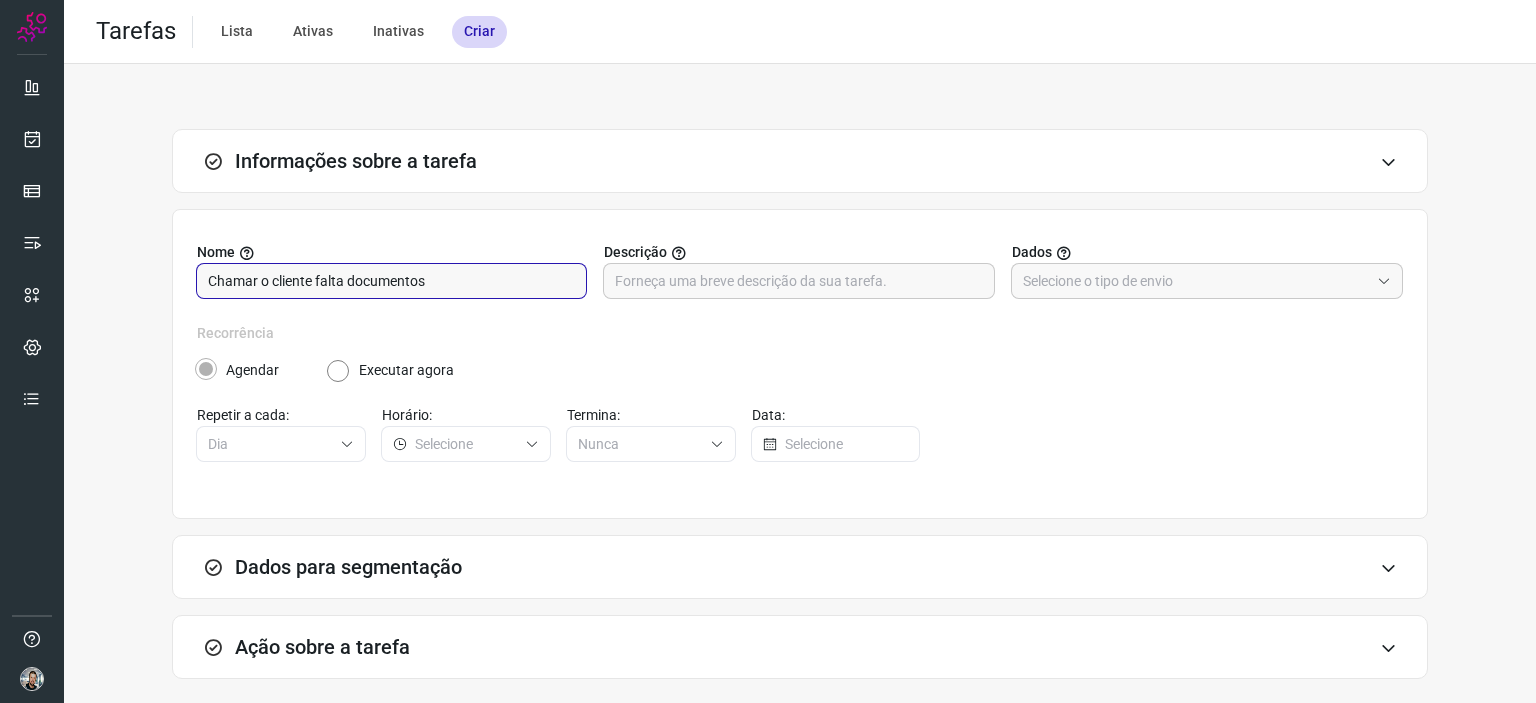 drag, startPoint x: 491, startPoint y: 287, endPoint x: 121, endPoint y: 272, distance: 370.30392 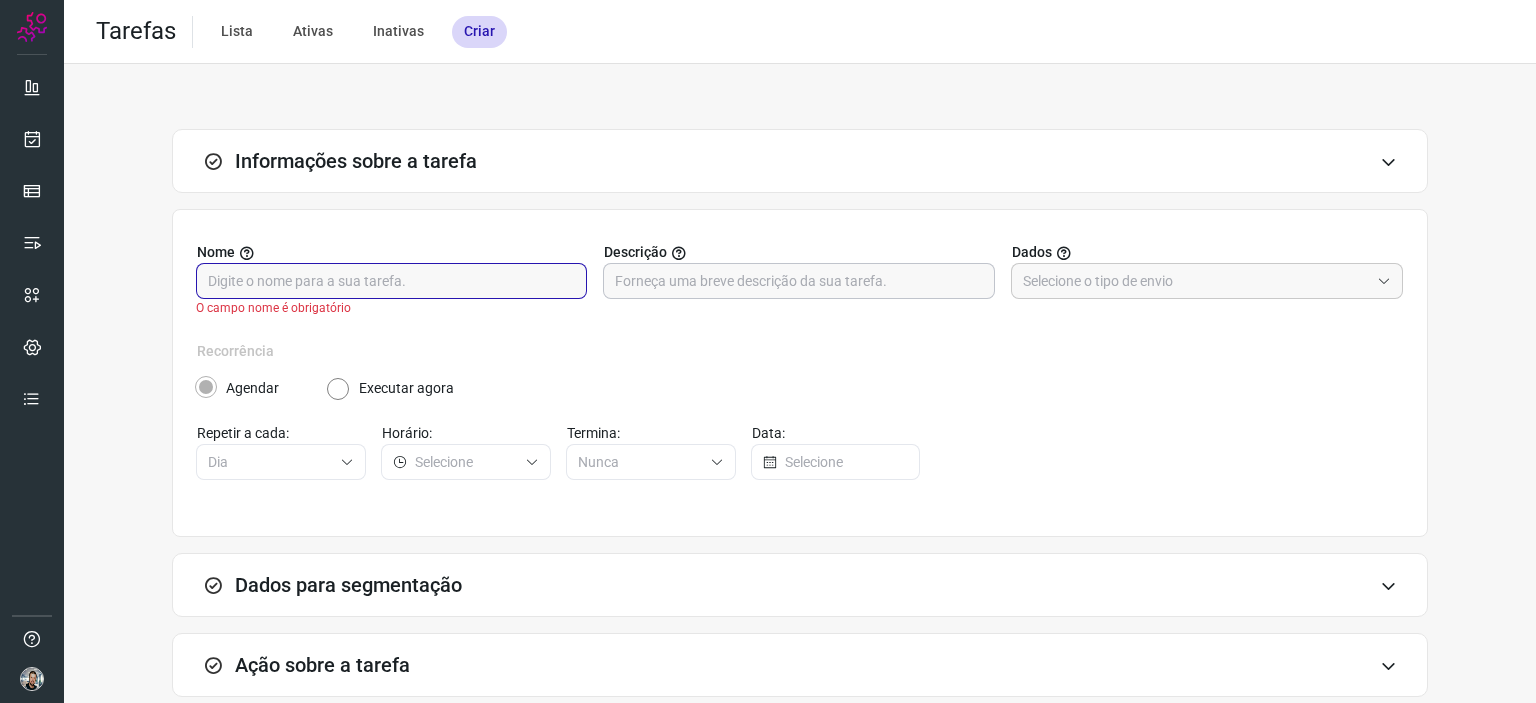 type 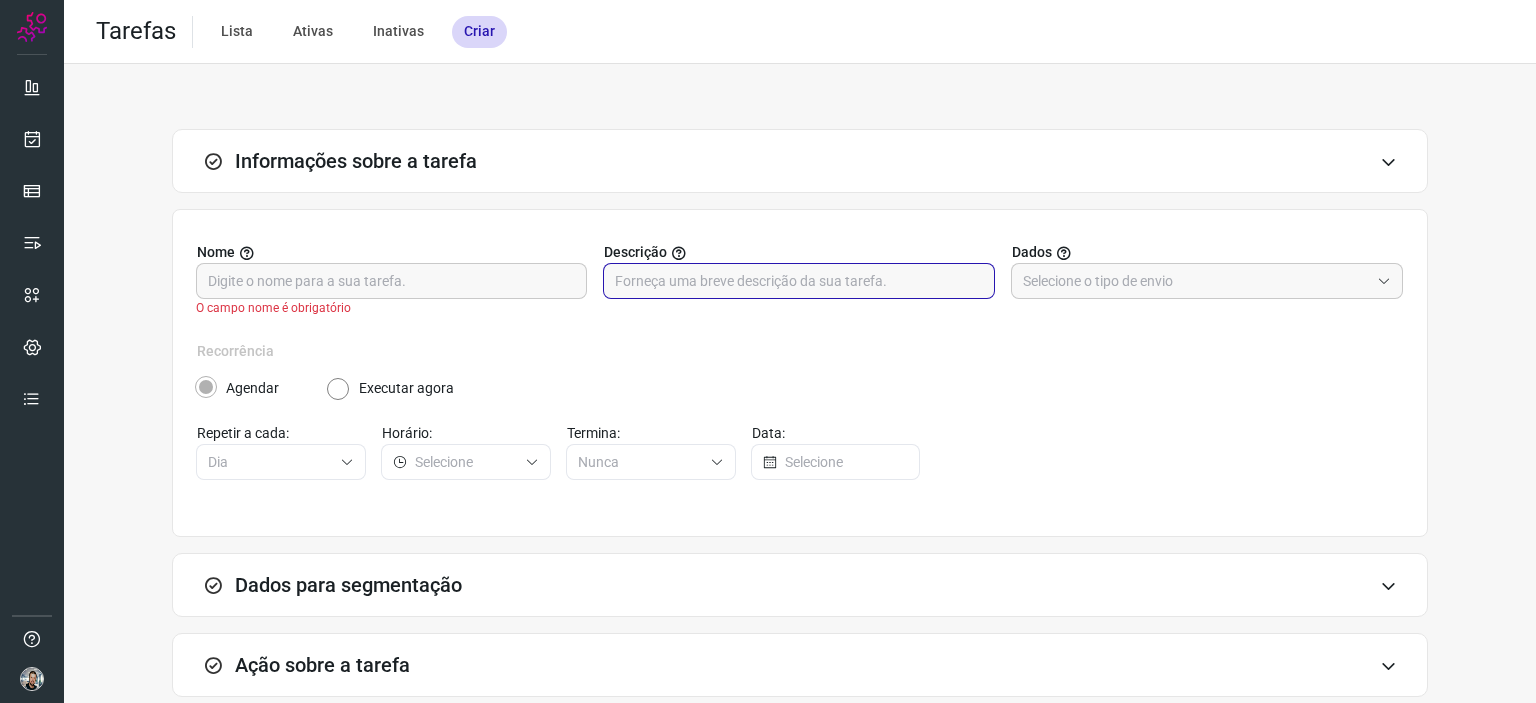 click at bounding box center [798, 281] 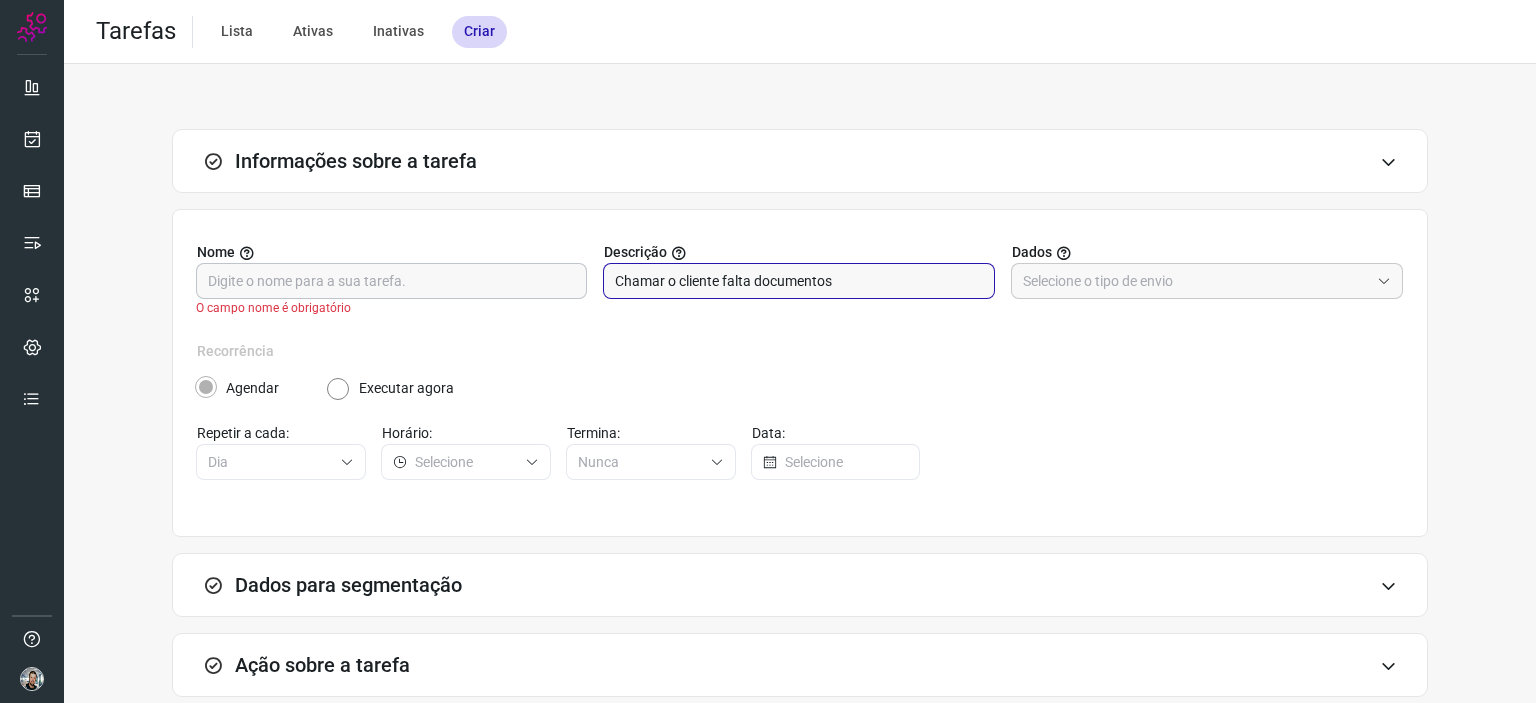 type on "Chamar o cliente falta documentos" 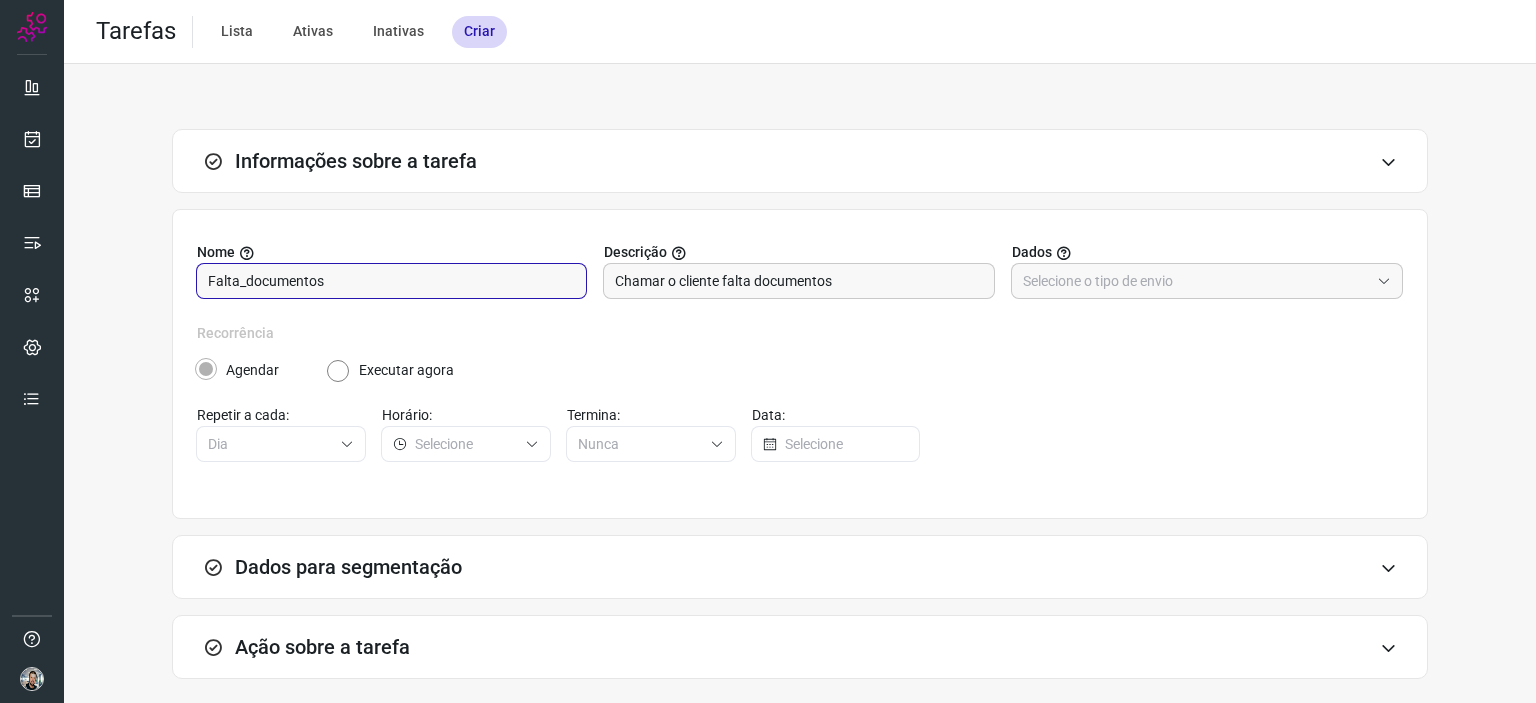 type on "Falta_documentos" 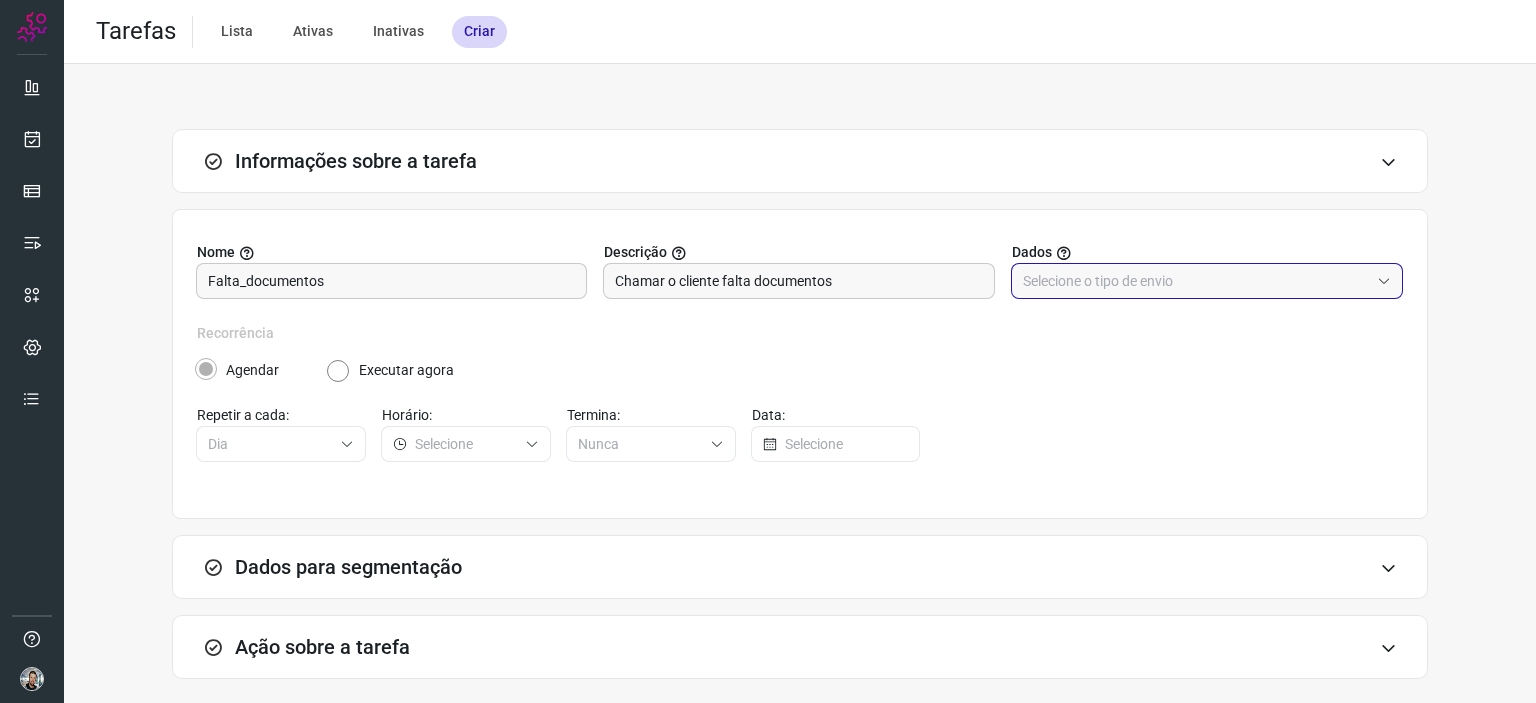 click at bounding box center [1196, 281] 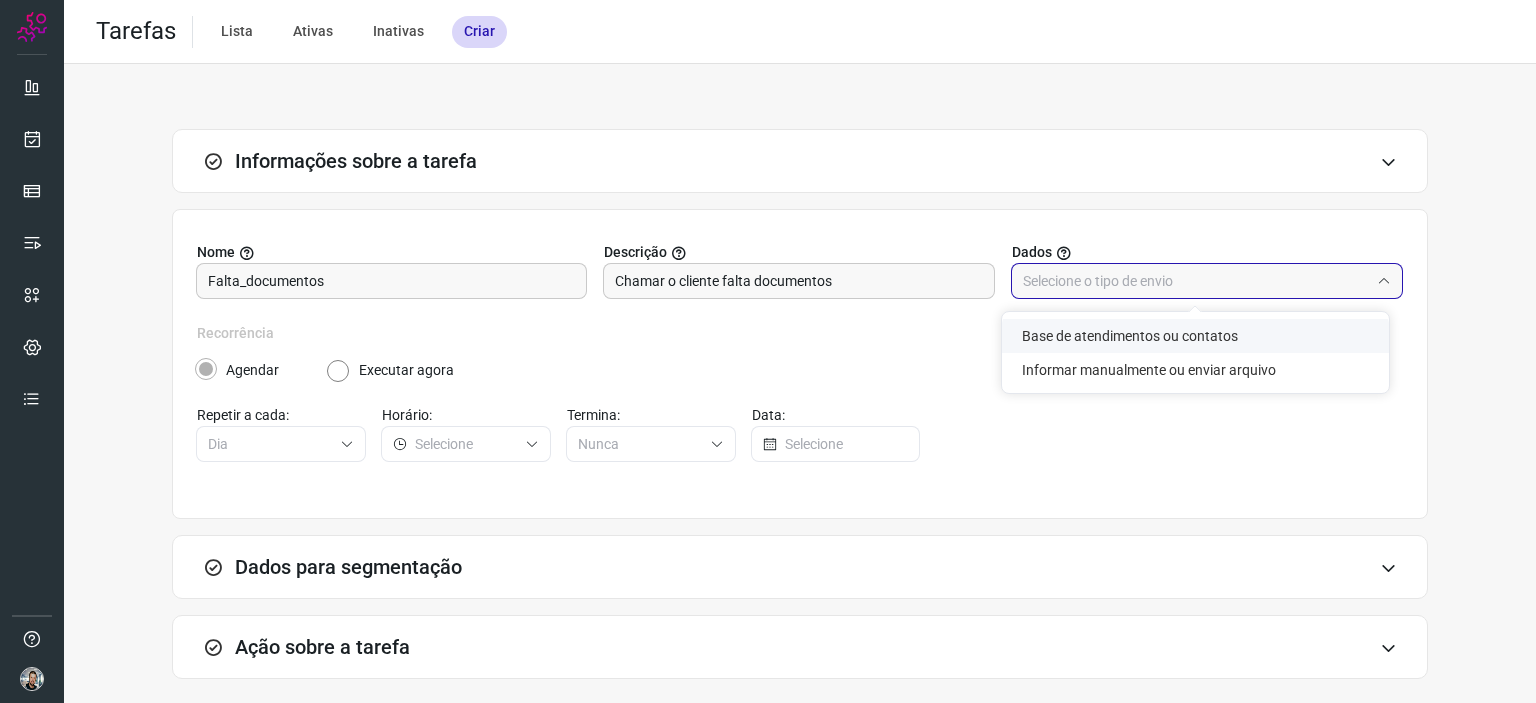click on "Base de atendimentos ou contatos" 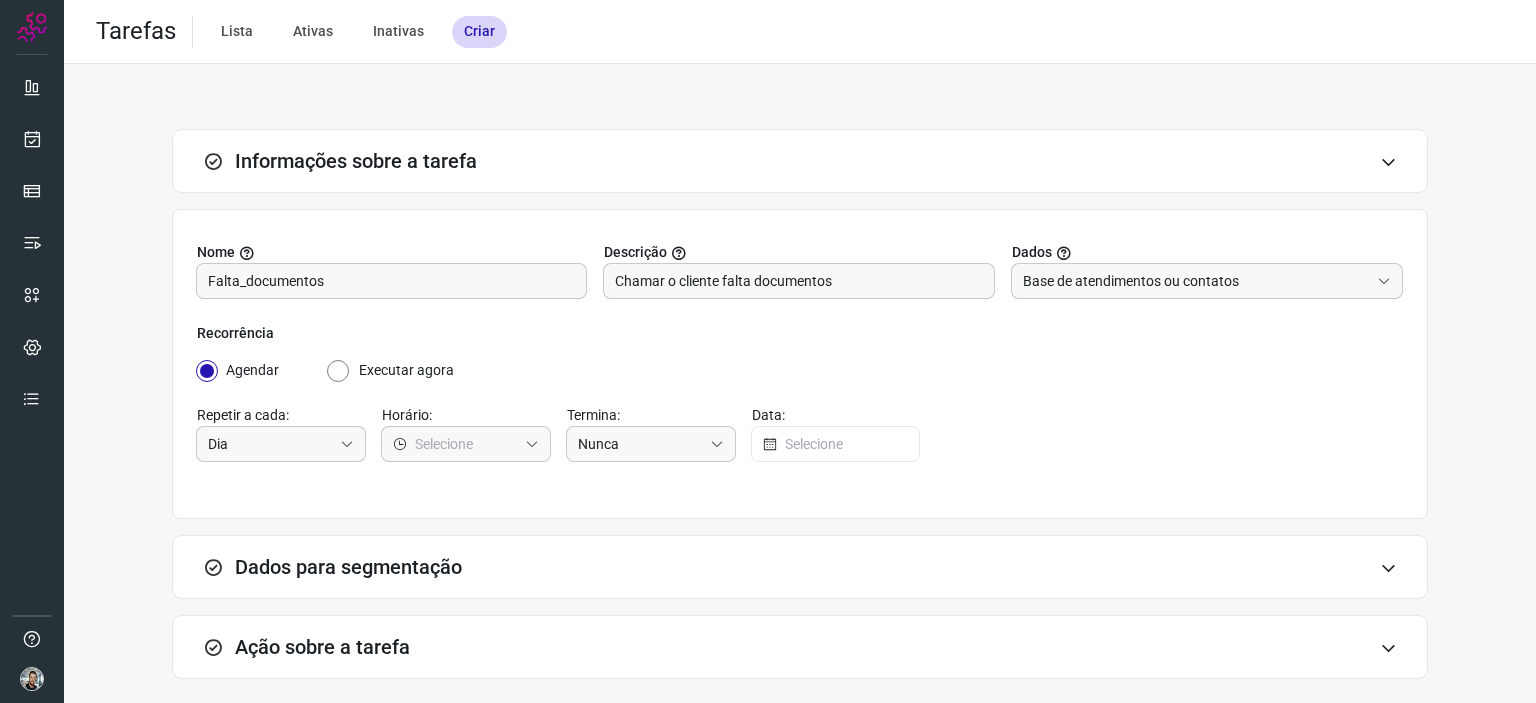 click on "Executar agora" at bounding box center [406, 370] 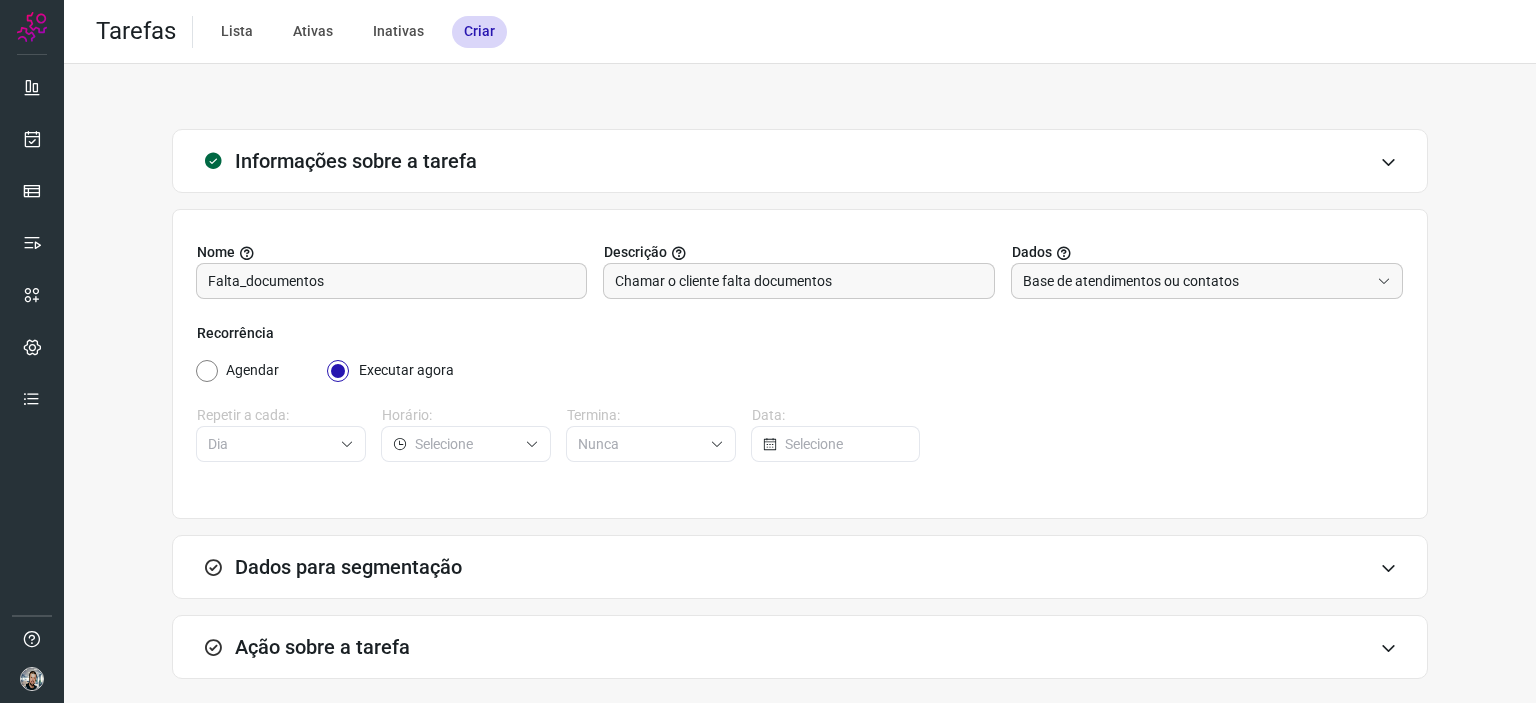 scroll, scrollTop: 91, scrollLeft: 0, axis: vertical 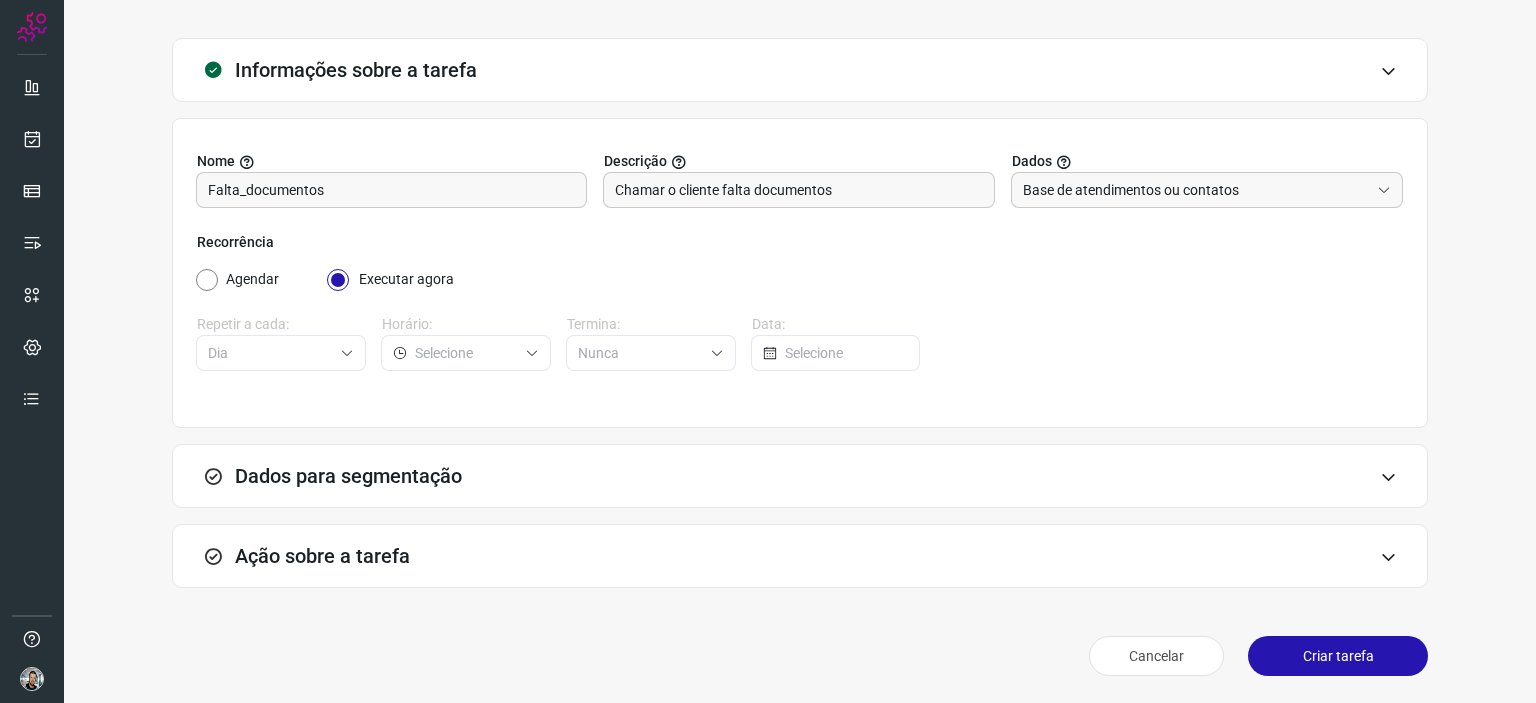 click on "Dados para segmentação" at bounding box center [800, 476] 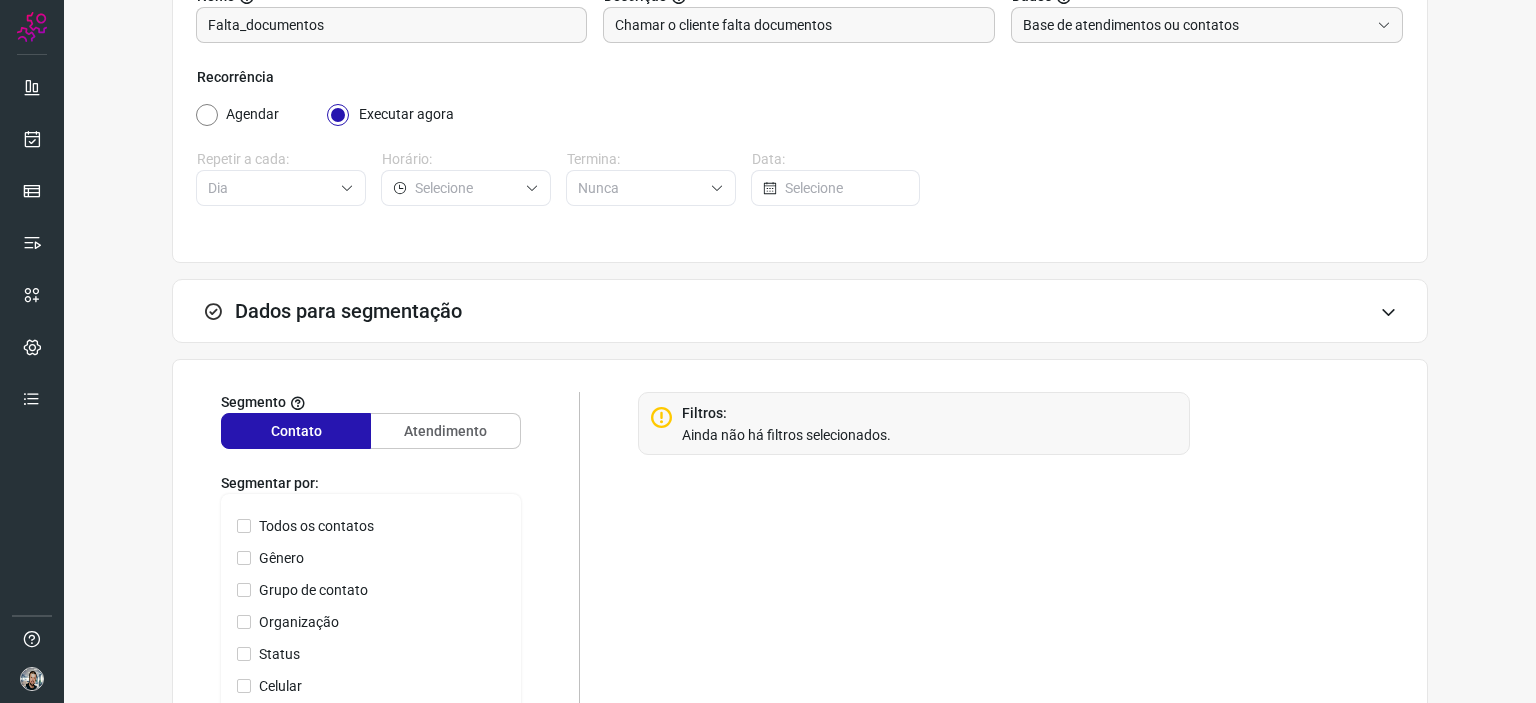 scroll, scrollTop: 0, scrollLeft: 0, axis: both 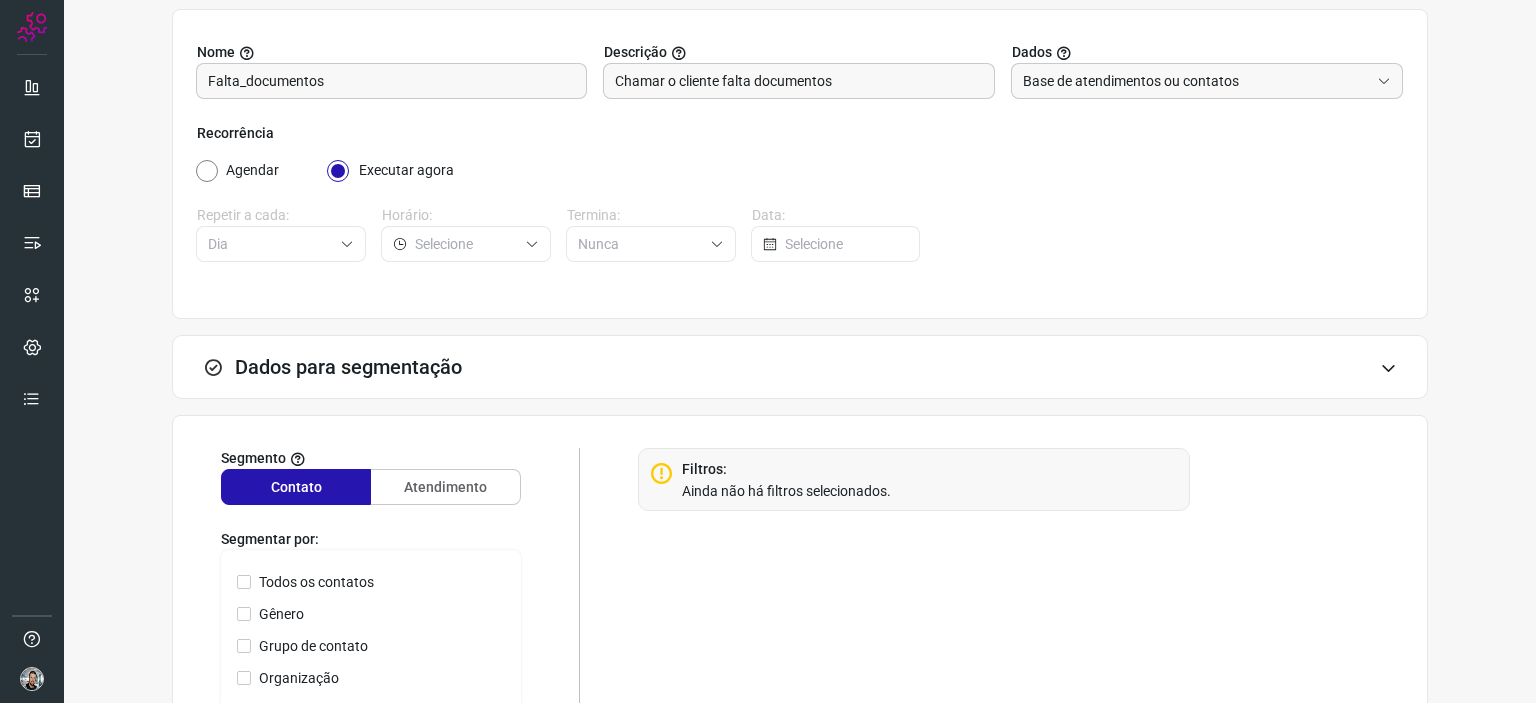 click on "Dados para segmentação" at bounding box center [800, 367] 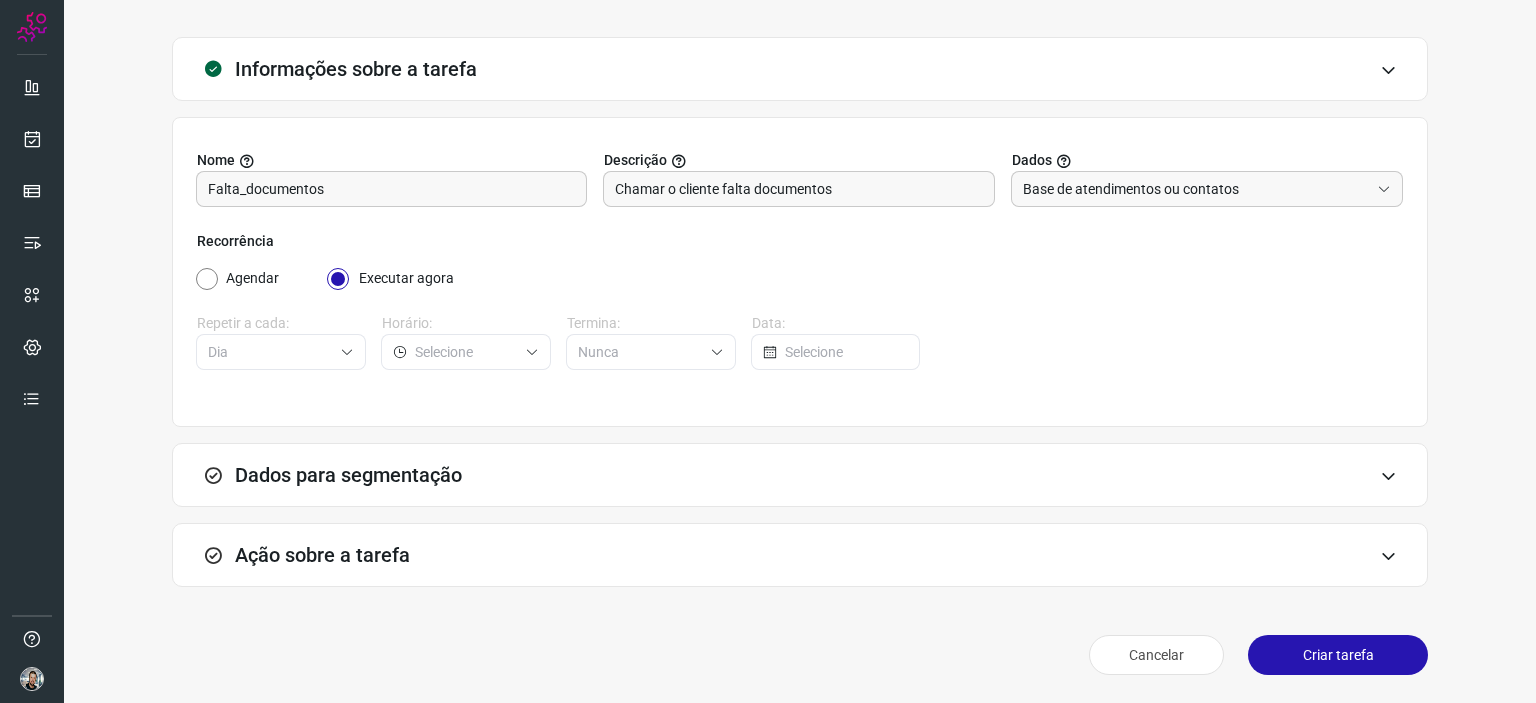 scroll, scrollTop: 91, scrollLeft: 0, axis: vertical 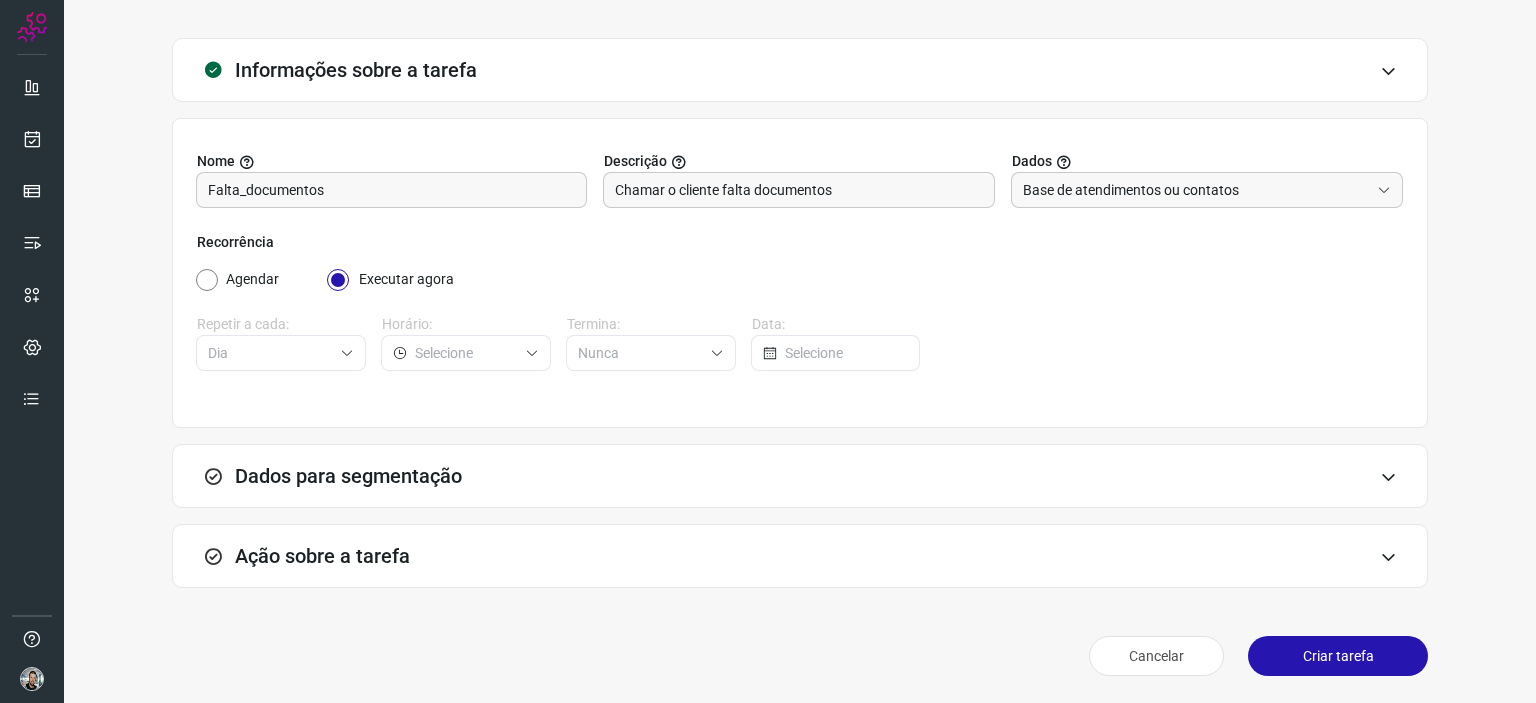 click on "Ação sobre a tarefa" at bounding box center [800, 556] 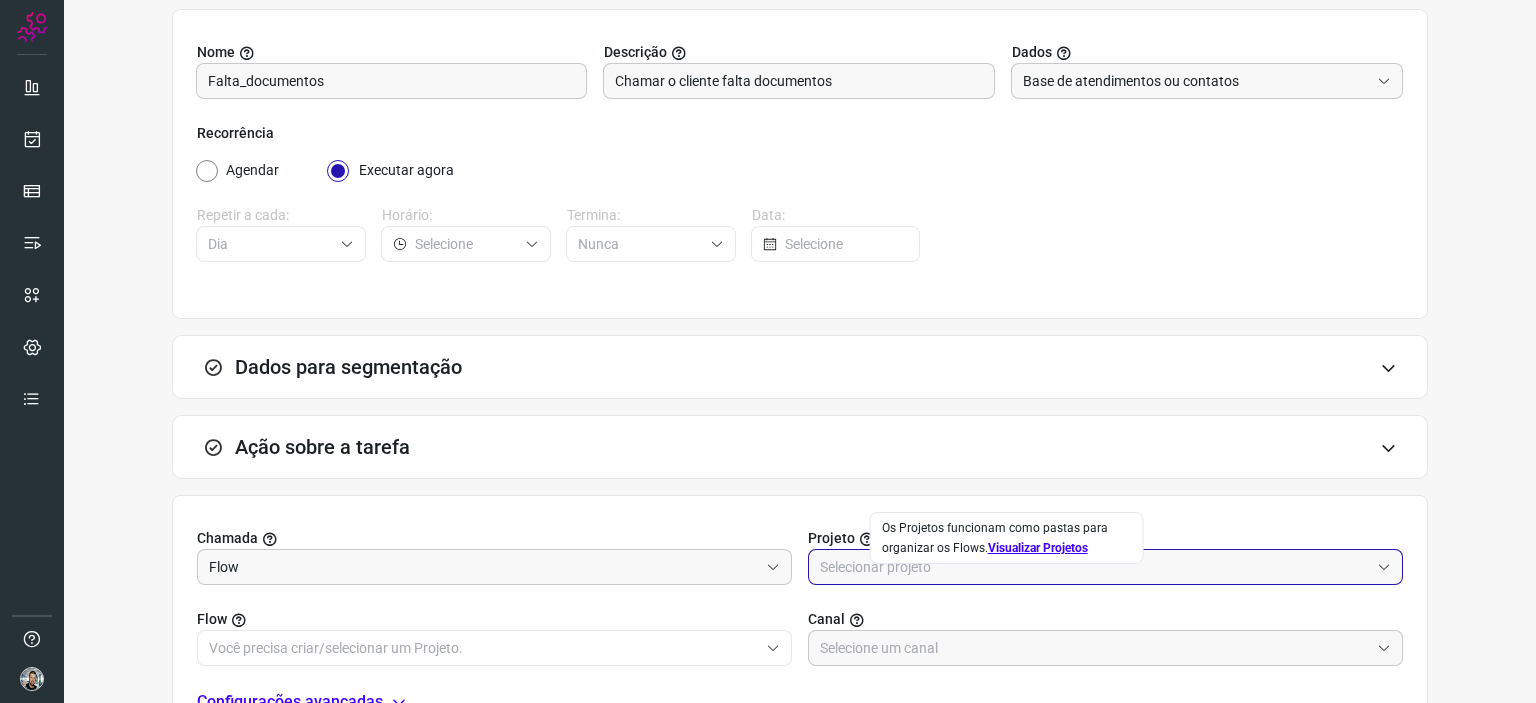 click at bounding box center [1094, 567] 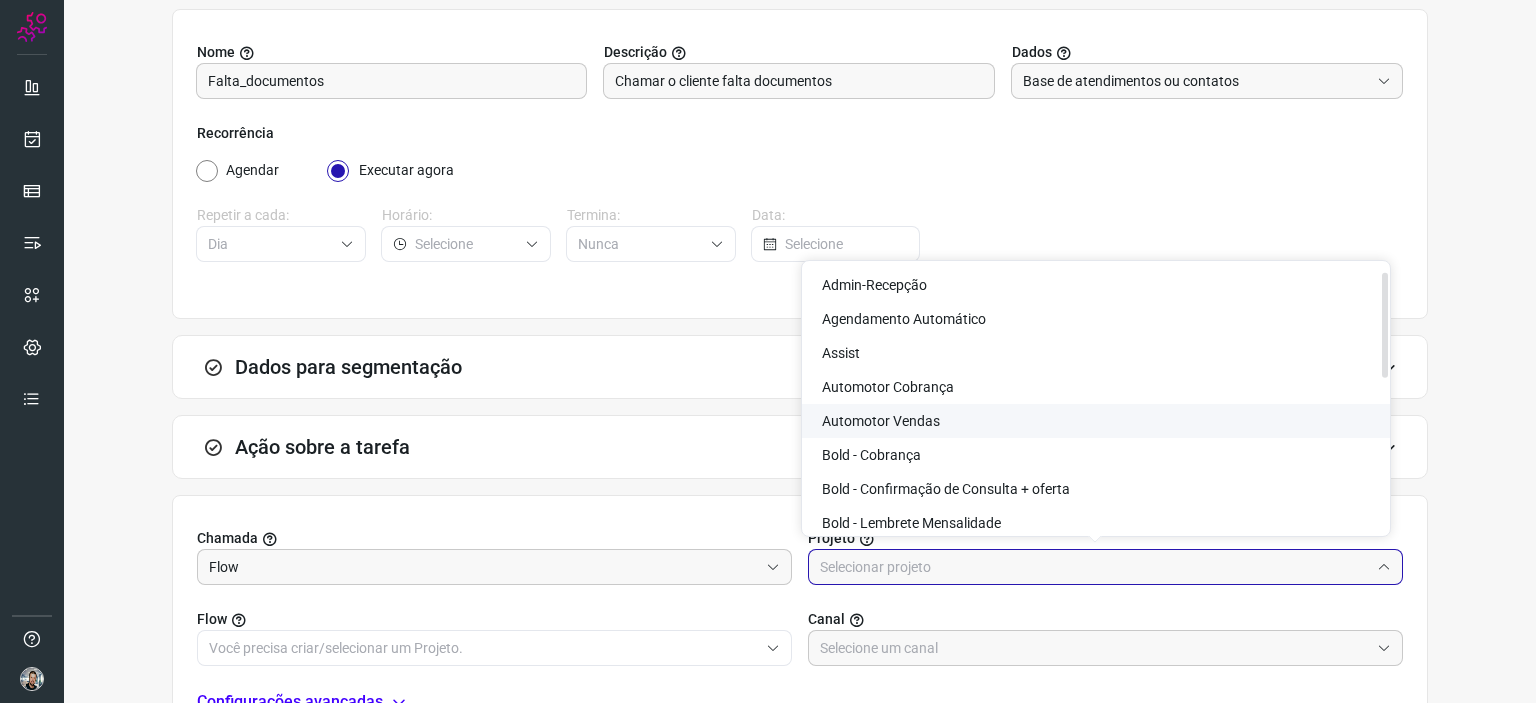 scroll, scrollTop: 400, scrollLeft: 0, axis: vertical 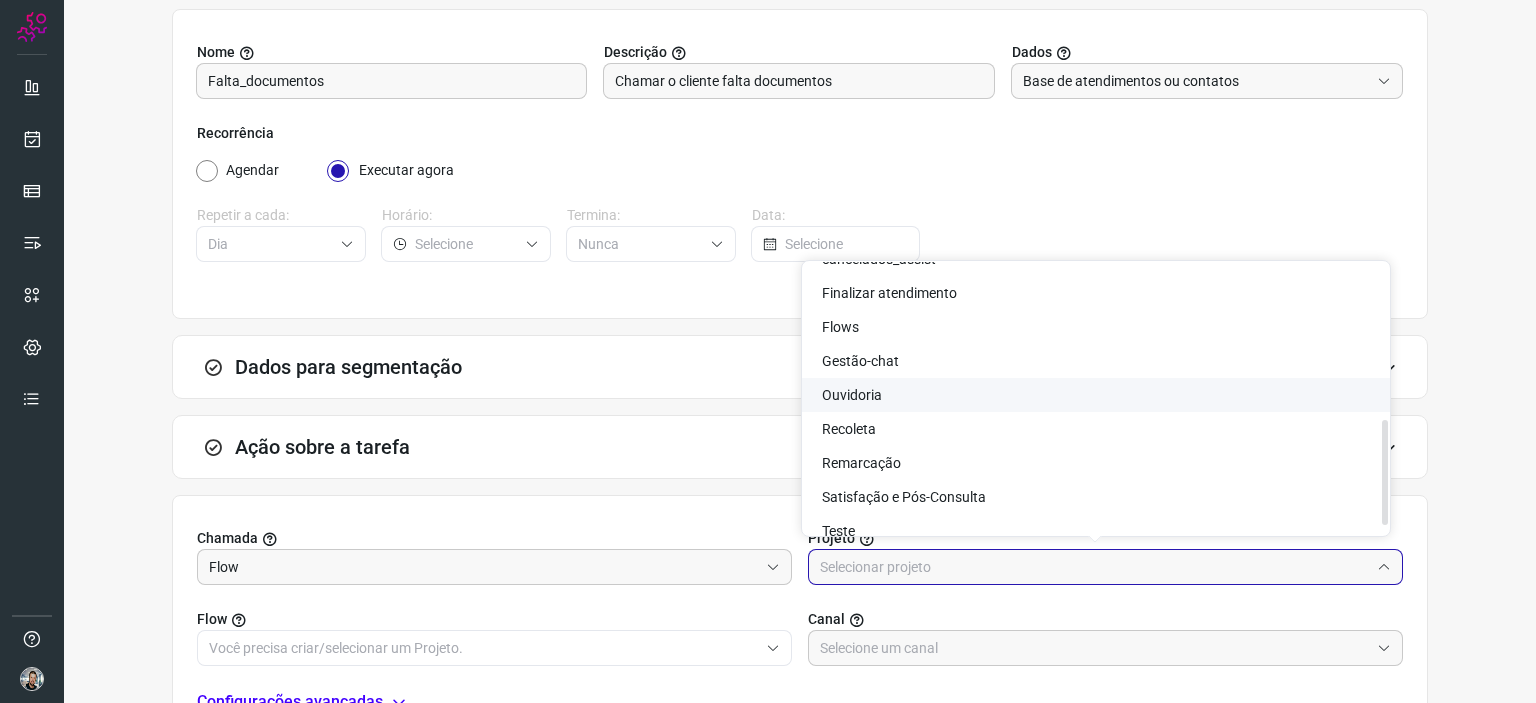 click on "Ouvidoria" 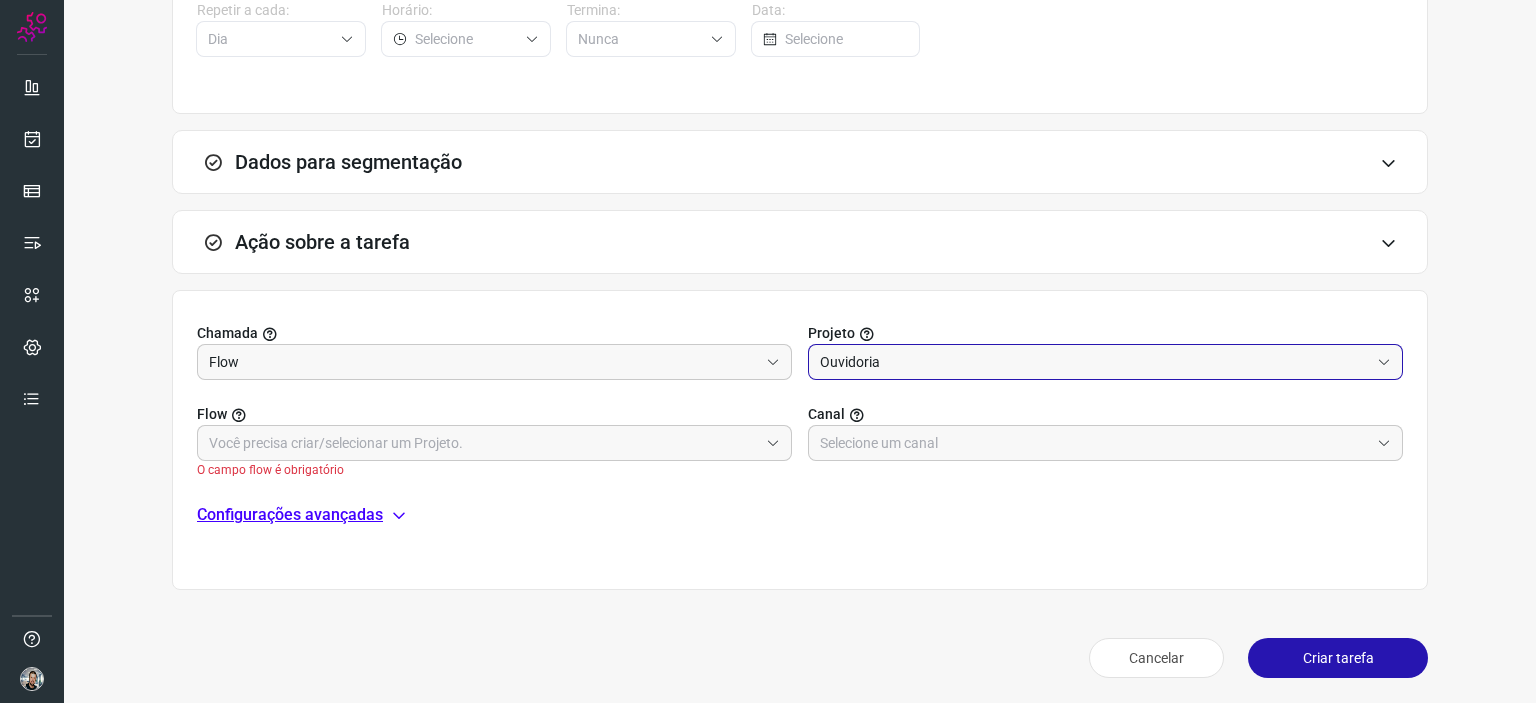 scroll, scrollTop: 407, scrollLeft: 0, axis: vertical 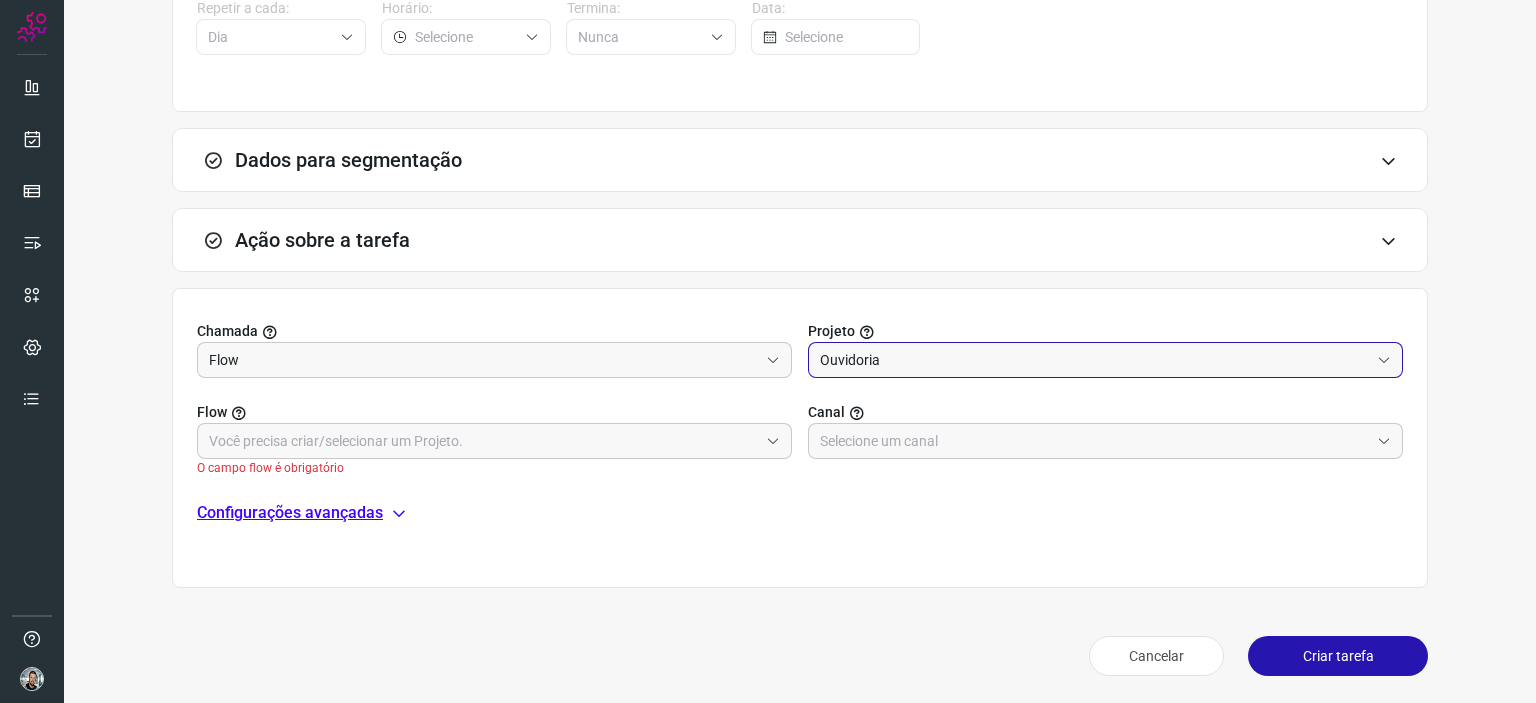 click on "O campo flow é obrigatório" at bounding box center (494, 468) 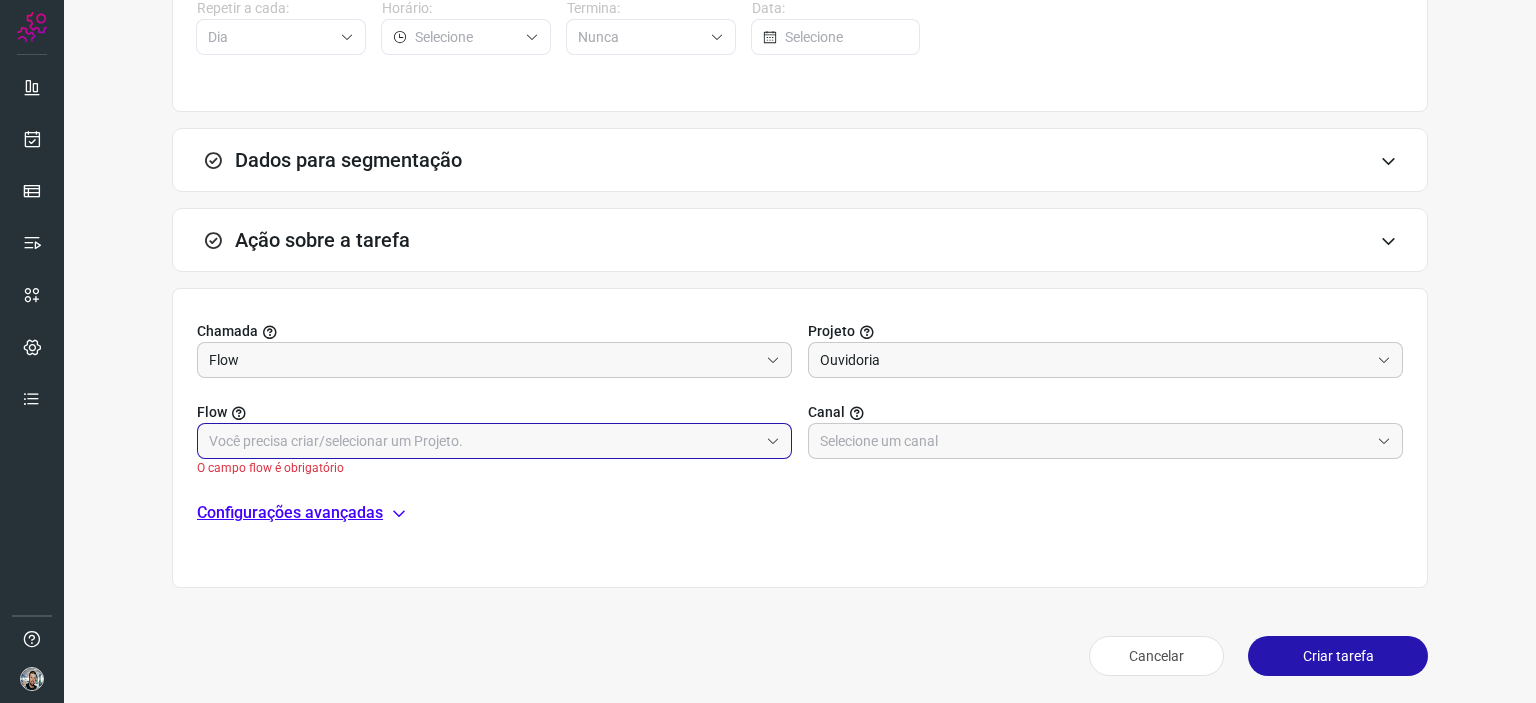 click at bounding box center (483, 441) 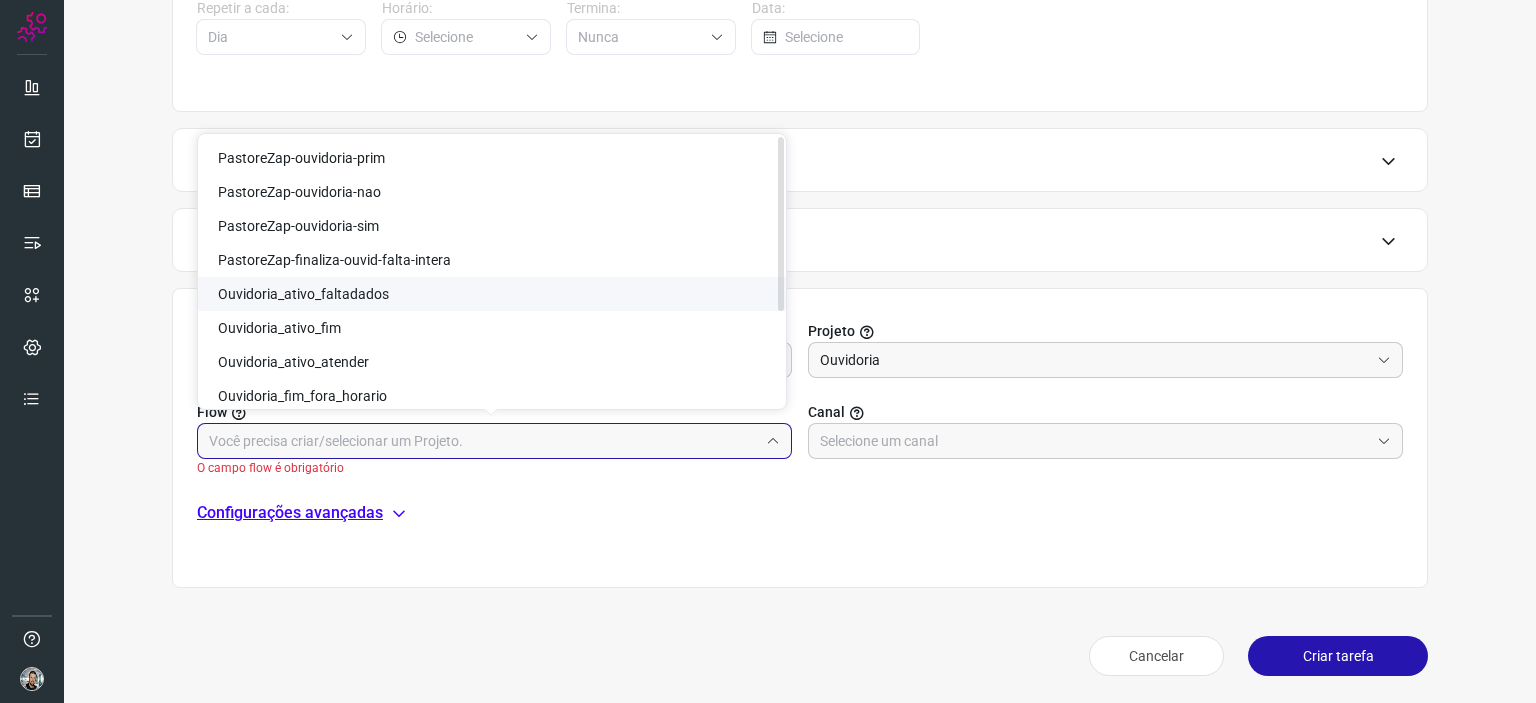 click on "Ouvidoria_ativo_faltadados" 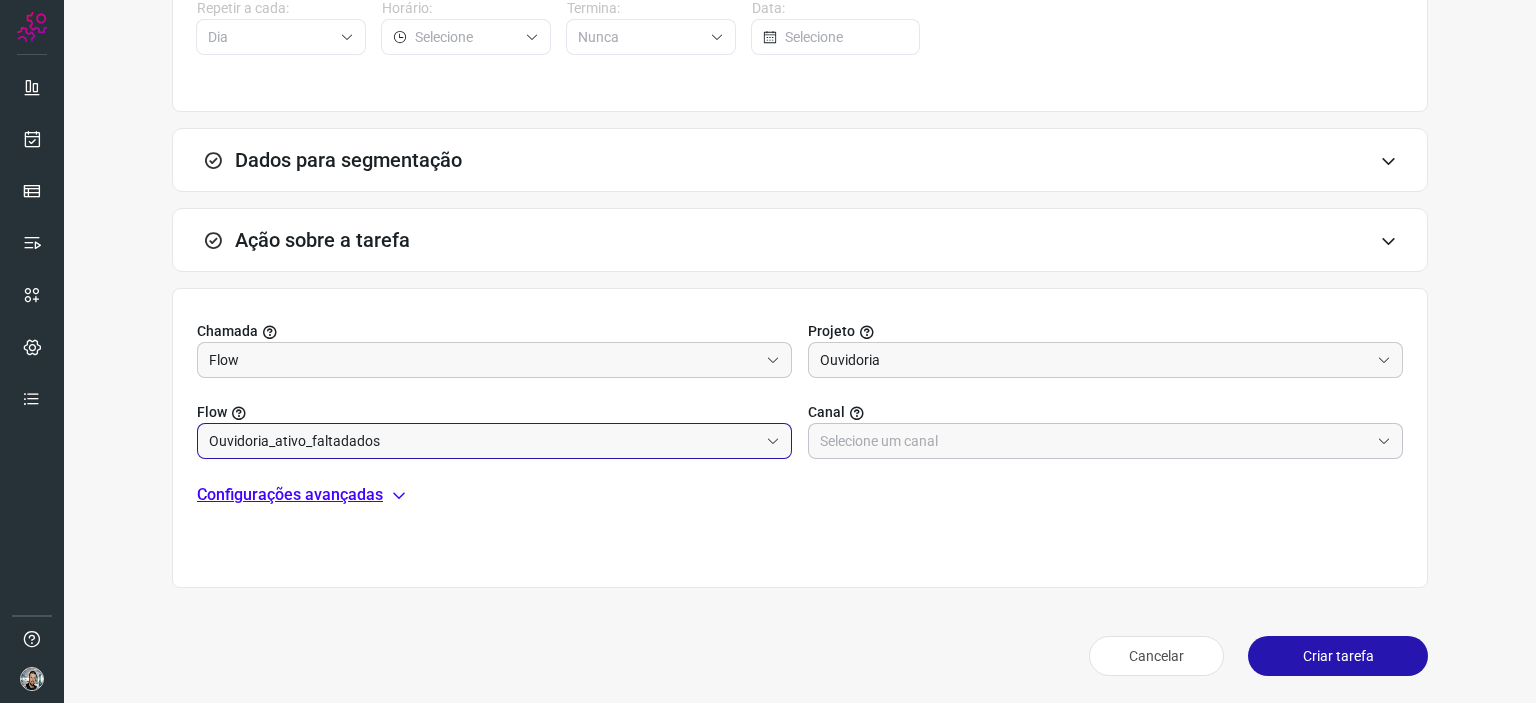 click at bounding box center [1094, 441] 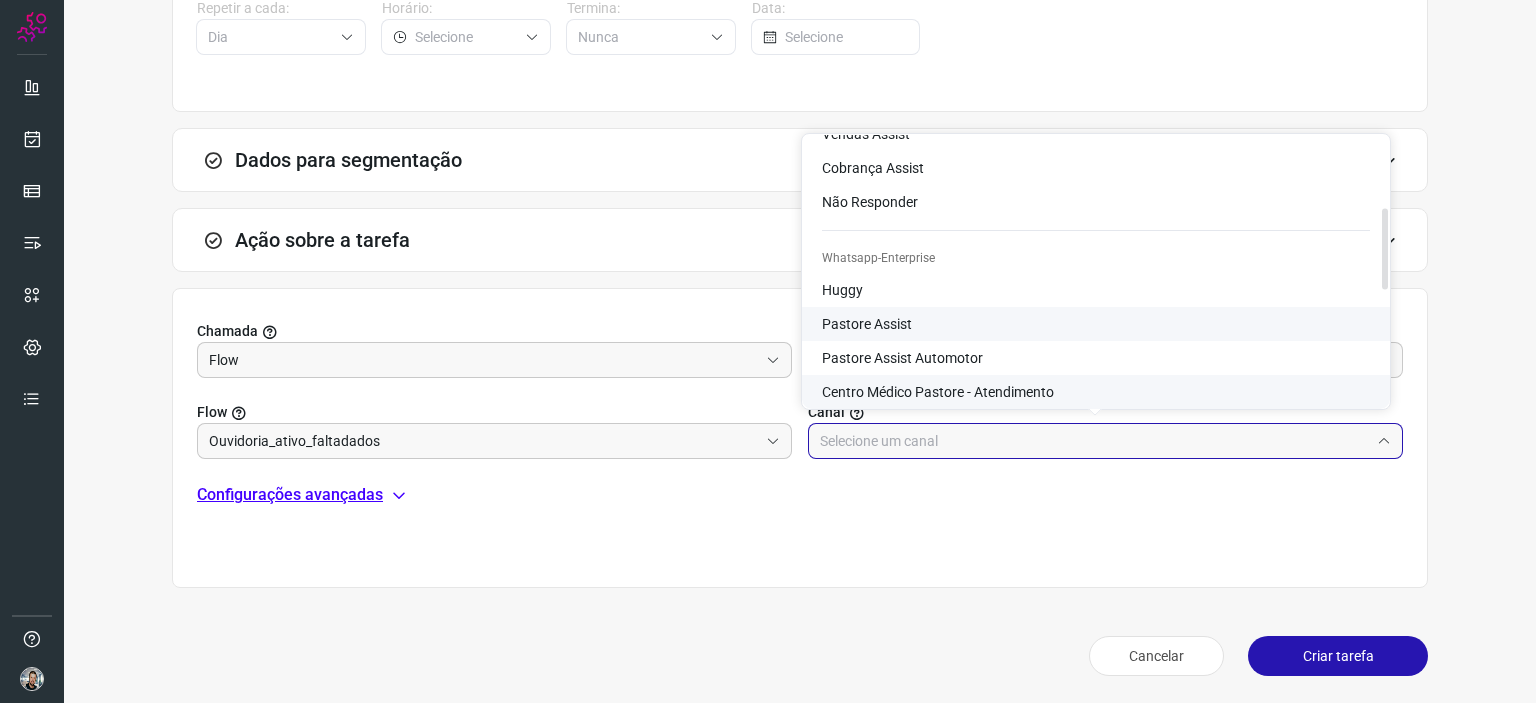 scroll, scrollTop: 324, scrollLeft: 0, axis: vertical 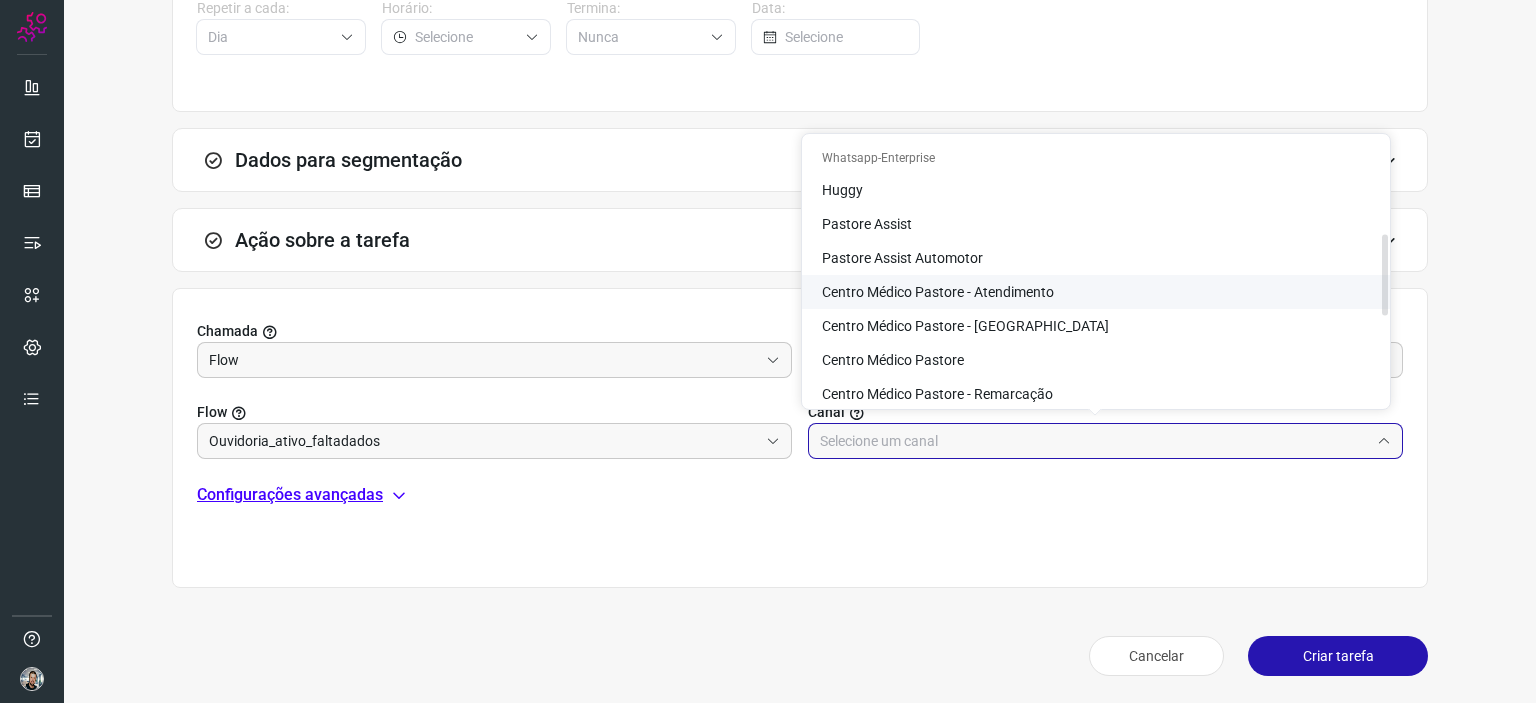 click on "Centro Médico Pastore - Atendimento" 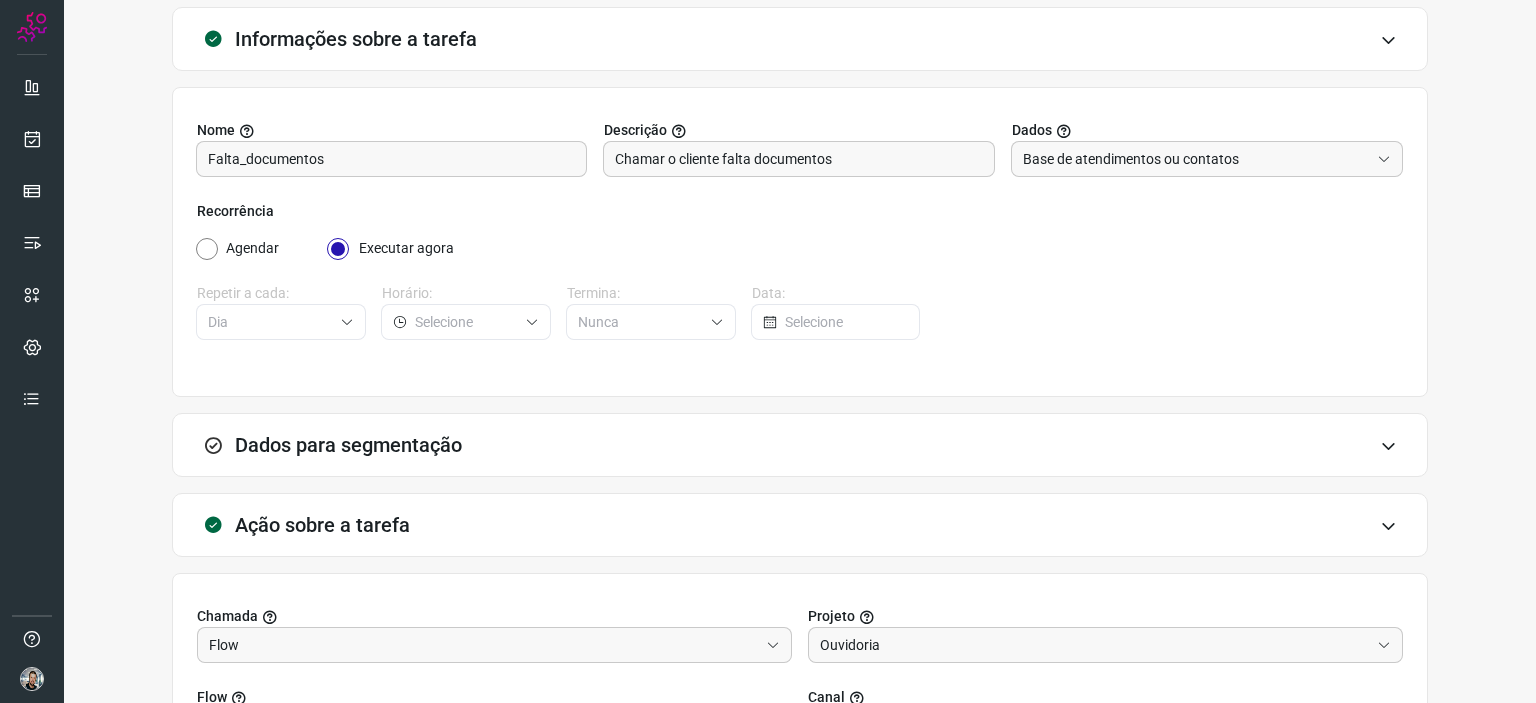 scroll, scrollTop: 407, scrollLeft: 0, axis: vertical 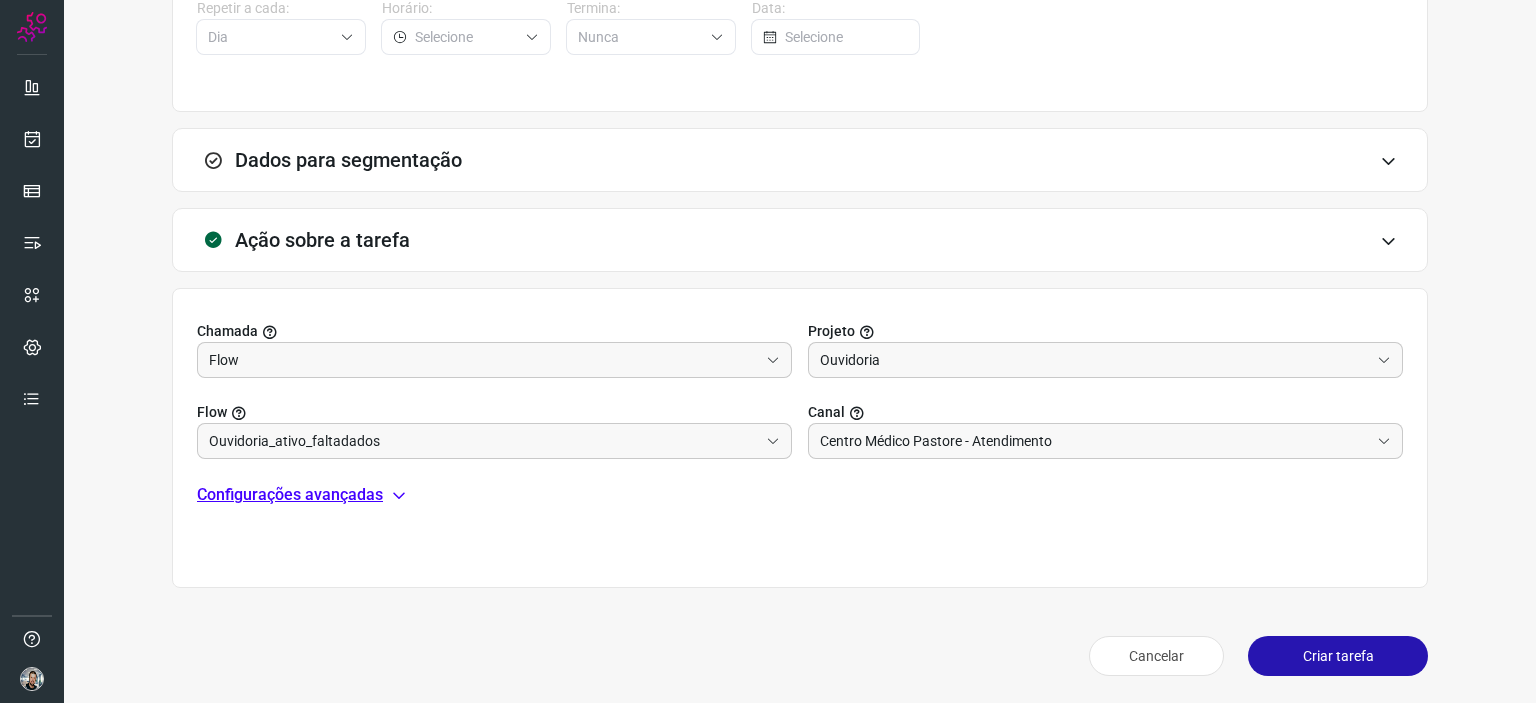 click on "Criar tarefa" at bounding box center (1338, 656) 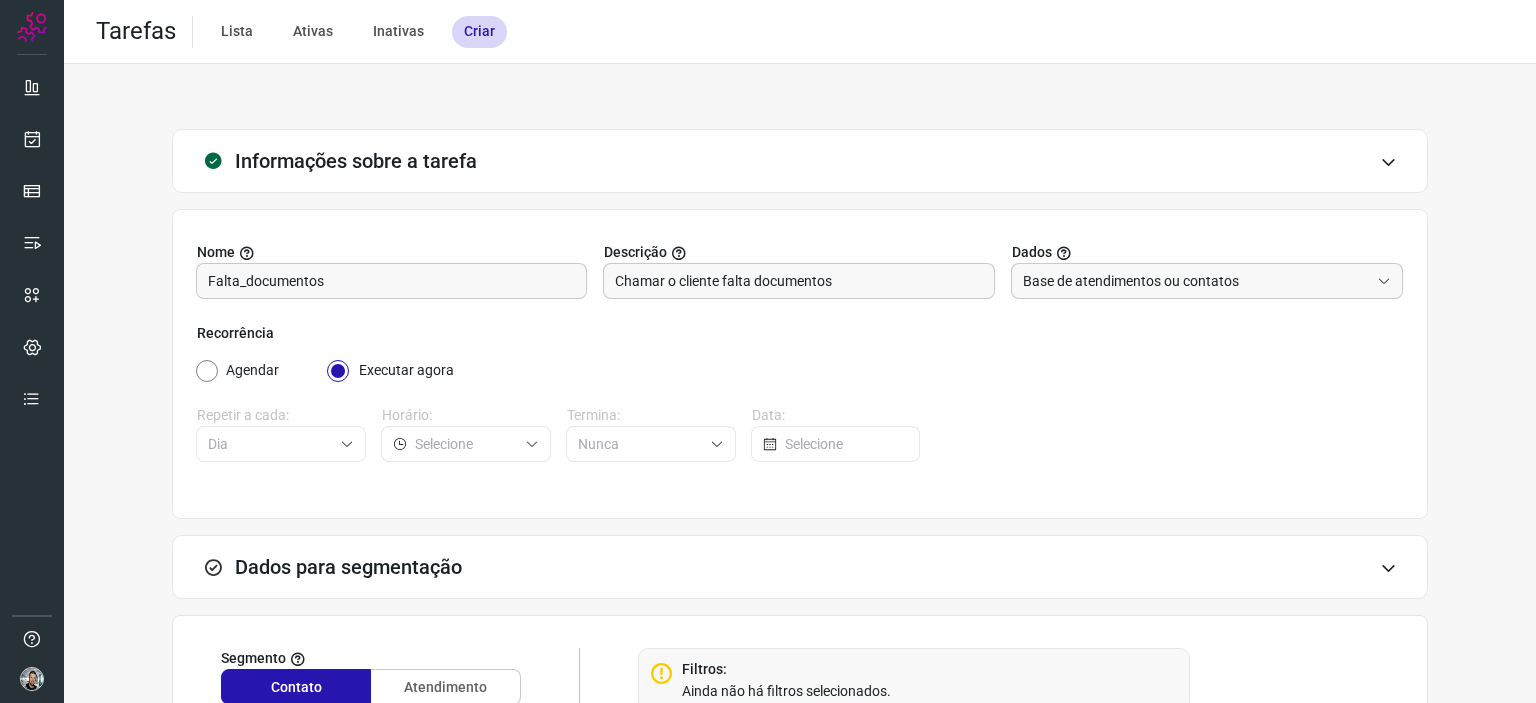 scroll, scrollTop: 200, scrollLeft: 0, axis: vertical 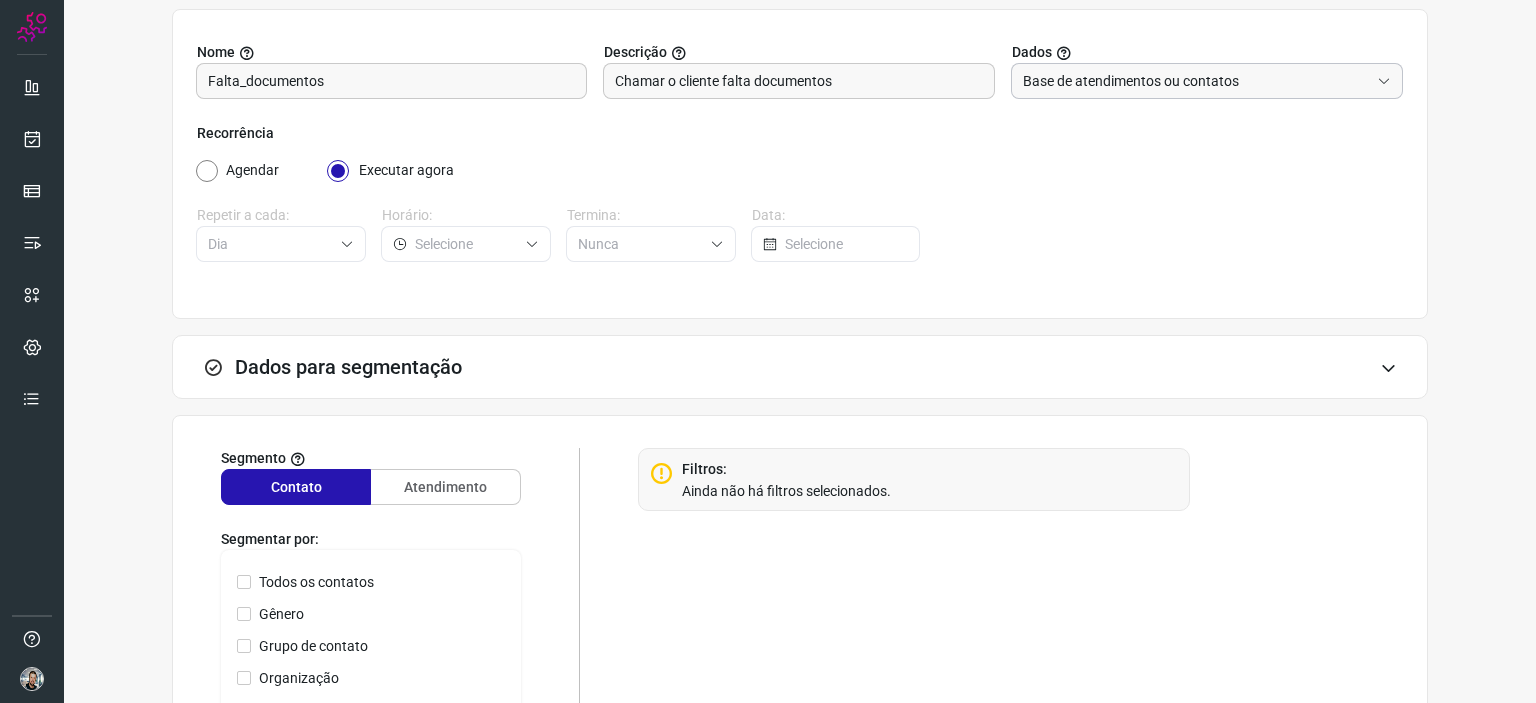 click on "Base de atendimentos ou contatos" at bounding box center (1196, 81) 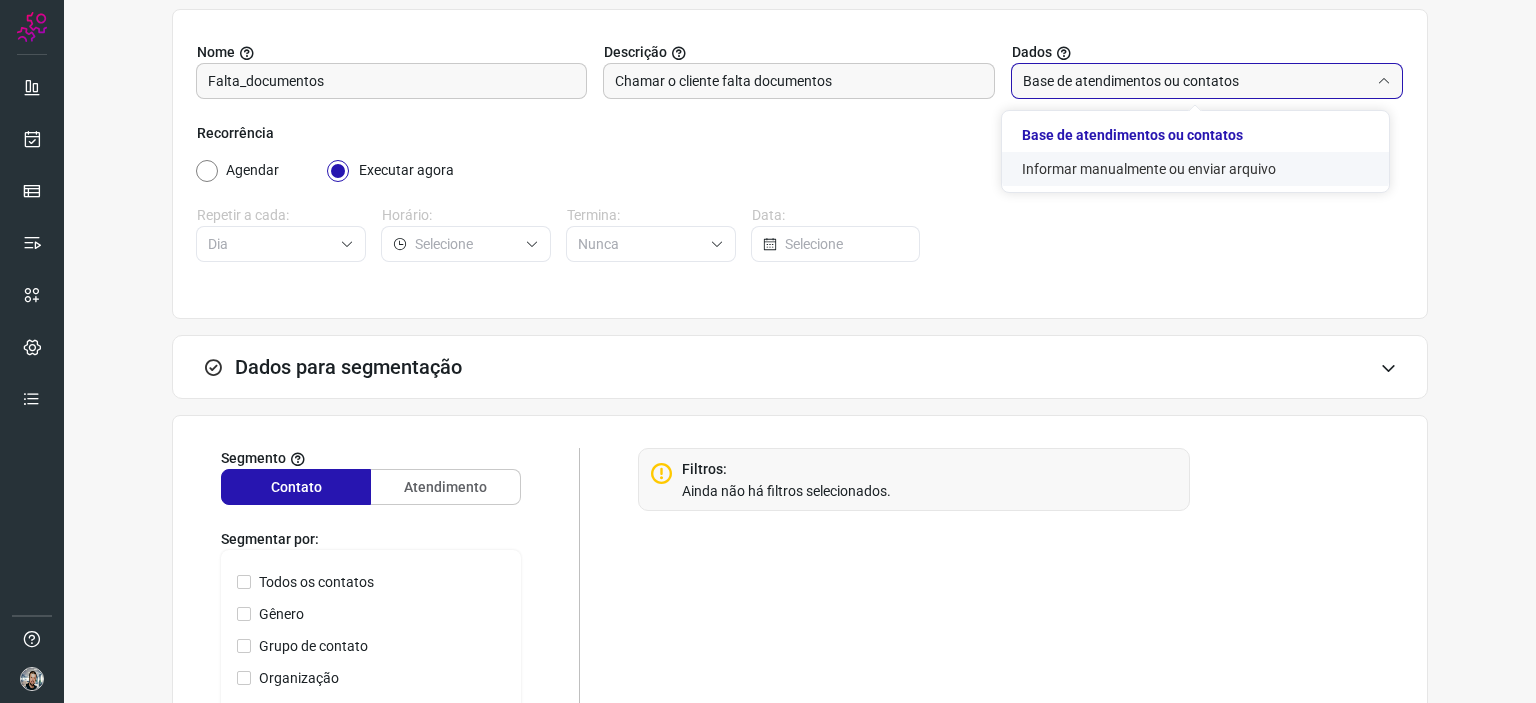 click on "Informar manualmente ou enviar arquivo" 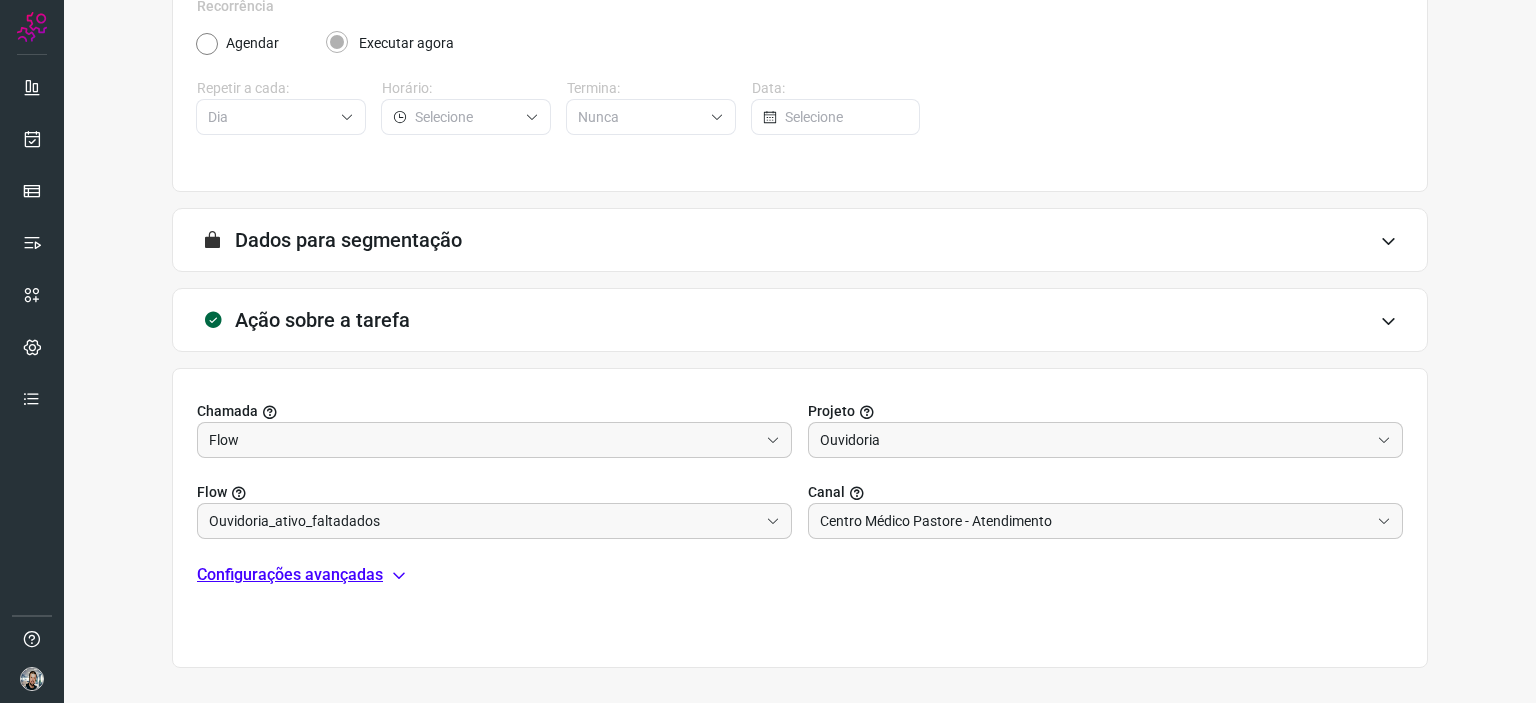 scroll, scrollTop: 407, scrollLeft: 0, axis: vertical 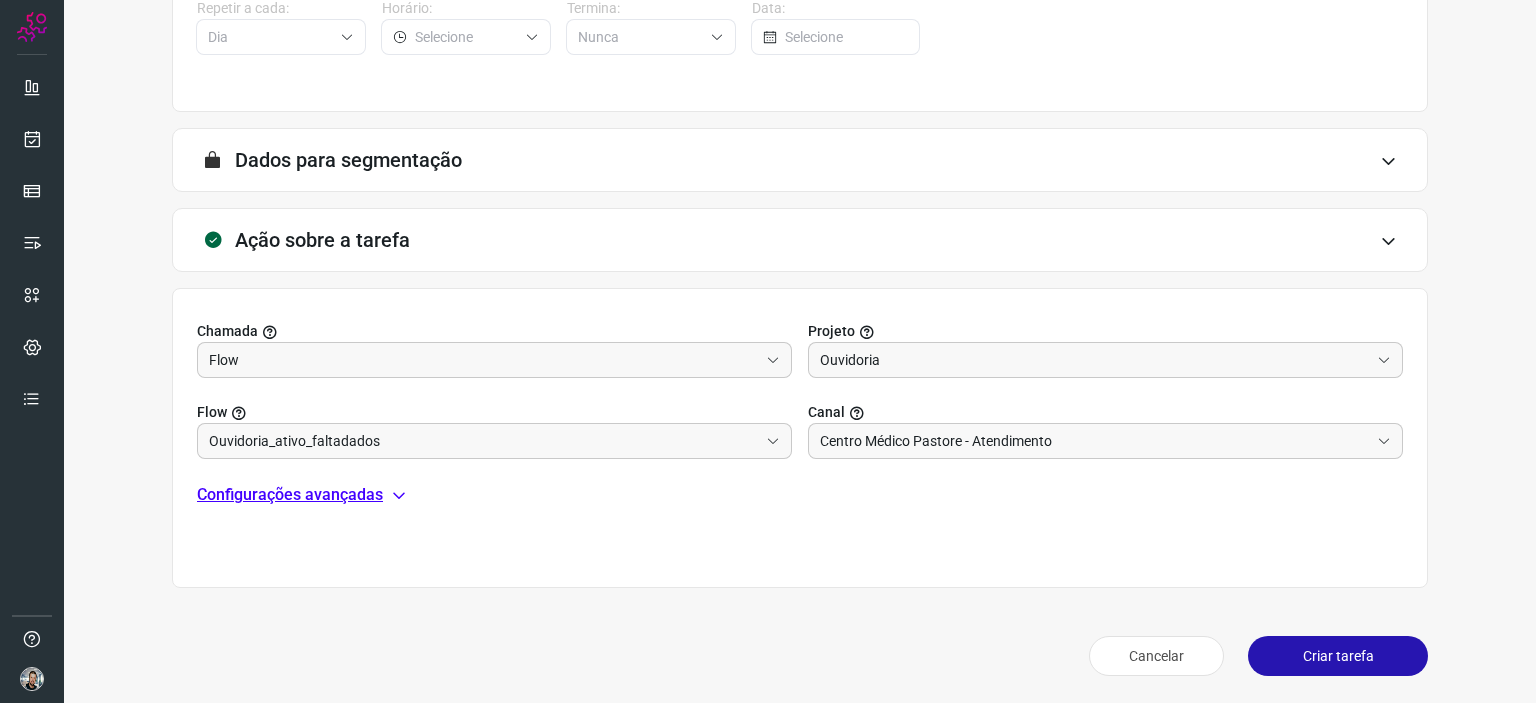 click on "Criar tarefa" at bounding box center [1338, 656] 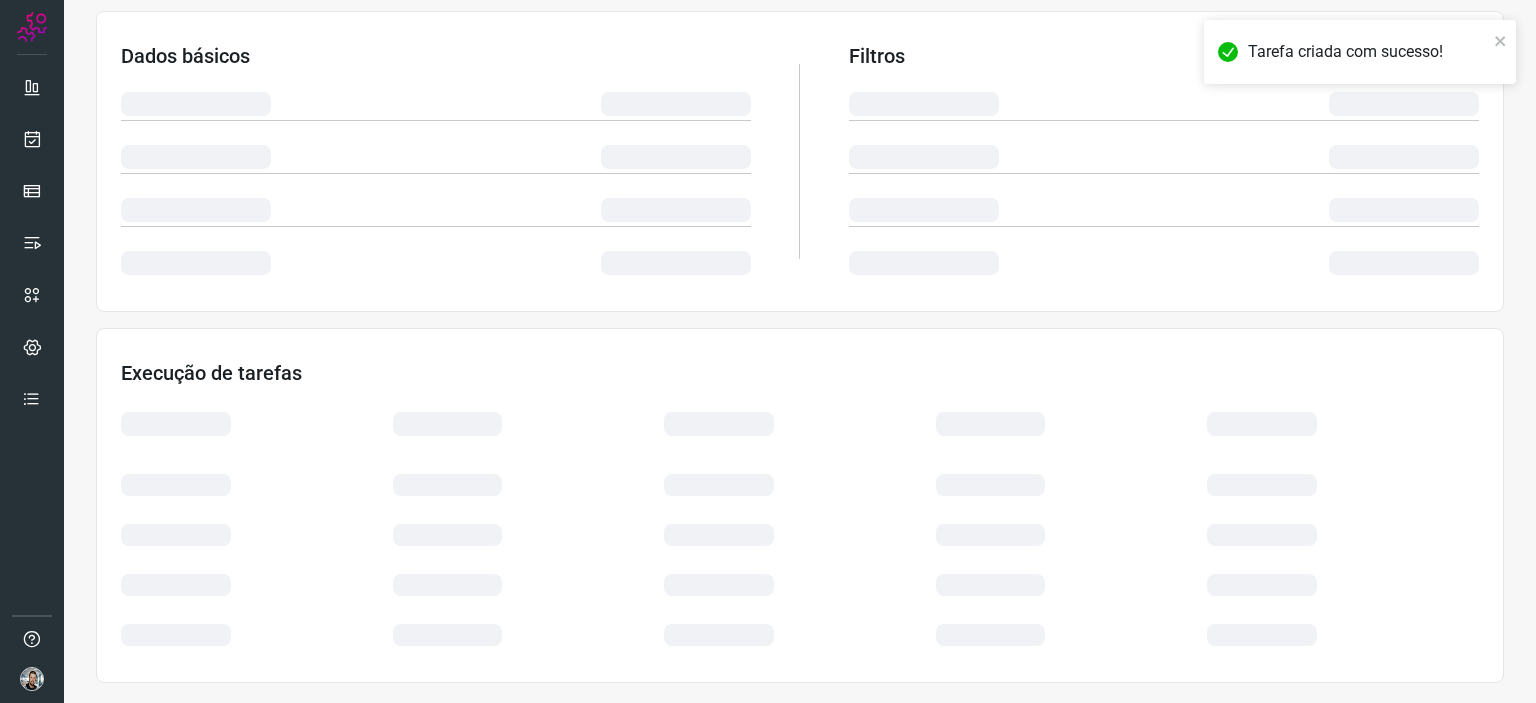 scroll, scrollTop: 327, scrollLeft: 0, axis: vertical 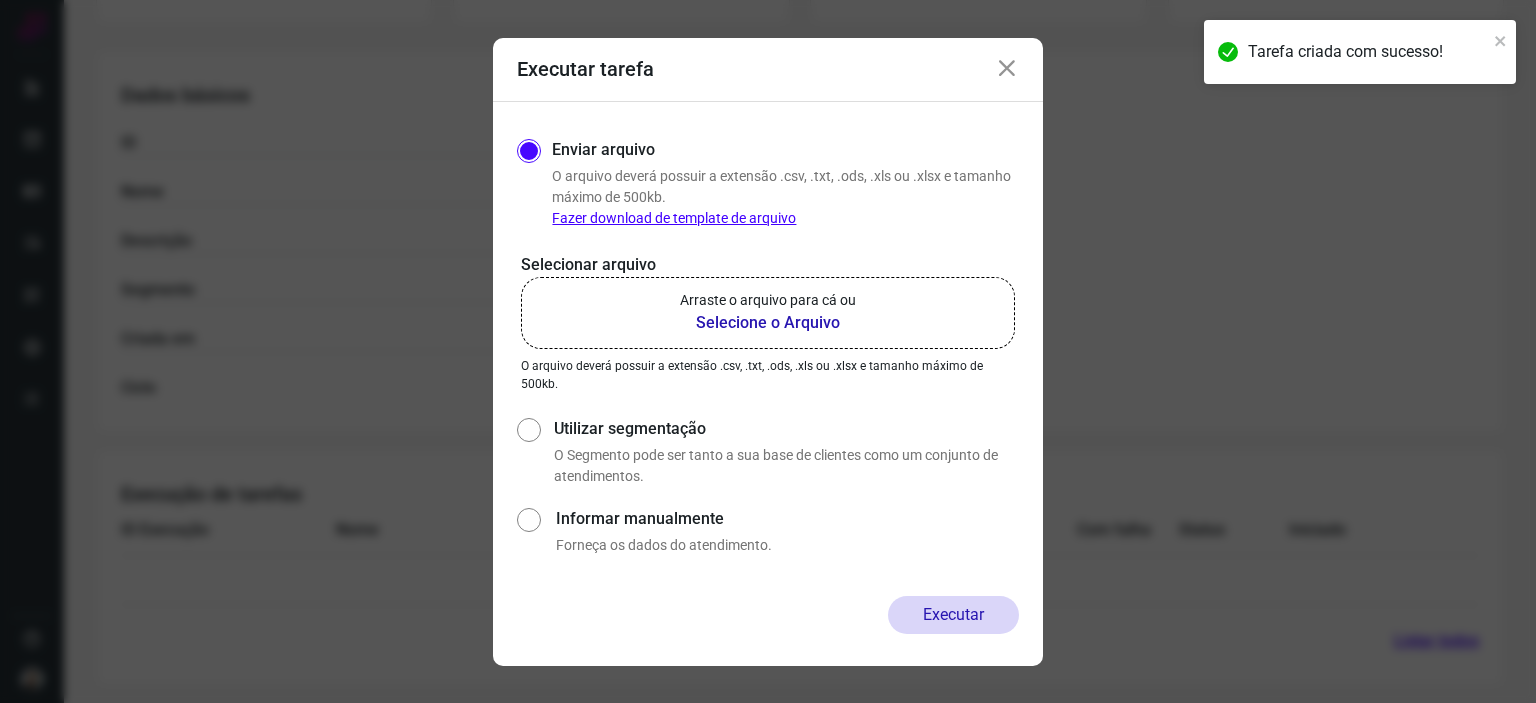 click at bounding box center (1007, 69) 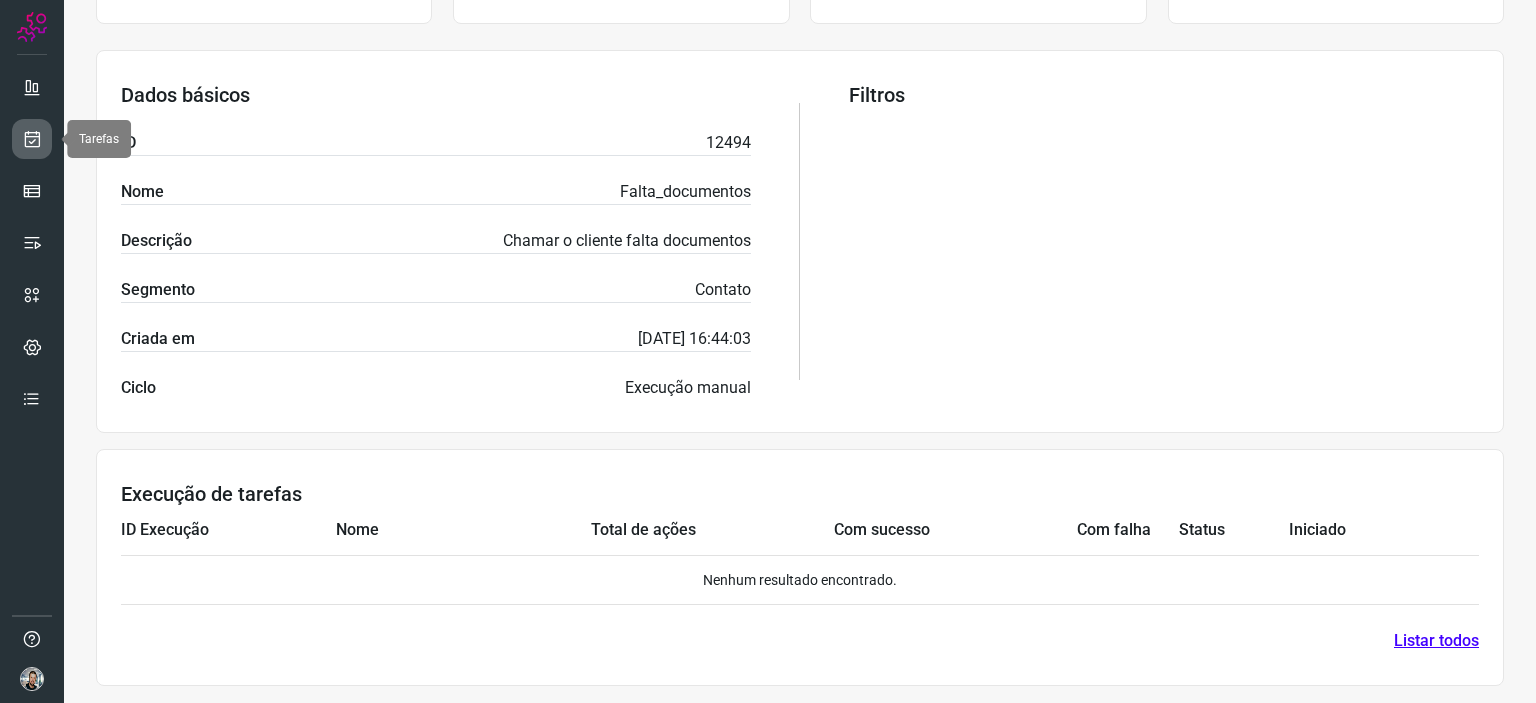 click at bounding box center [32, 139] 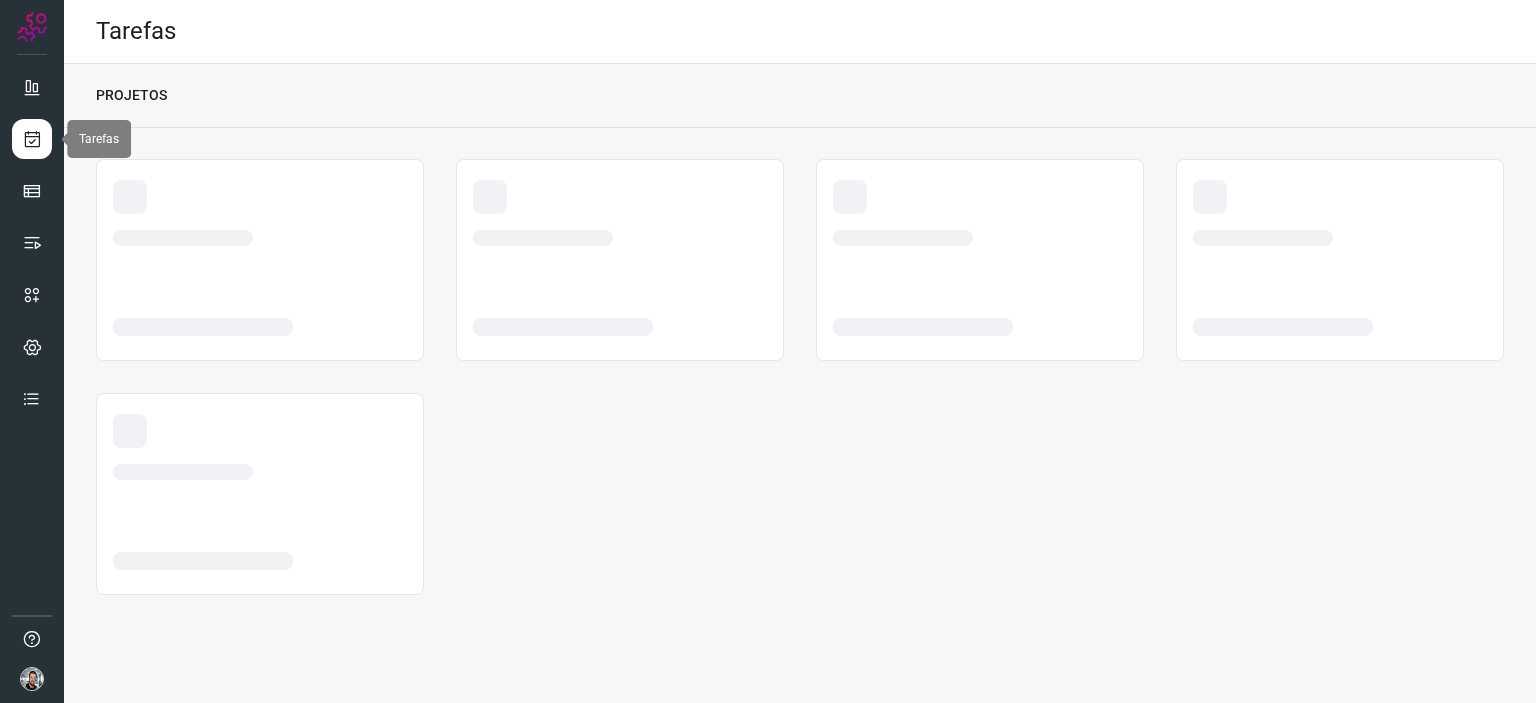 scroll, scrollTop: 0, scrollLeft: 0, axis: both 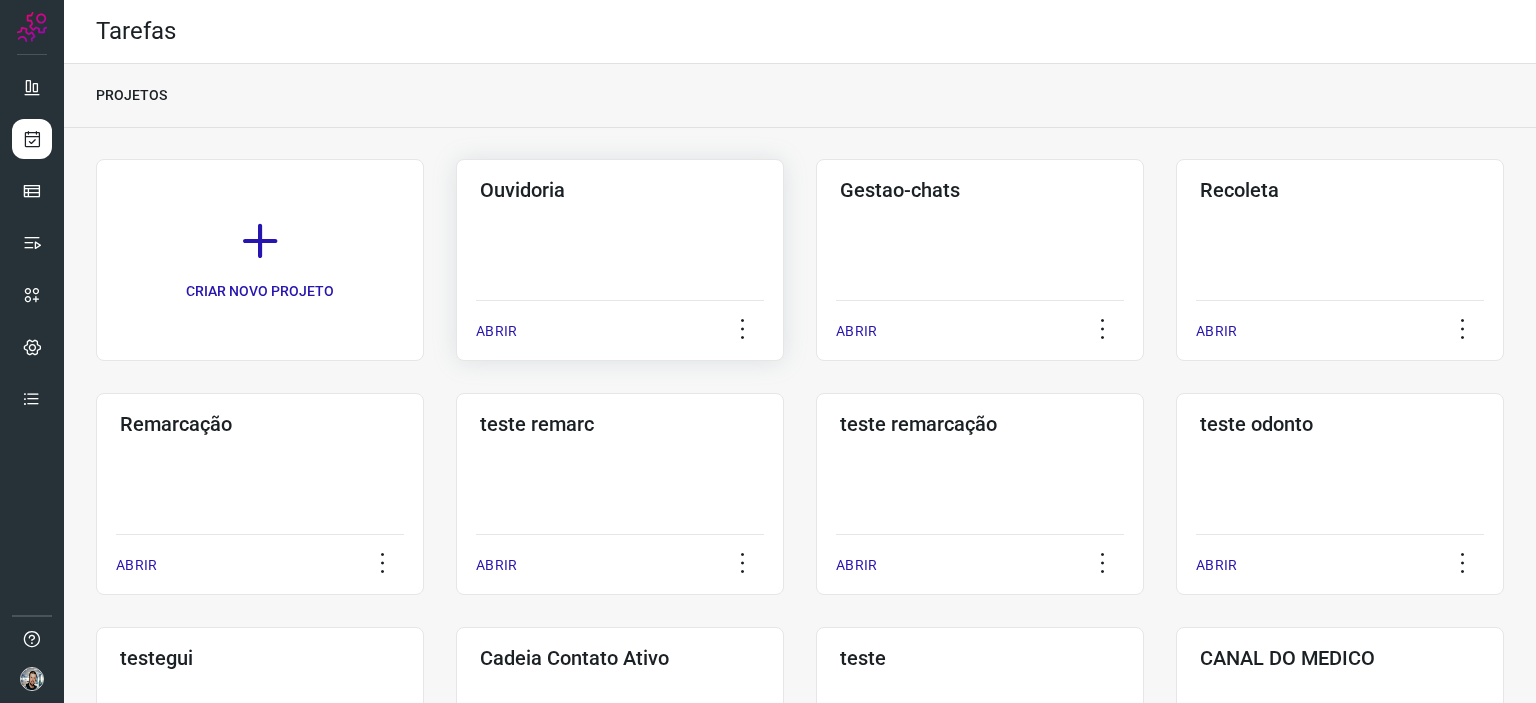 click on "Ouvidoria  ABRIR" 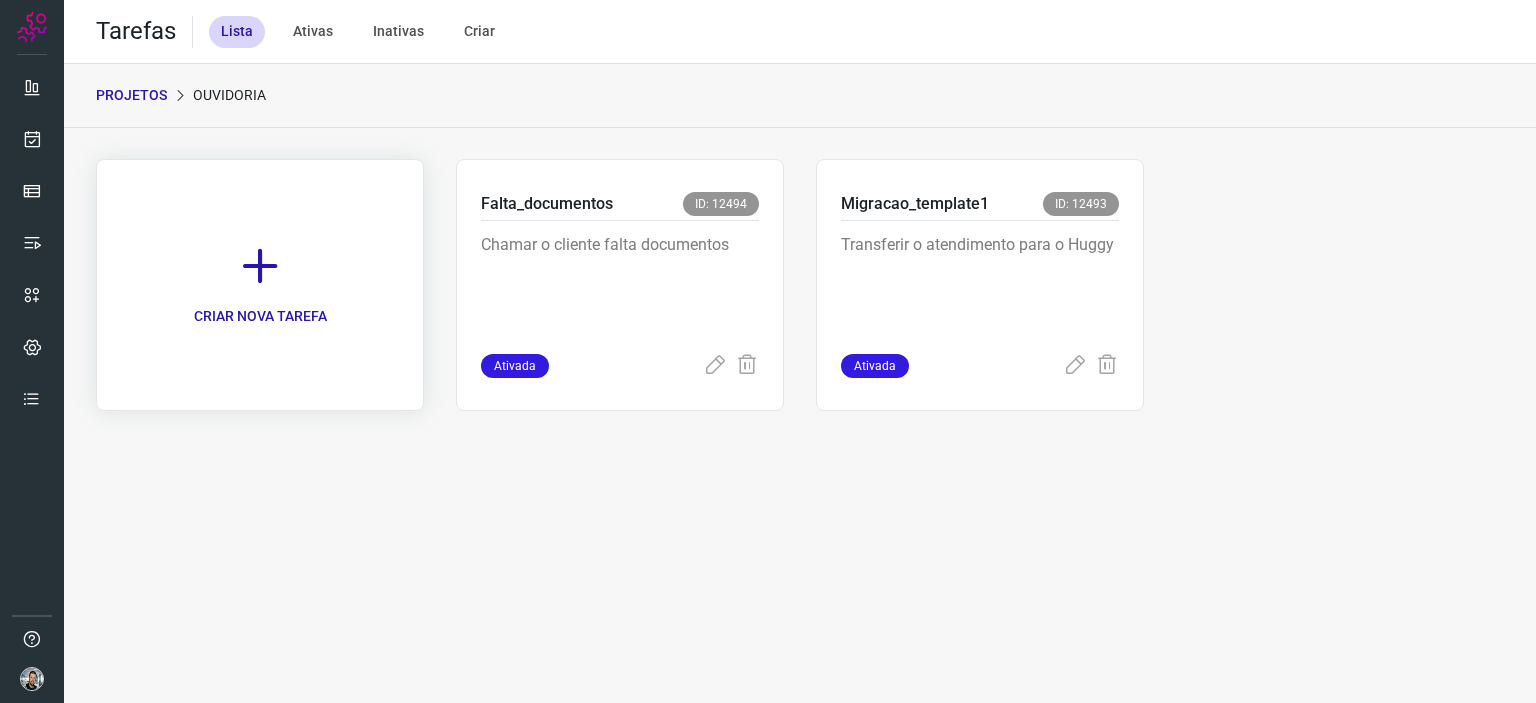 click on "CRIAR NOVA TAREFA" at bounding box center (260, 285) 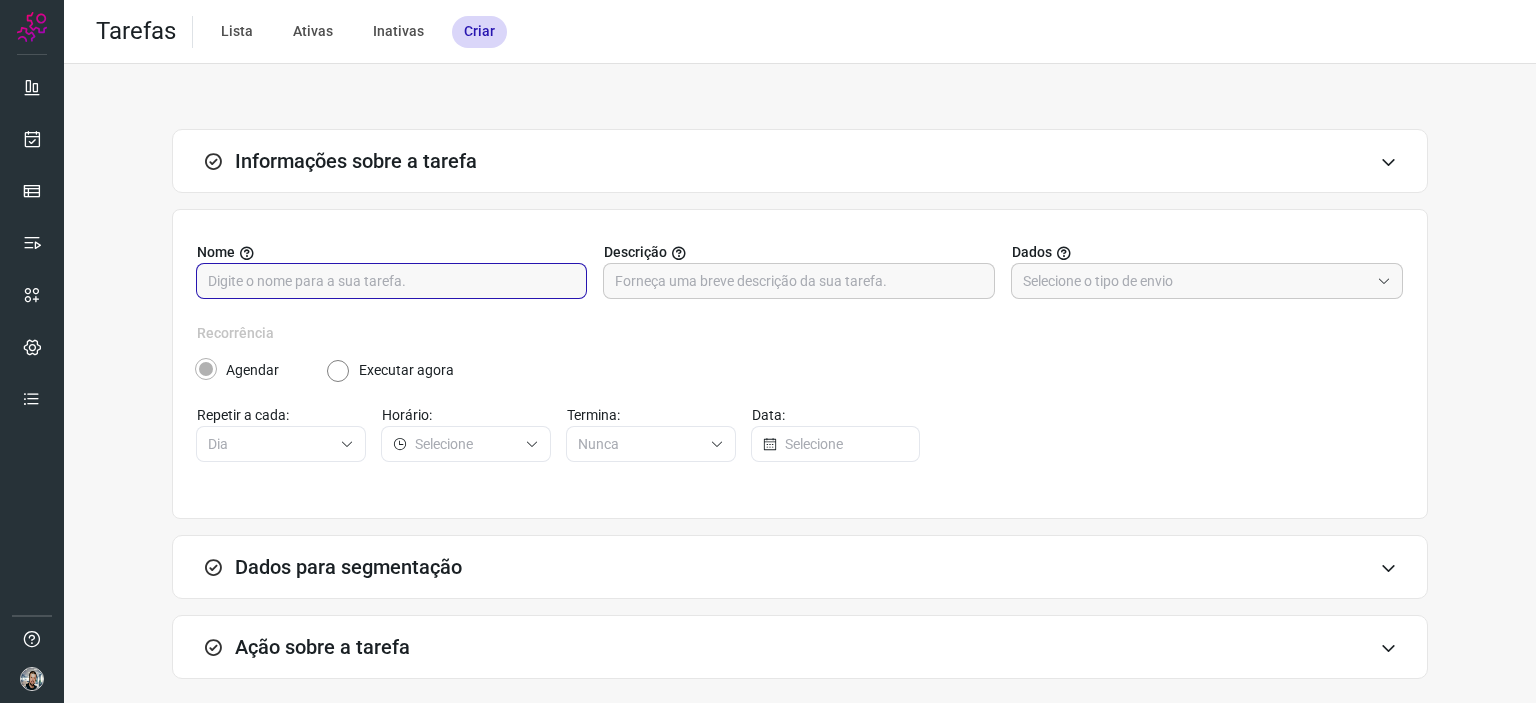 click at bounding box center (391, 281) 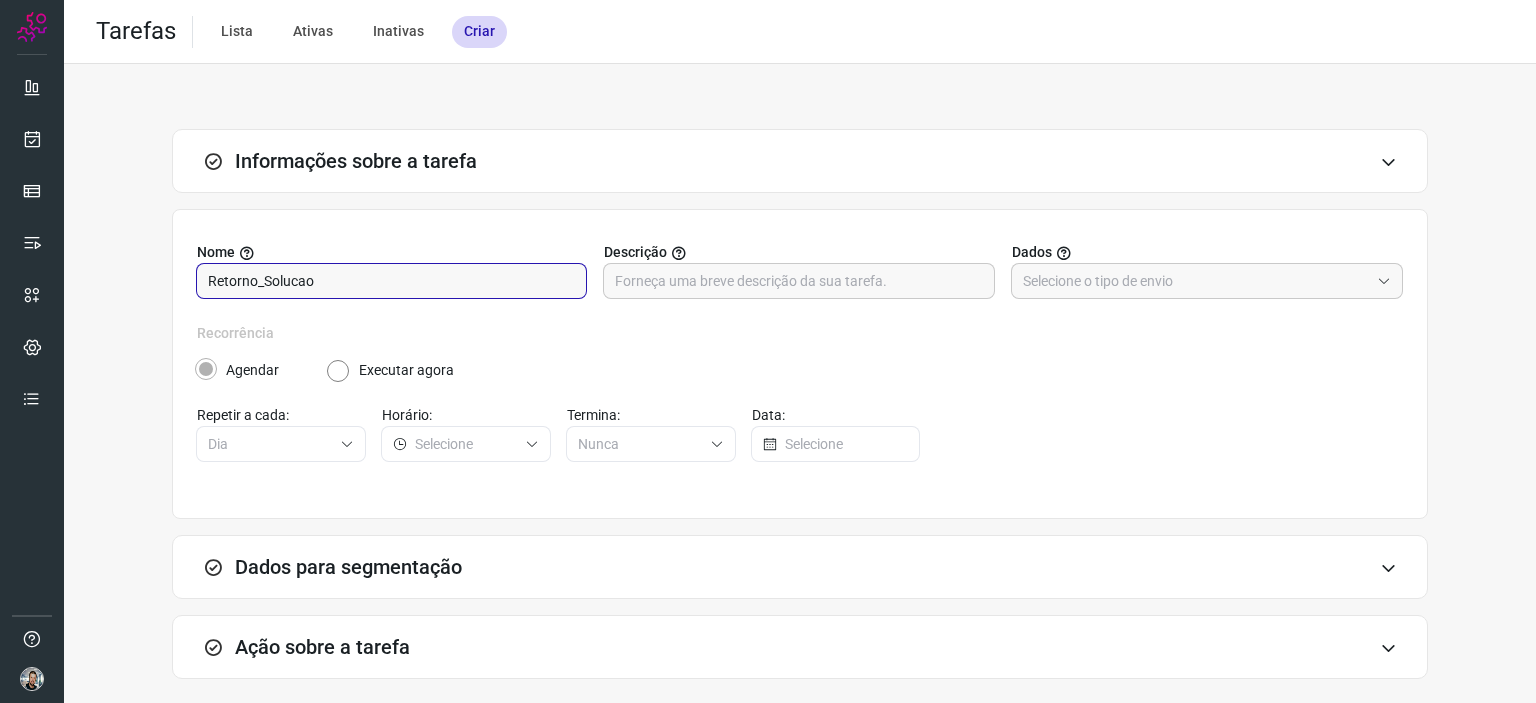 type on "Retorno_Solucao" 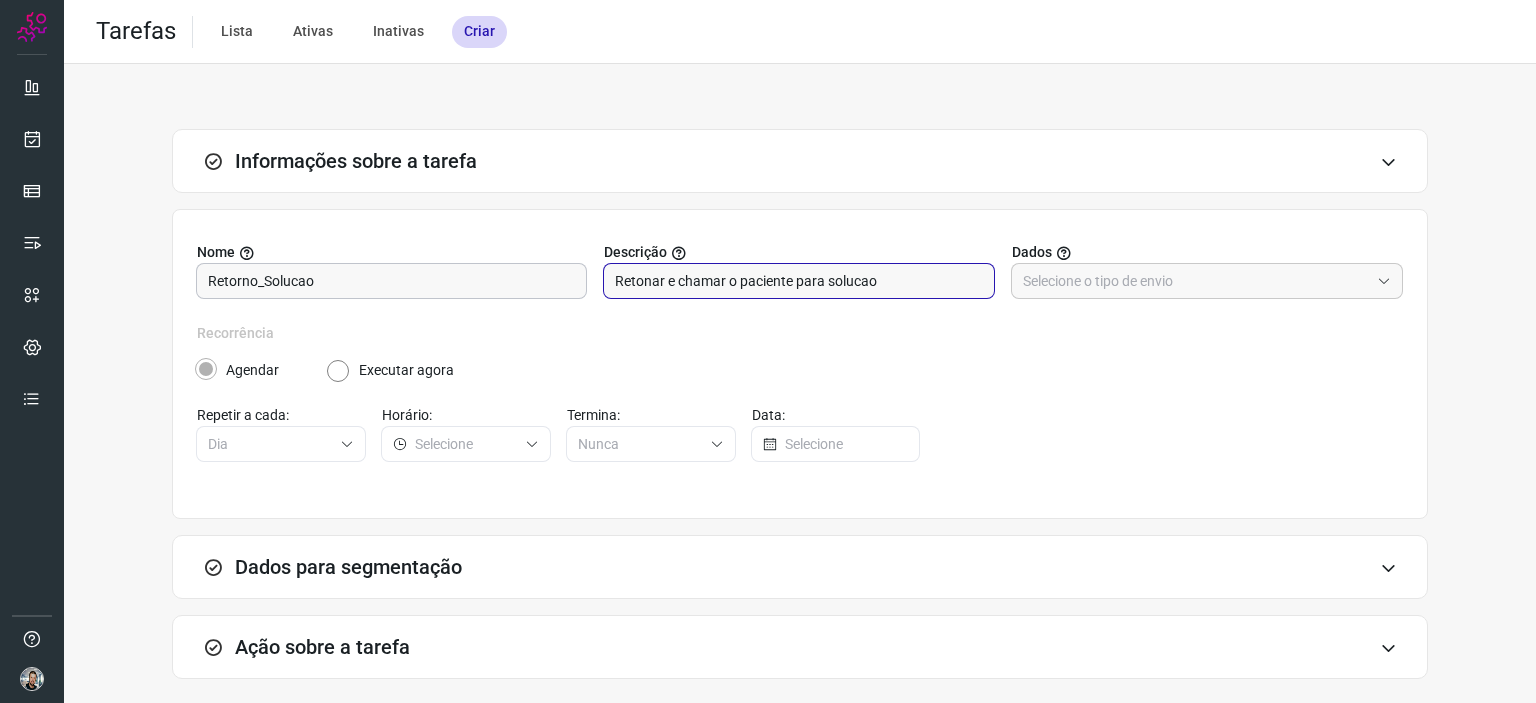 type on "Retonar e chamar o paciente para solucao" 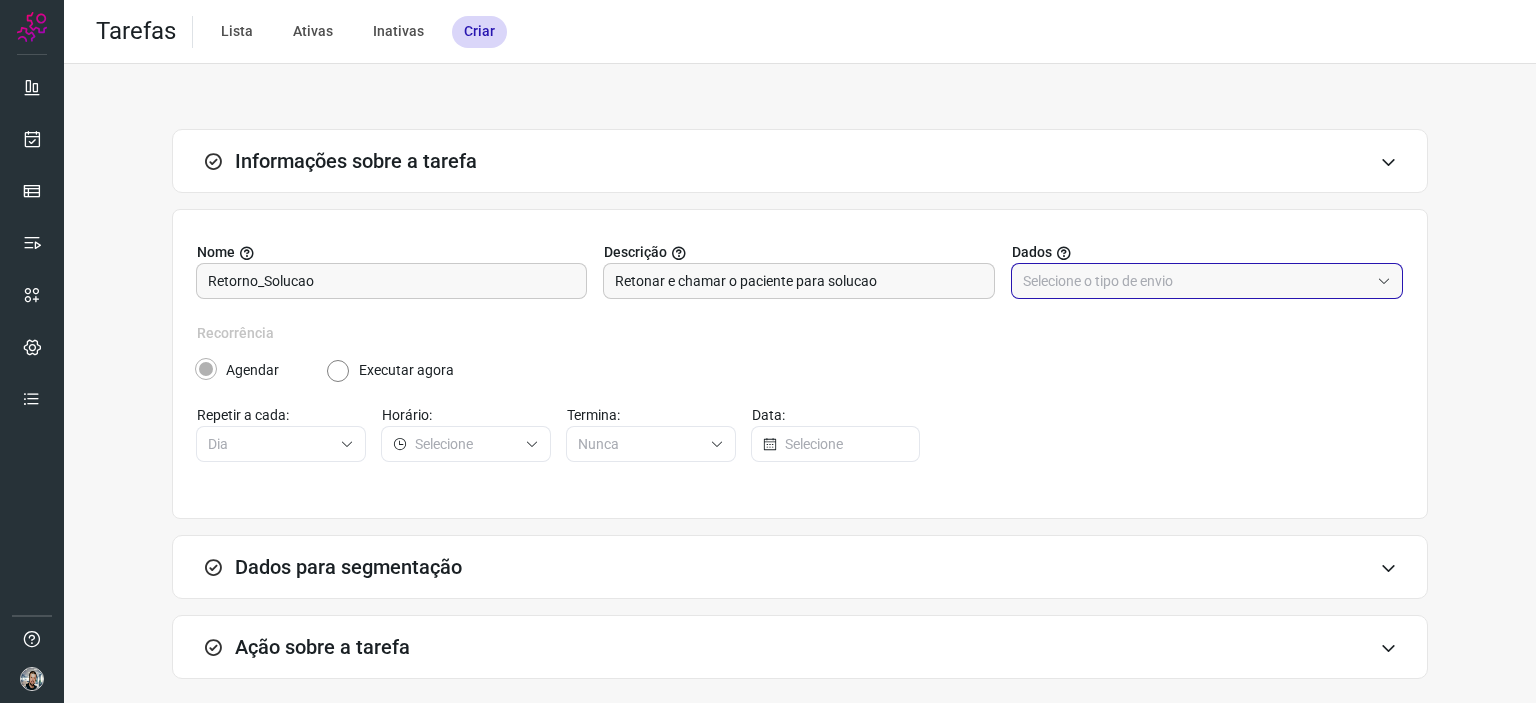 click at bounding box center (1196, 281) 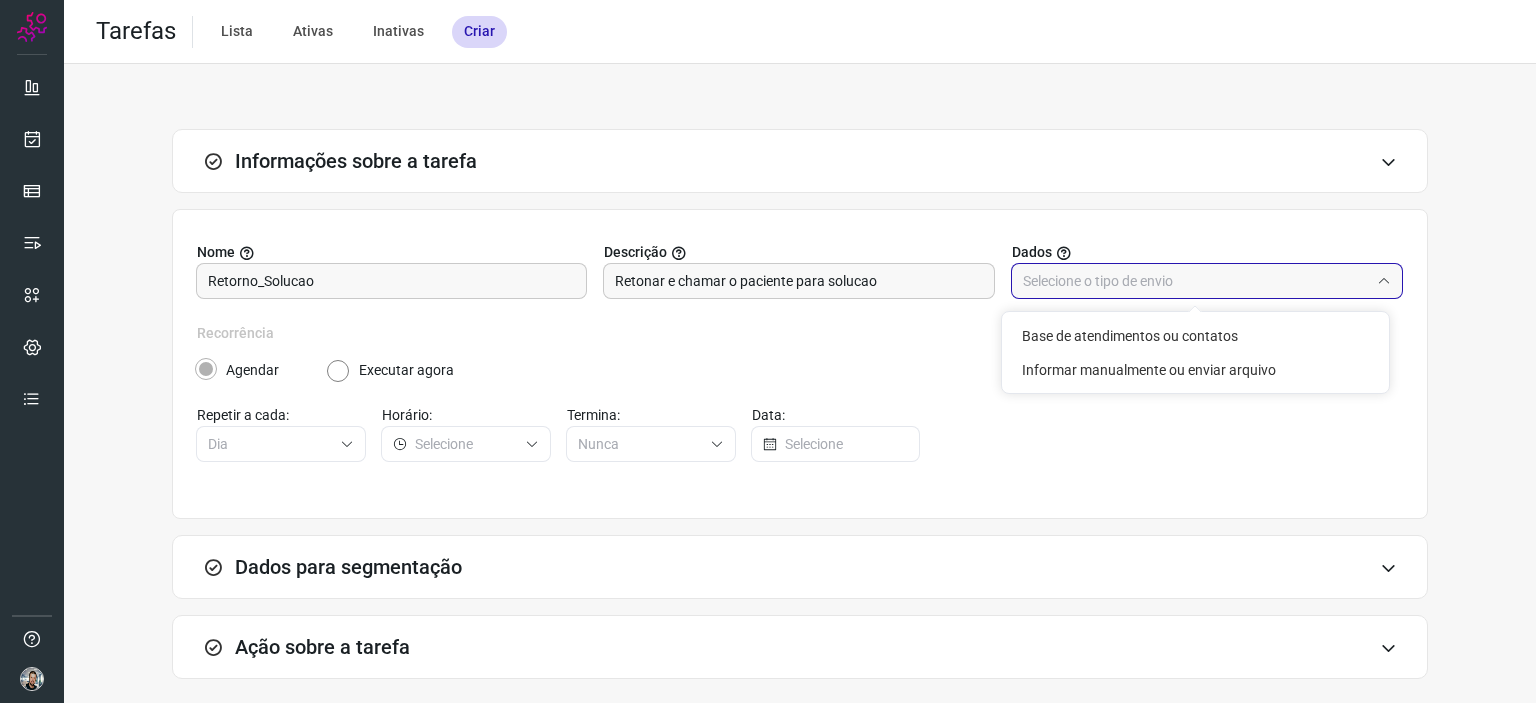 click on "Agendar Executar agora" at bounding box center (799, 362) 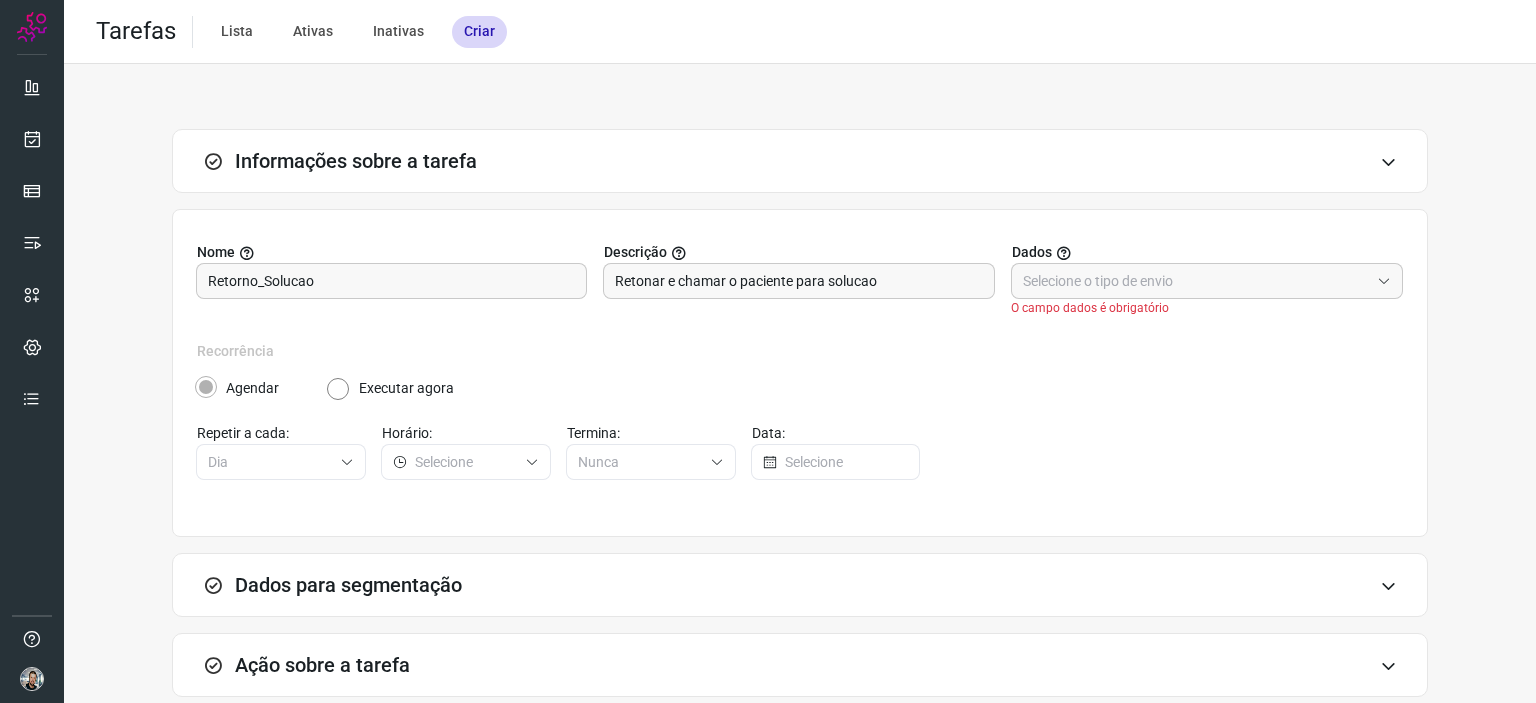 click on "Agendar Executar agora" at bounding box center [799, 380] 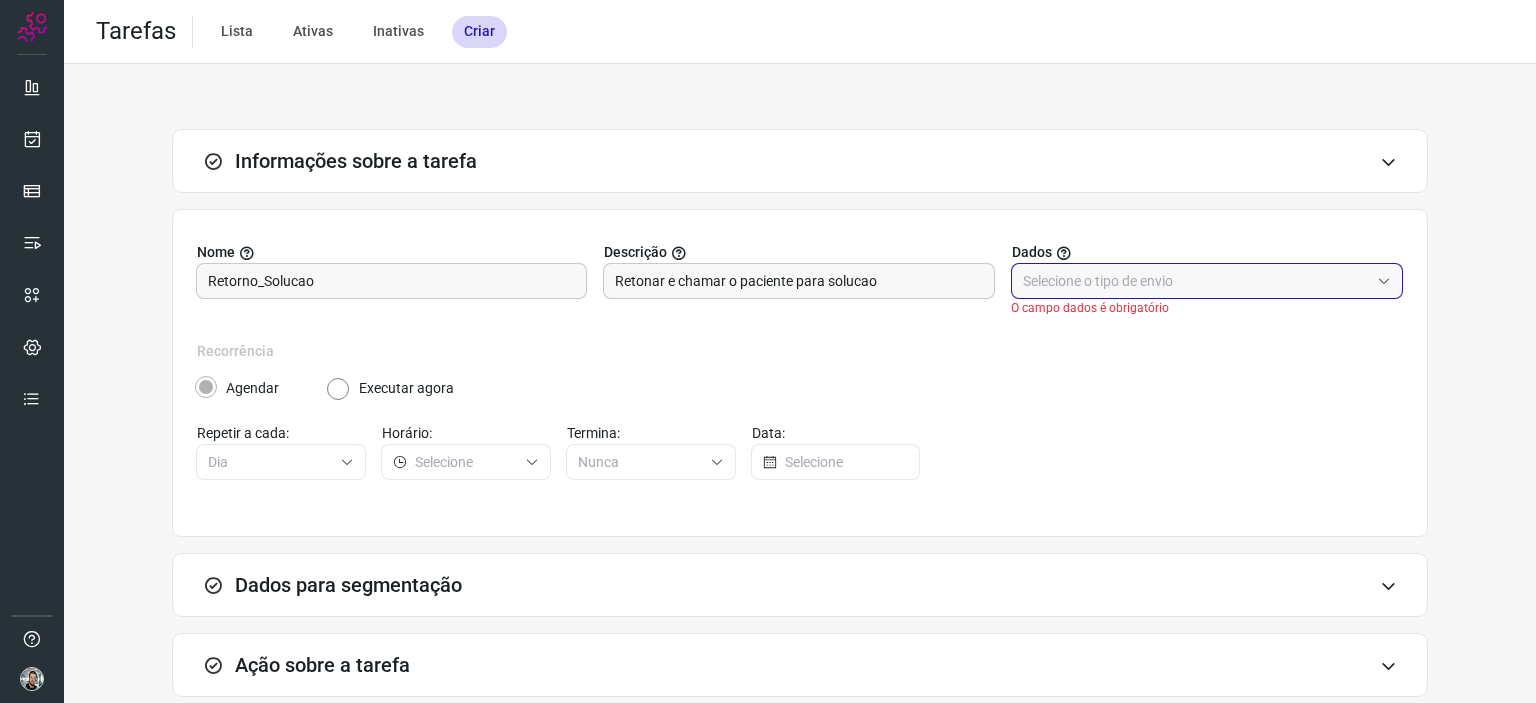 click at bounding box center (1196, 281) 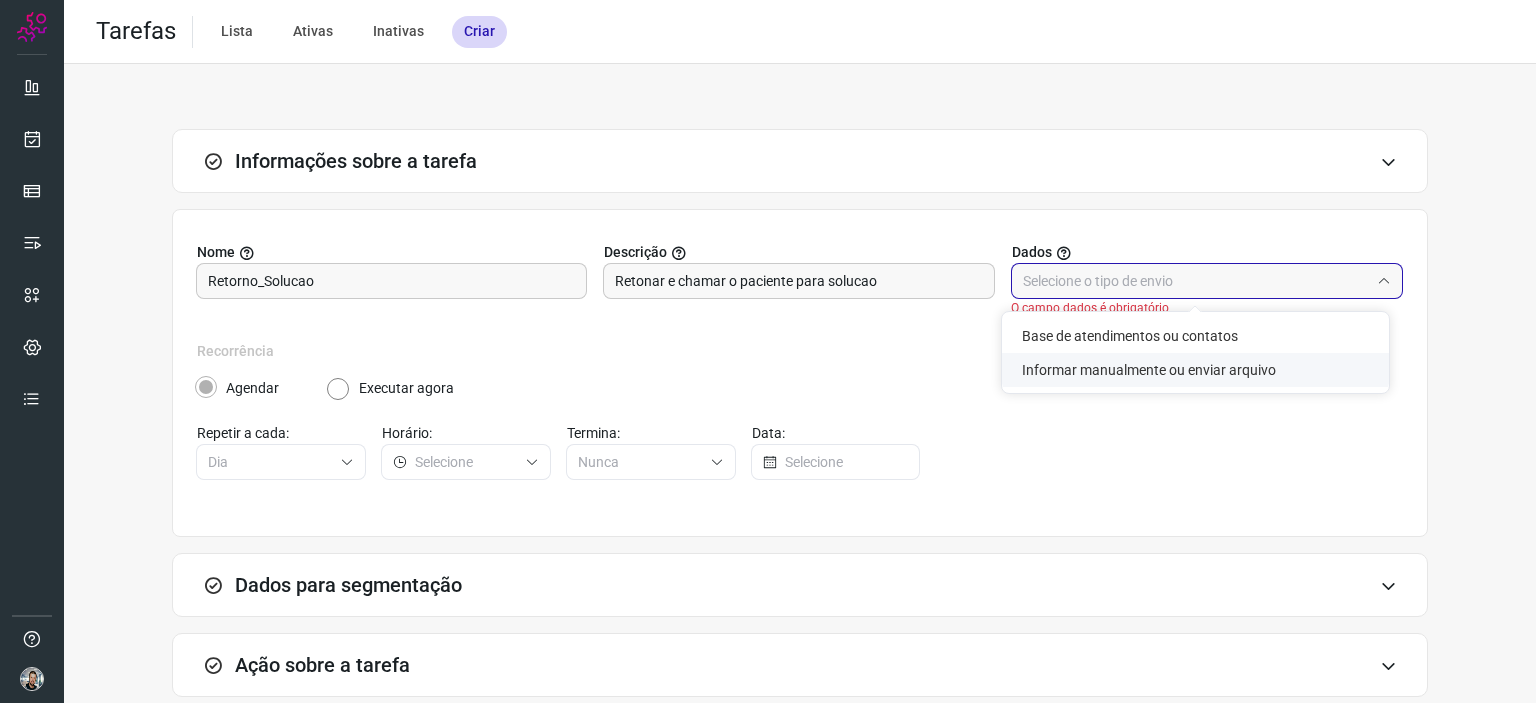 click on "Informar manualmente ou enviar arquivo" 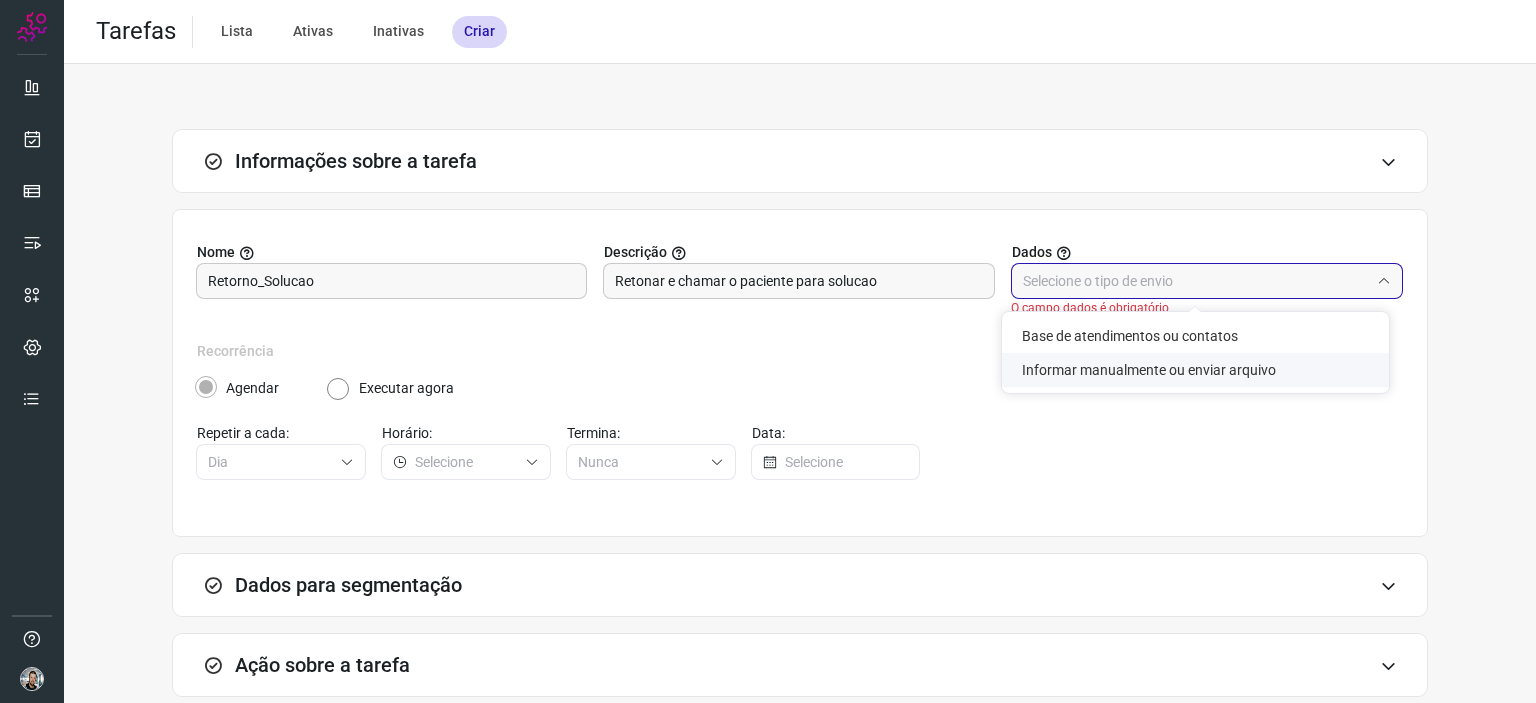 type on "Informar manualmente ou enviar arquivo" 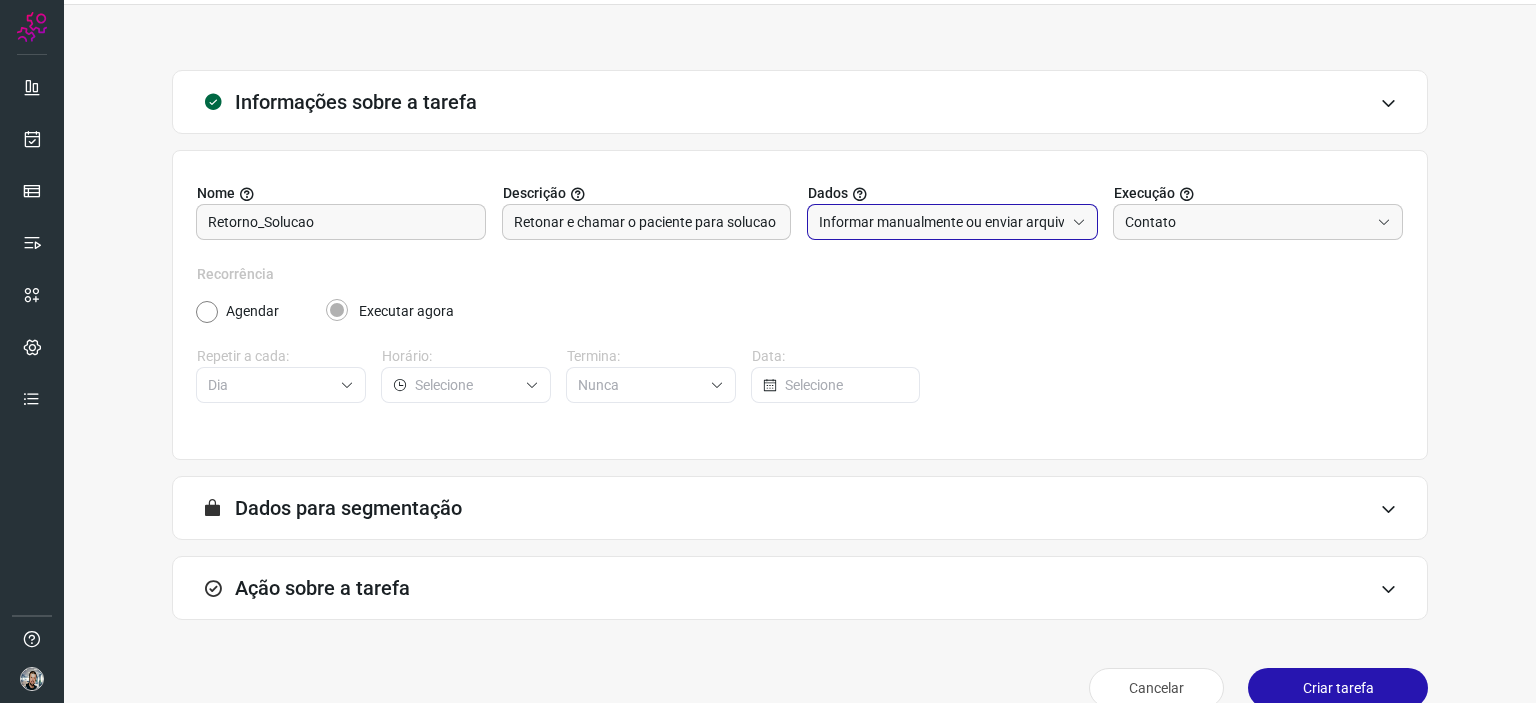 scroll, scrollTop: 91, scrollLeft: 0, axis: vertical 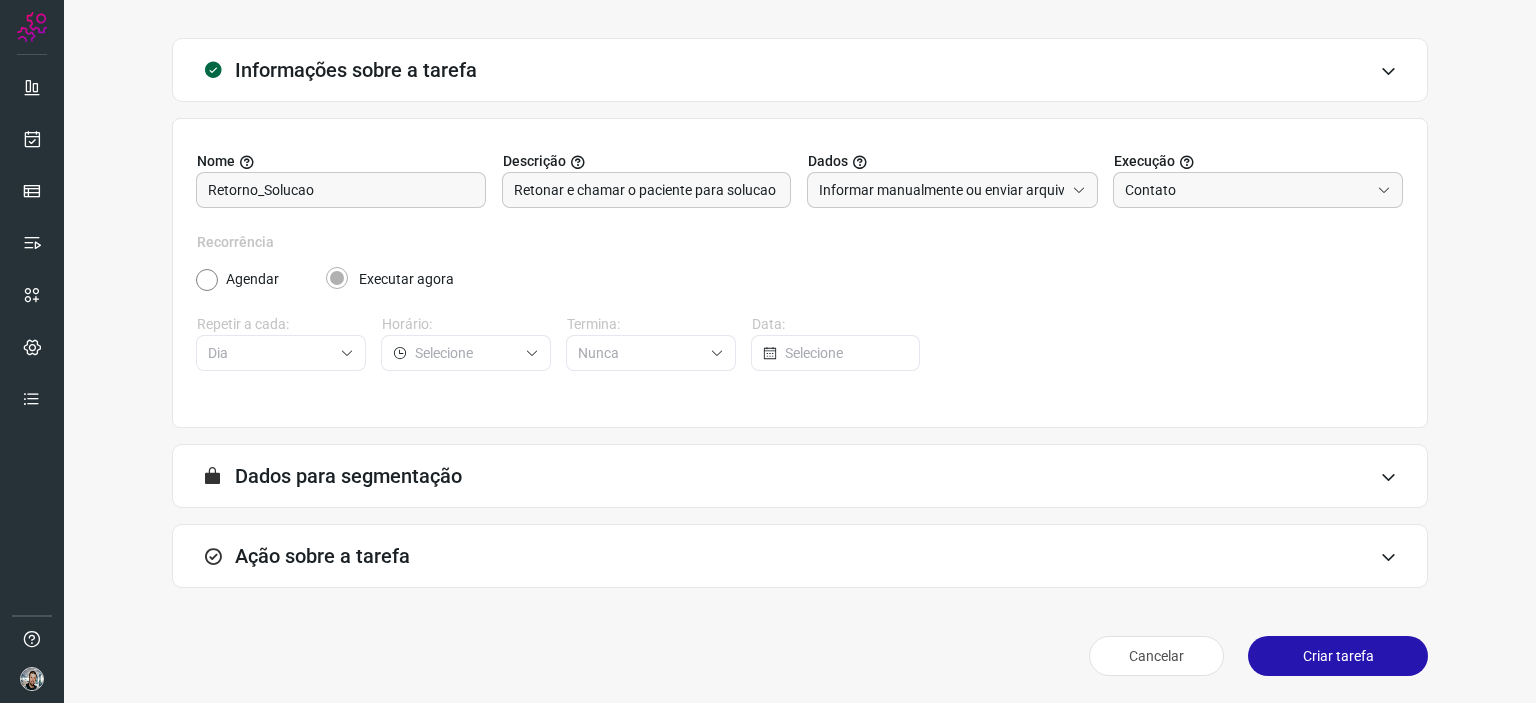 click on "Ação sobre a tarefa" at bounding box center (800, 556) 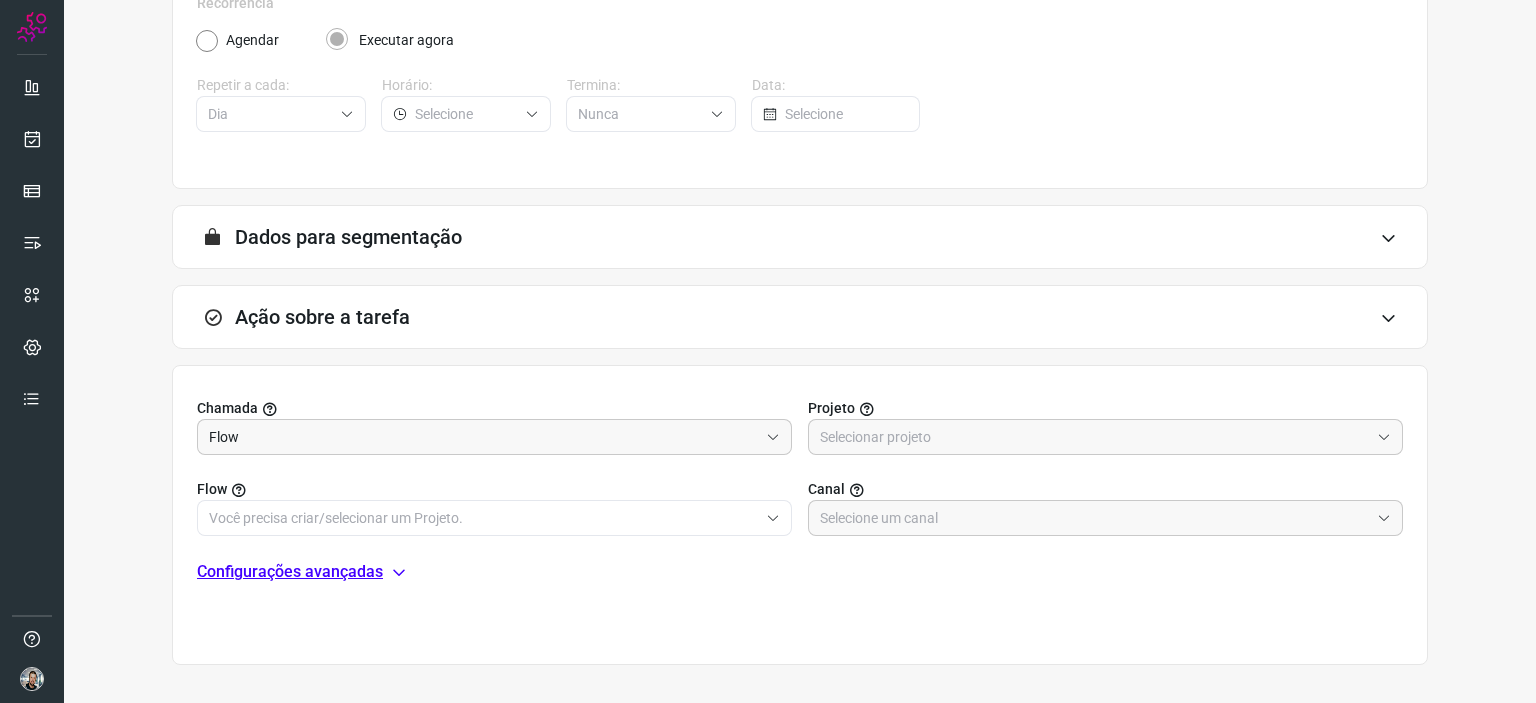 scroll, scrollTop: 407, scrollLeft: 0, axis: vertical 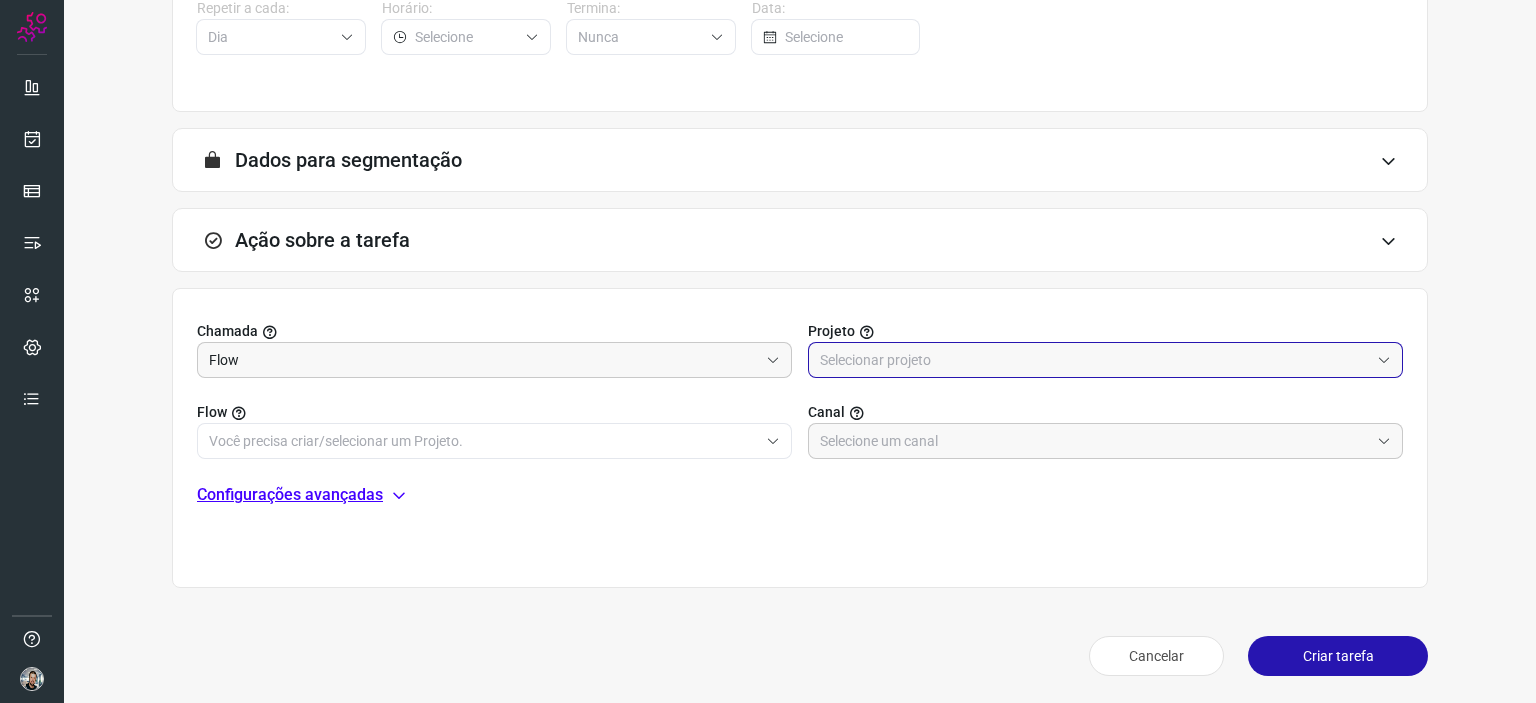 click at bounding box center [1094, 360] 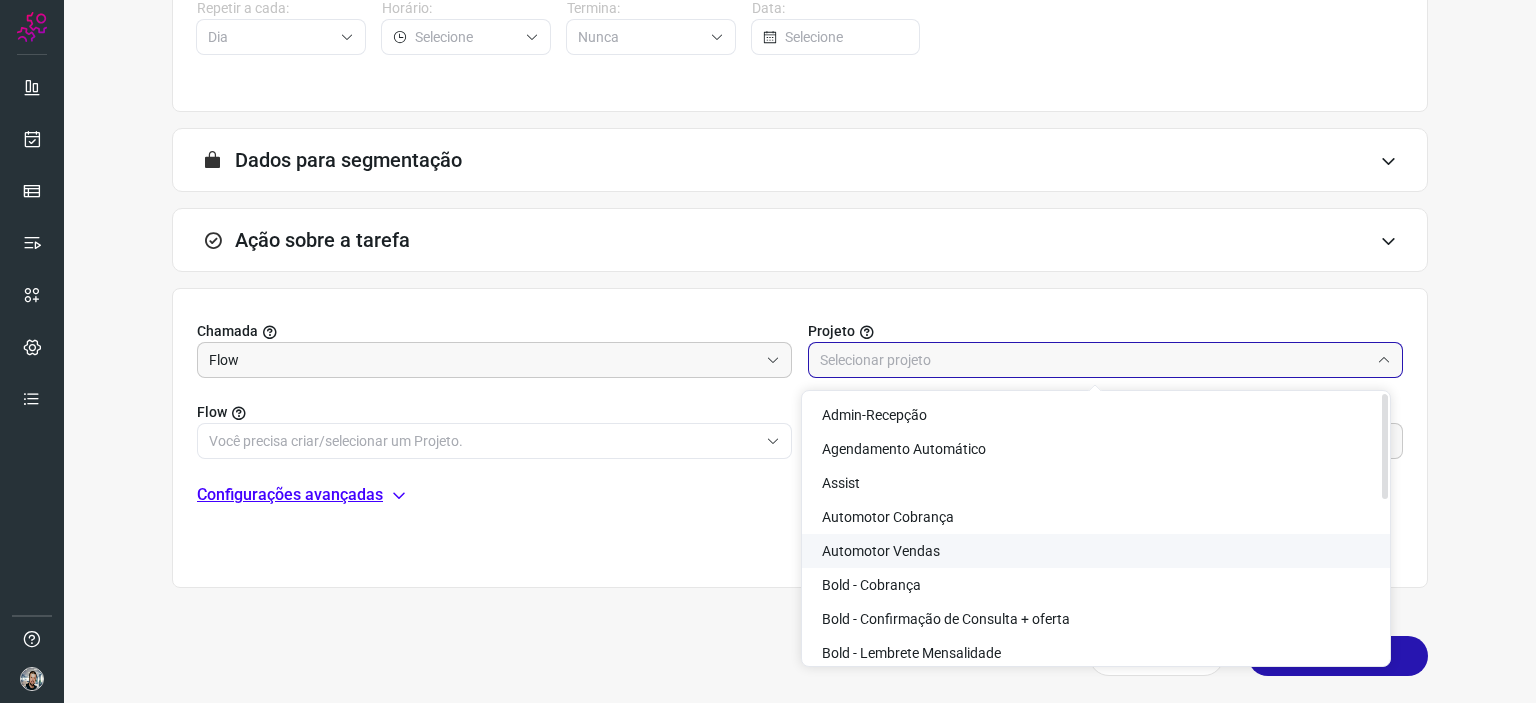 scroll, scrollTop: 300, scrollLeft: 0, axis: vertical 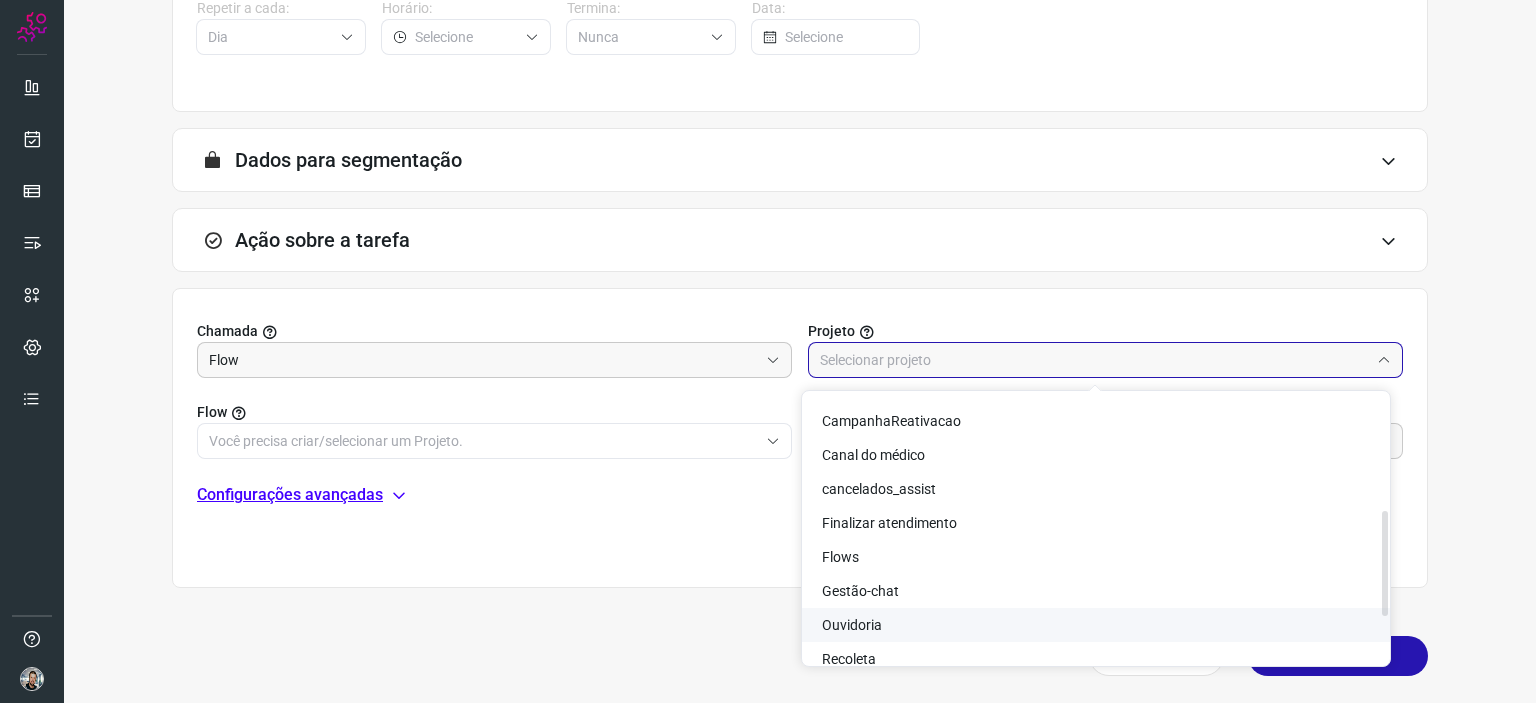 click on "Ouvidoria" 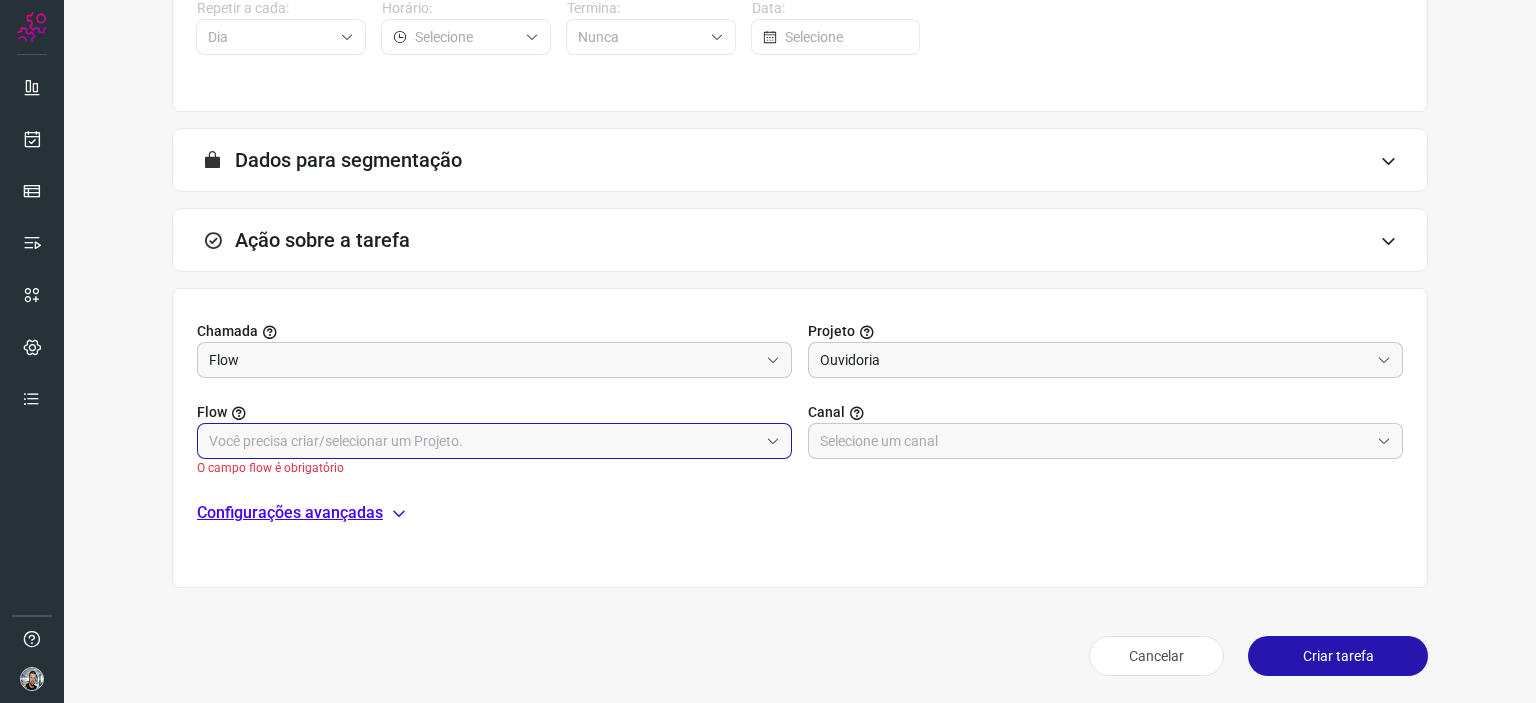 click at bounding box center (483, 441) 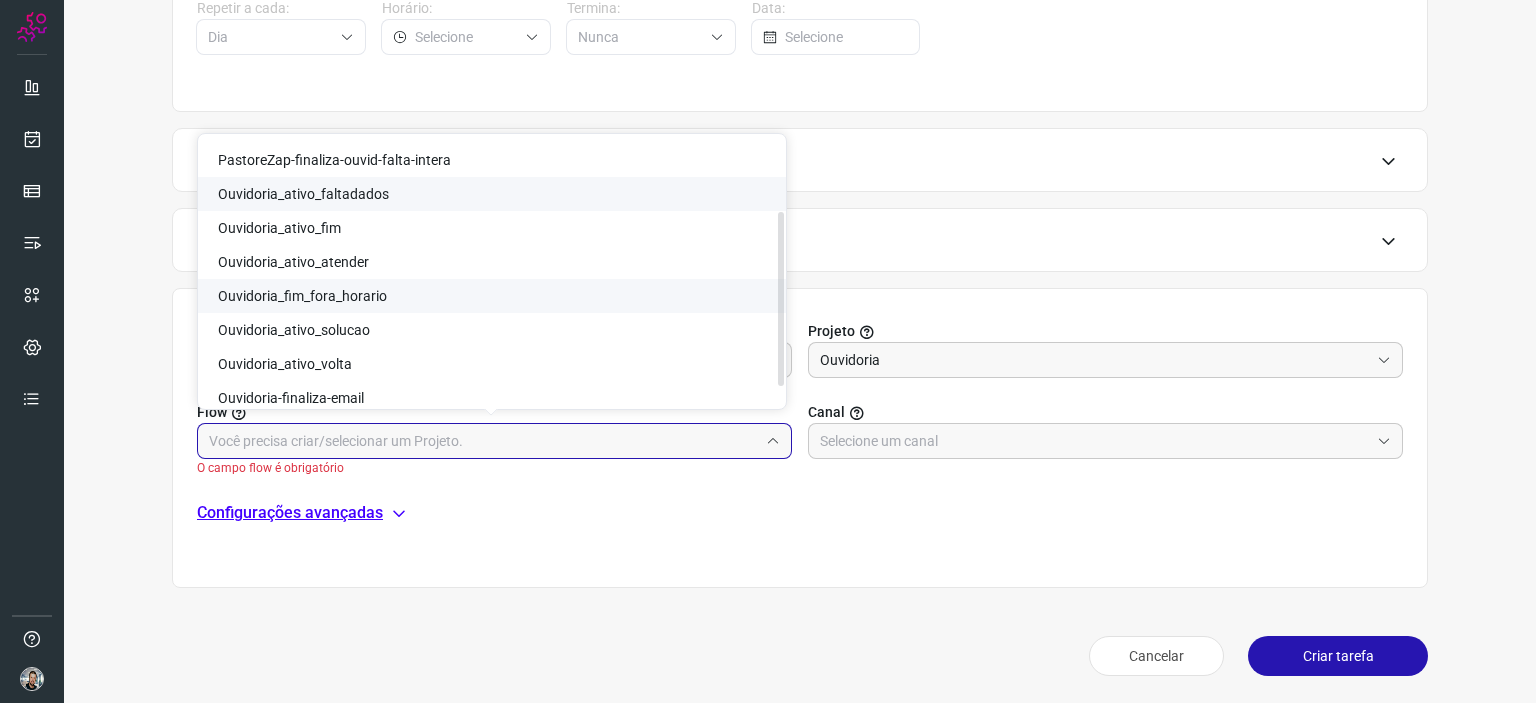 scroll, scrollTop: 145, scrollLeft: 0, axis: vertical 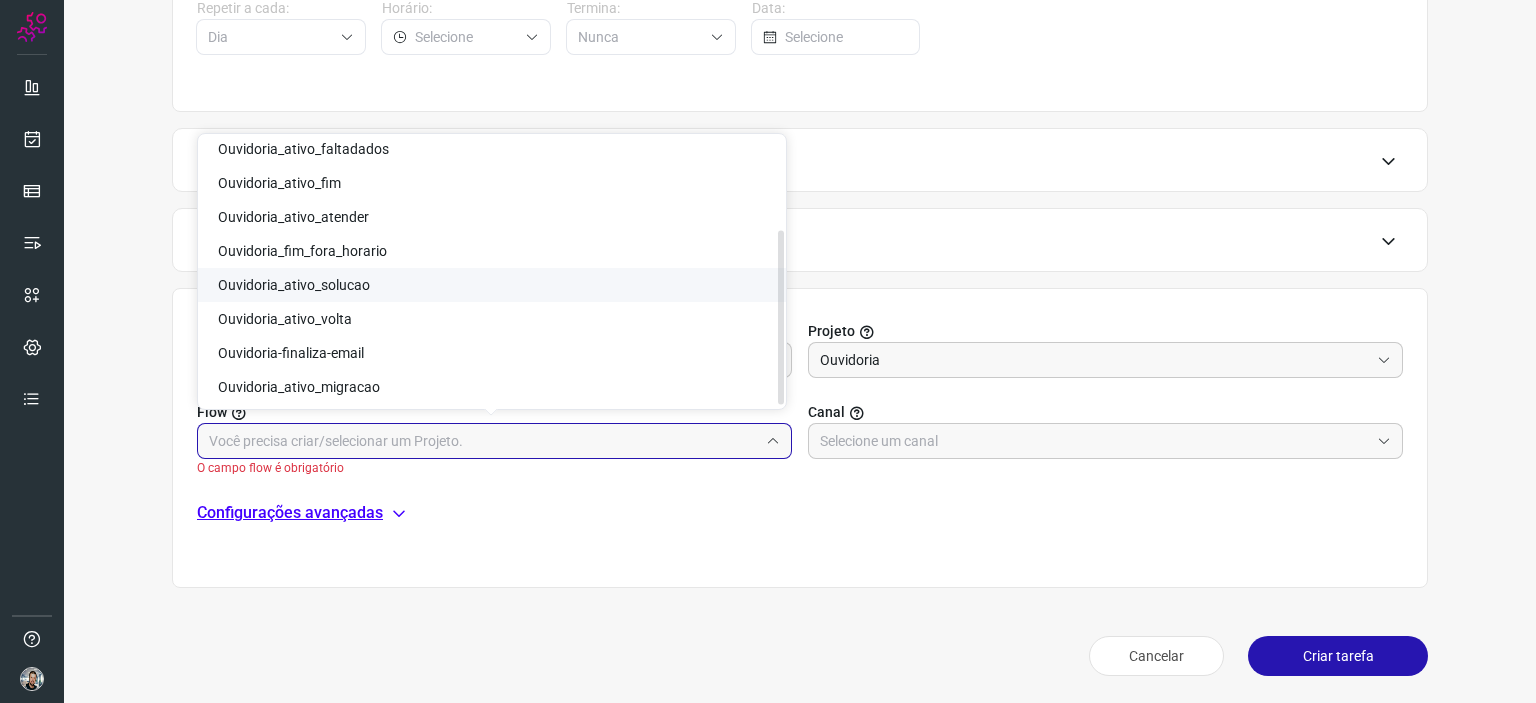 click on "Ouvidoria_ativo_solucao" 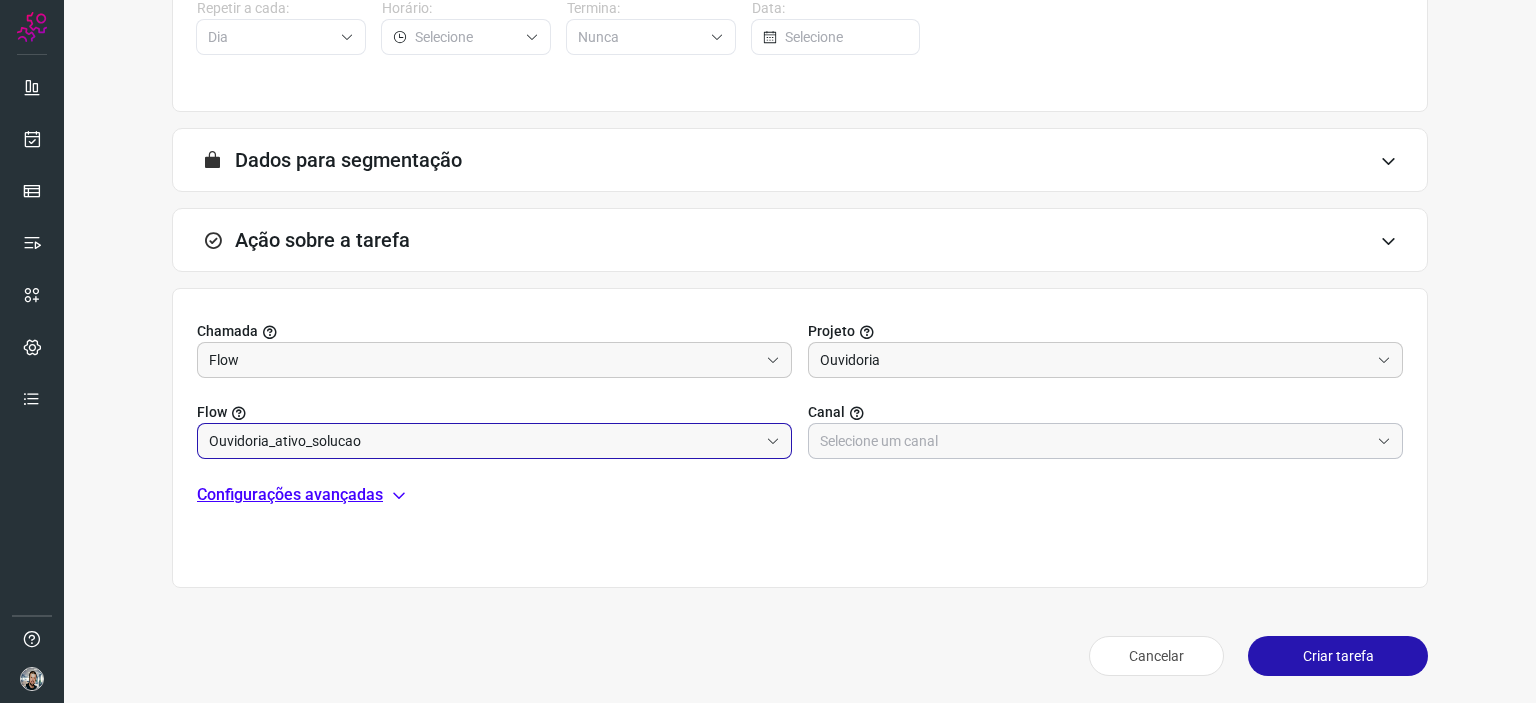click at bounding box center (1094, 441) 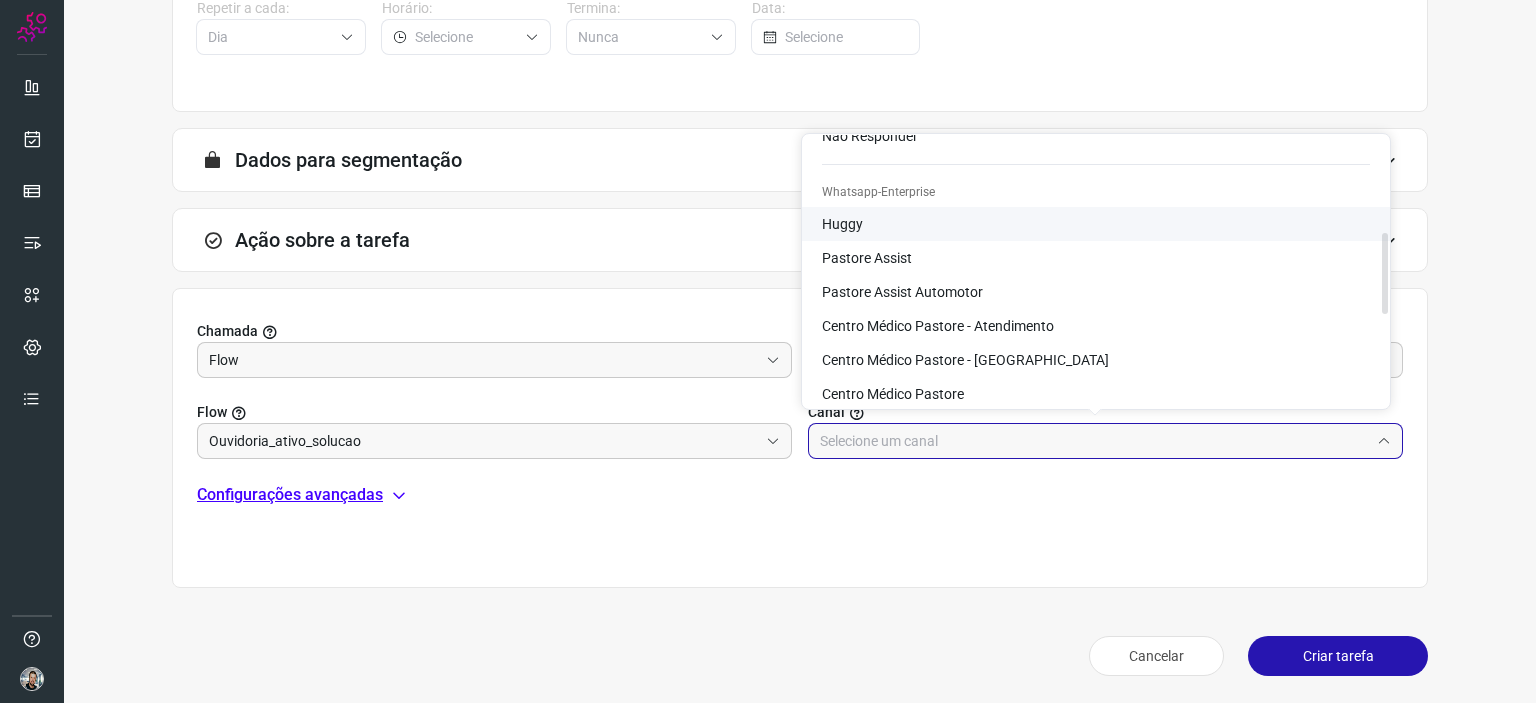 scroll, scrollTop: 324, scrollLeft: 0, axis: vertical 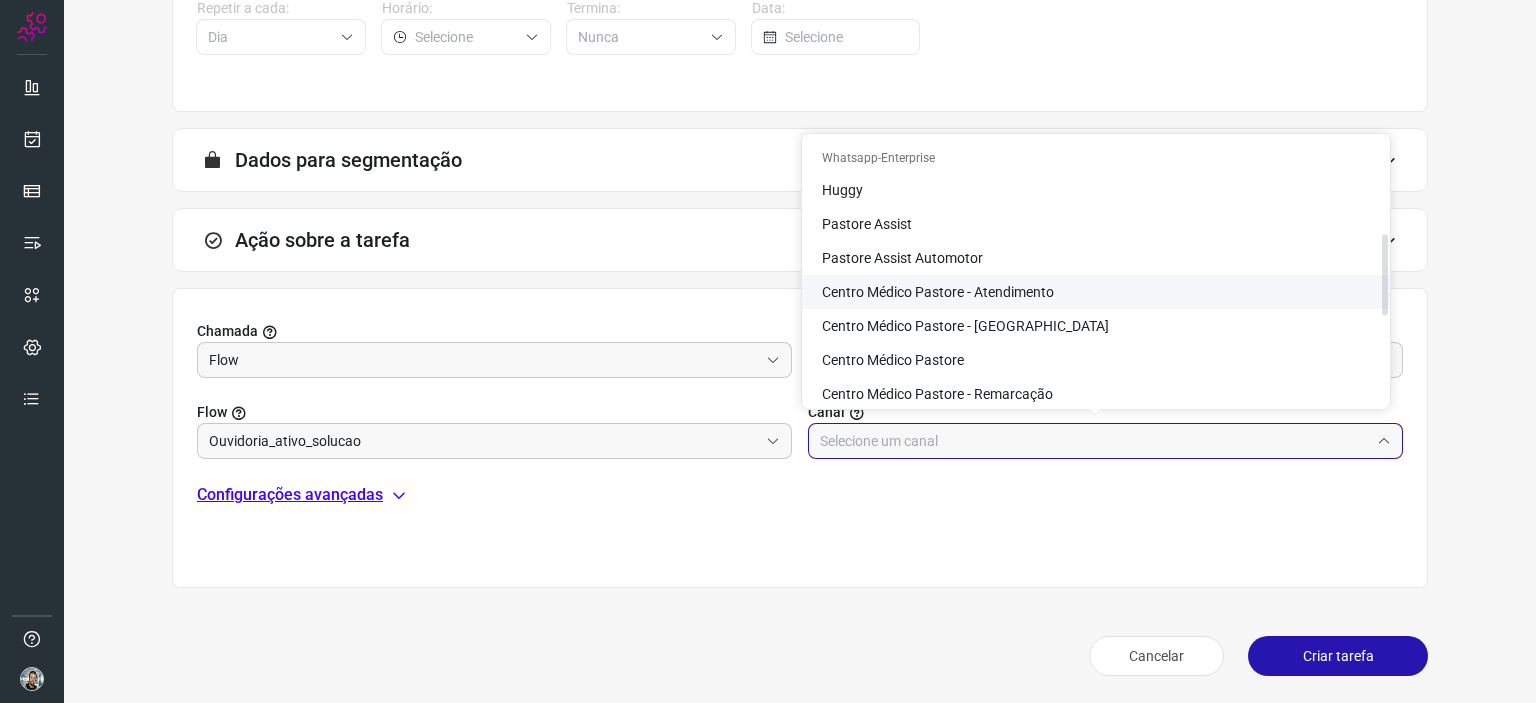 click on "Centro Médico Pastore - Atendimento" 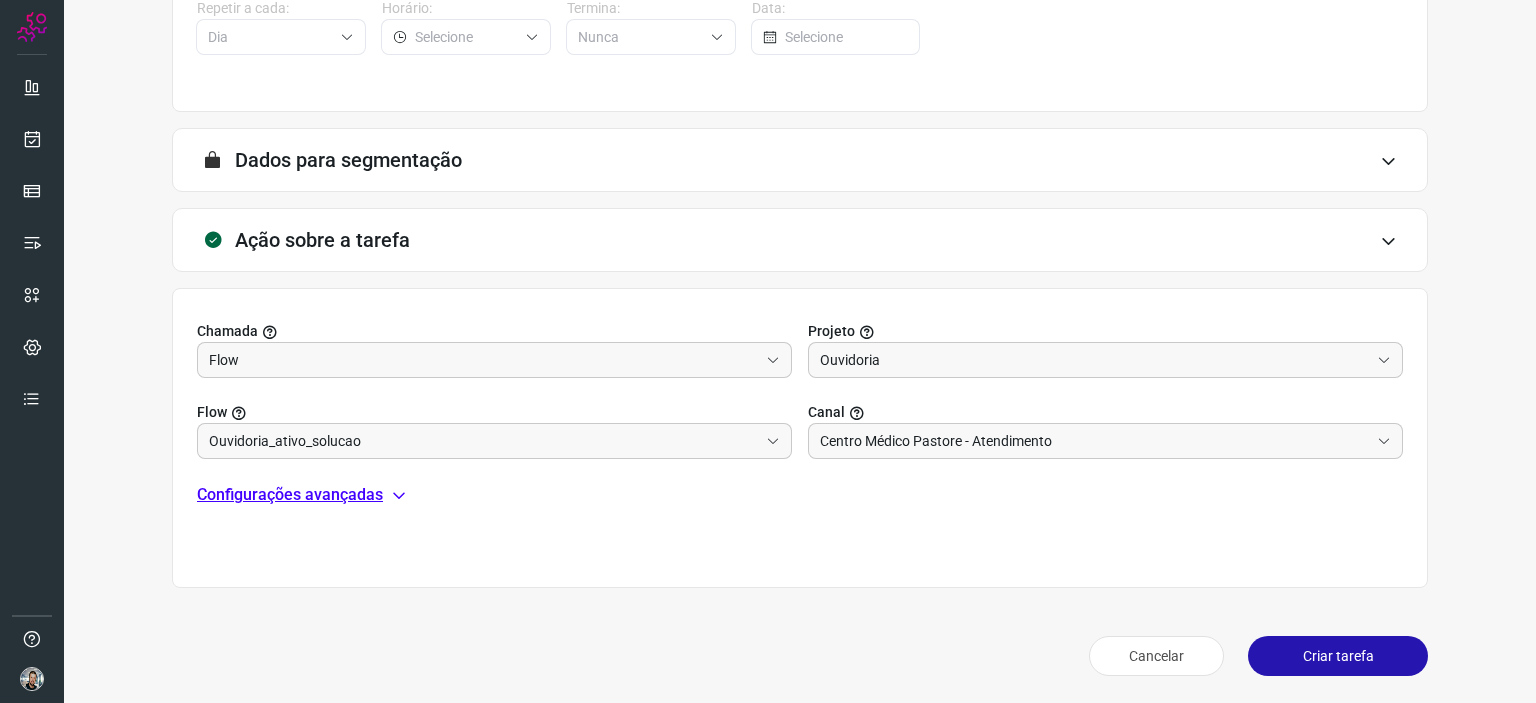 click on "Criar tarefa" at bounding box center (1338, 656) 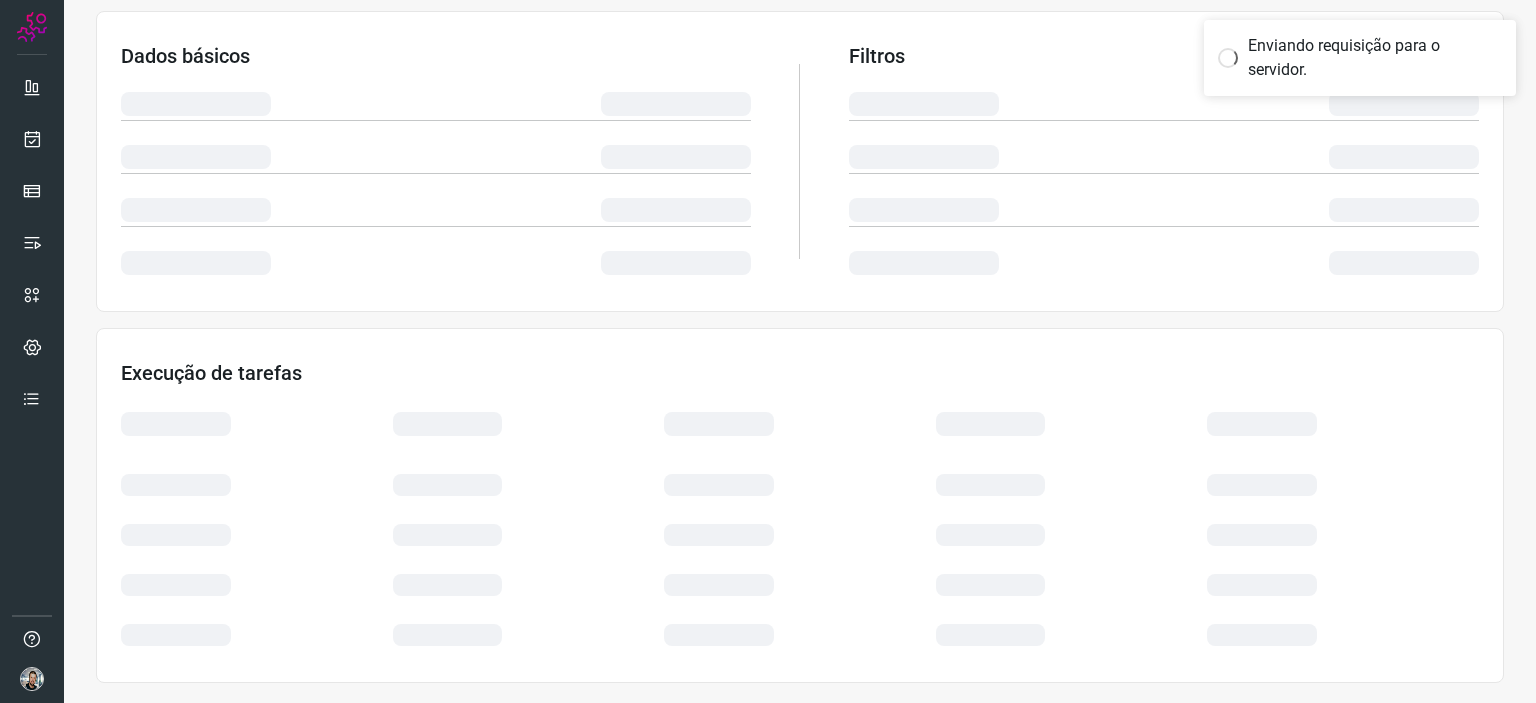 scroll, scrollTop: 327, scrollLeft: 0, axis: vertical 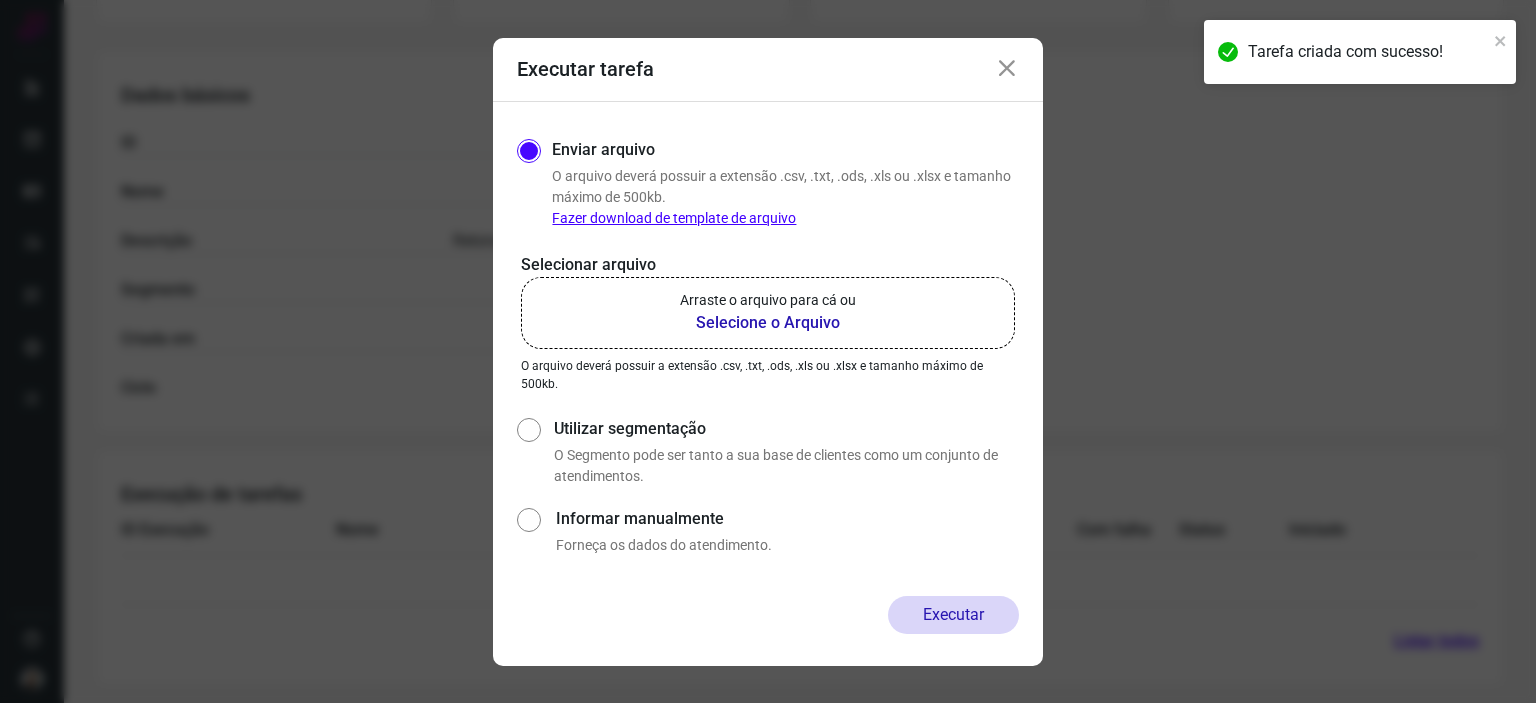 click at bounding box center (1007, 69) 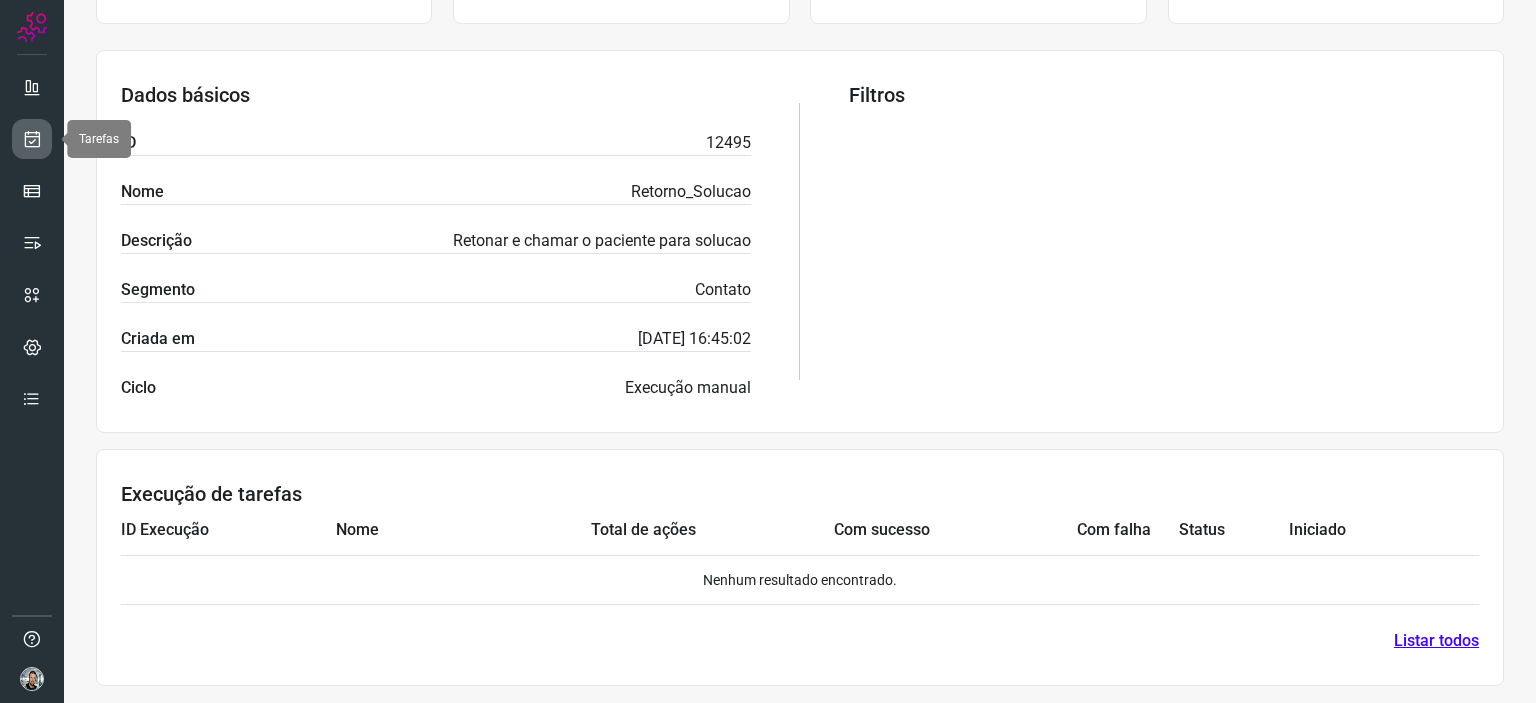 click at bounding box center (32, 139) 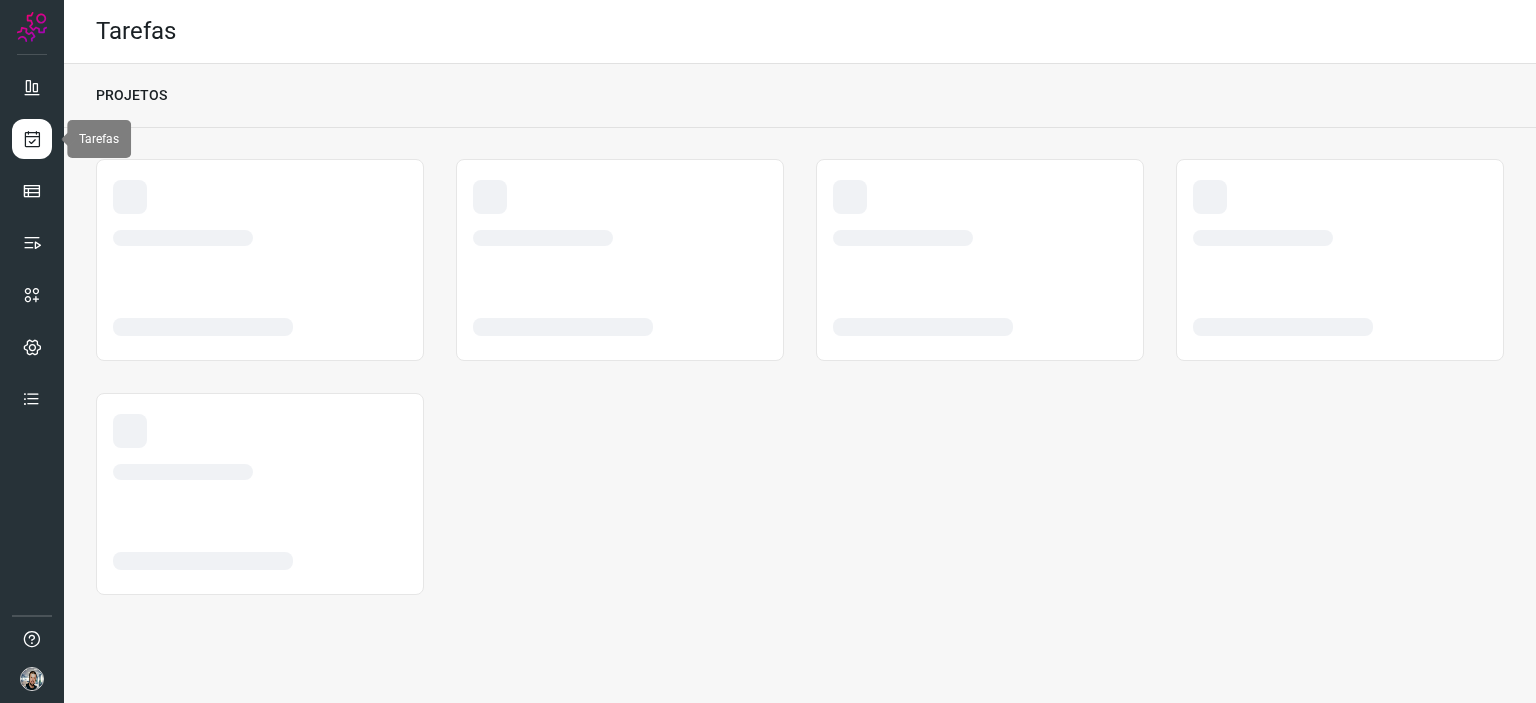 scroll, scrollTop: 0, scrollLeft: 0, axis: both 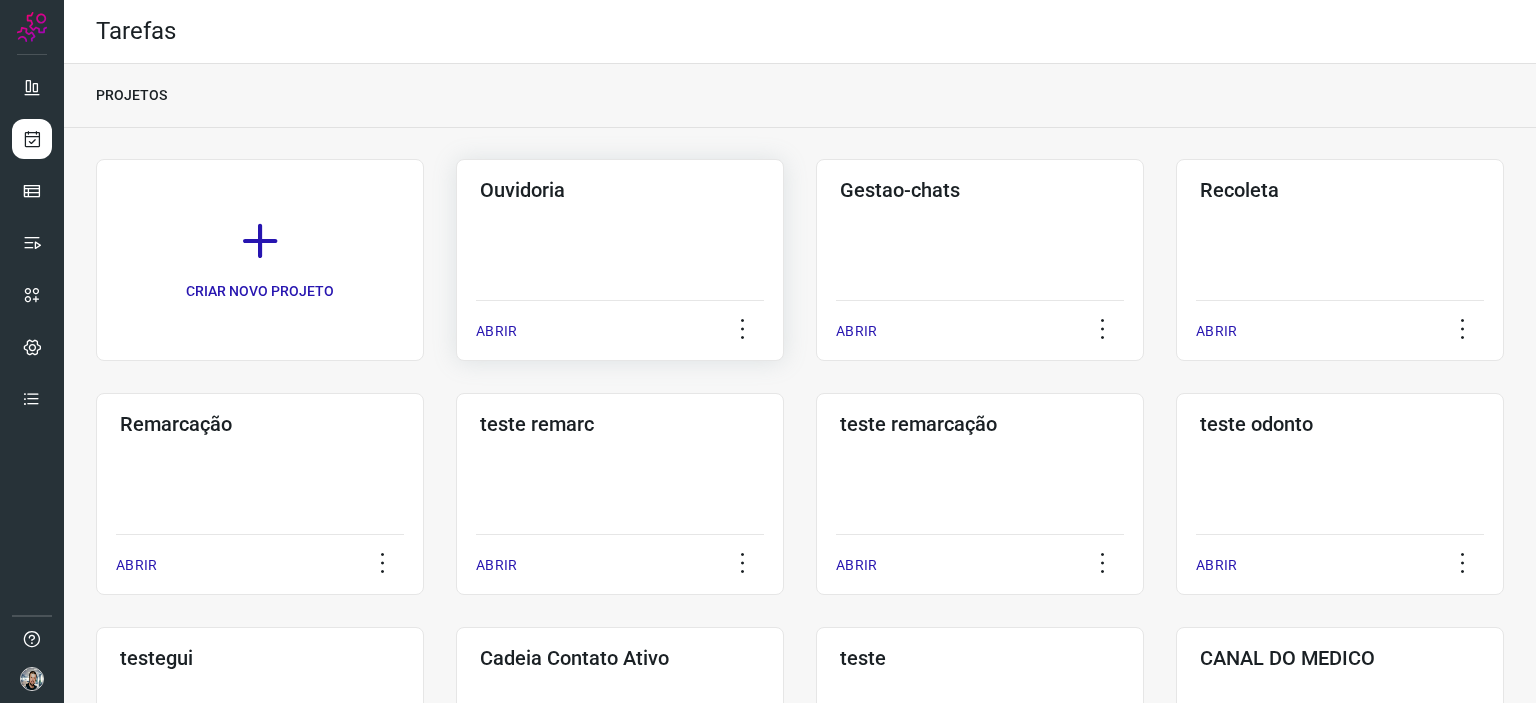 click on "Ouvidoria  ABRIR" 